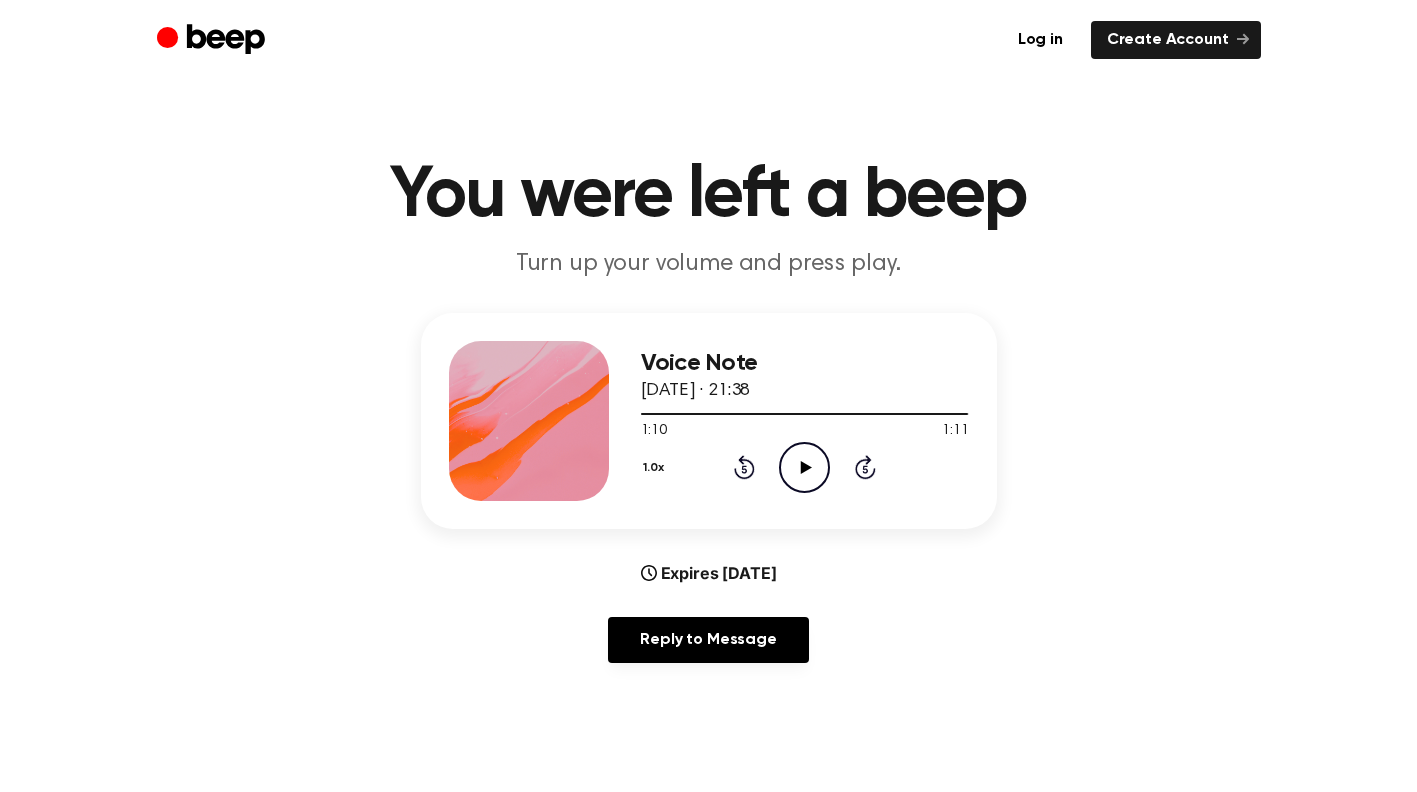 scroll, scrollTop: 0, scrollLeft: 0, axis: both 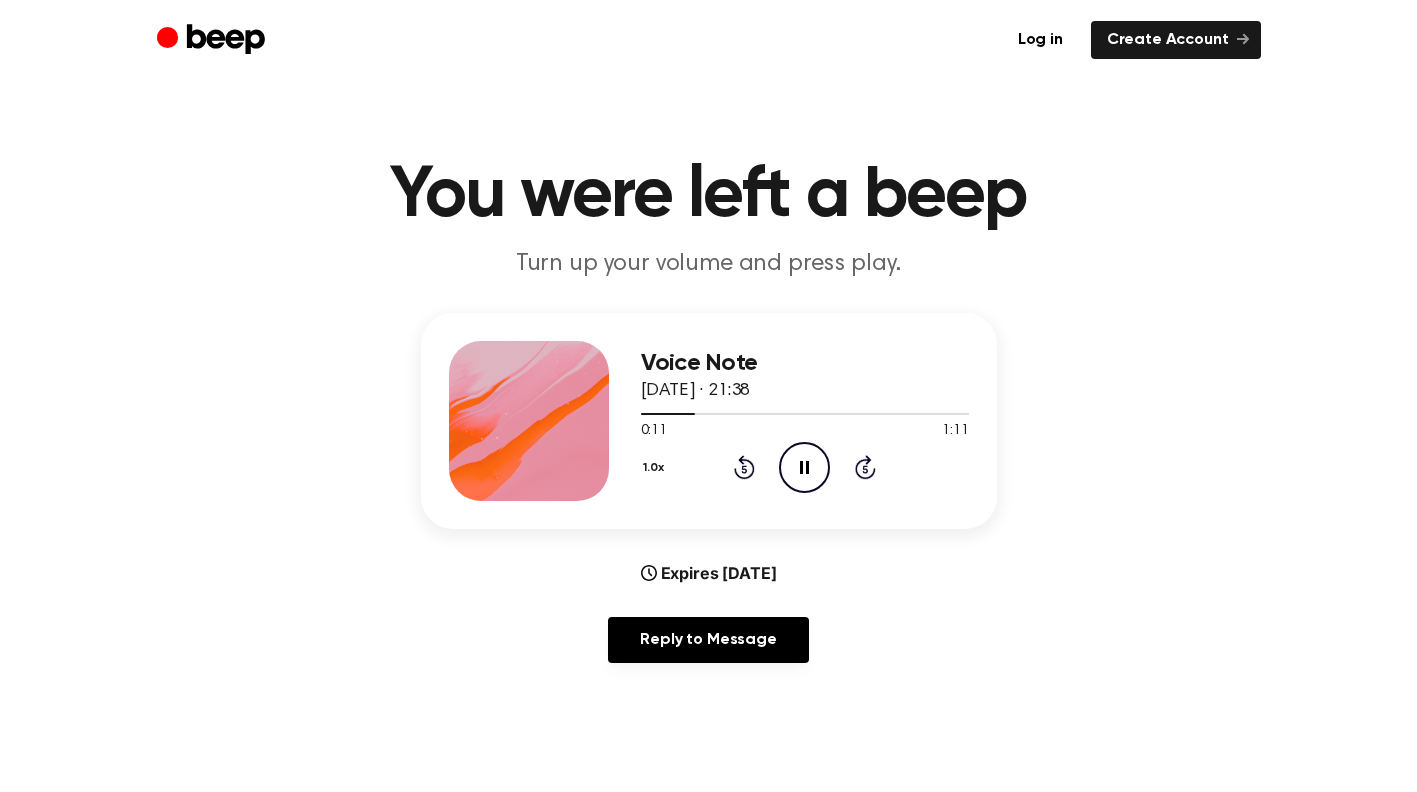 click on "Pause Audio" 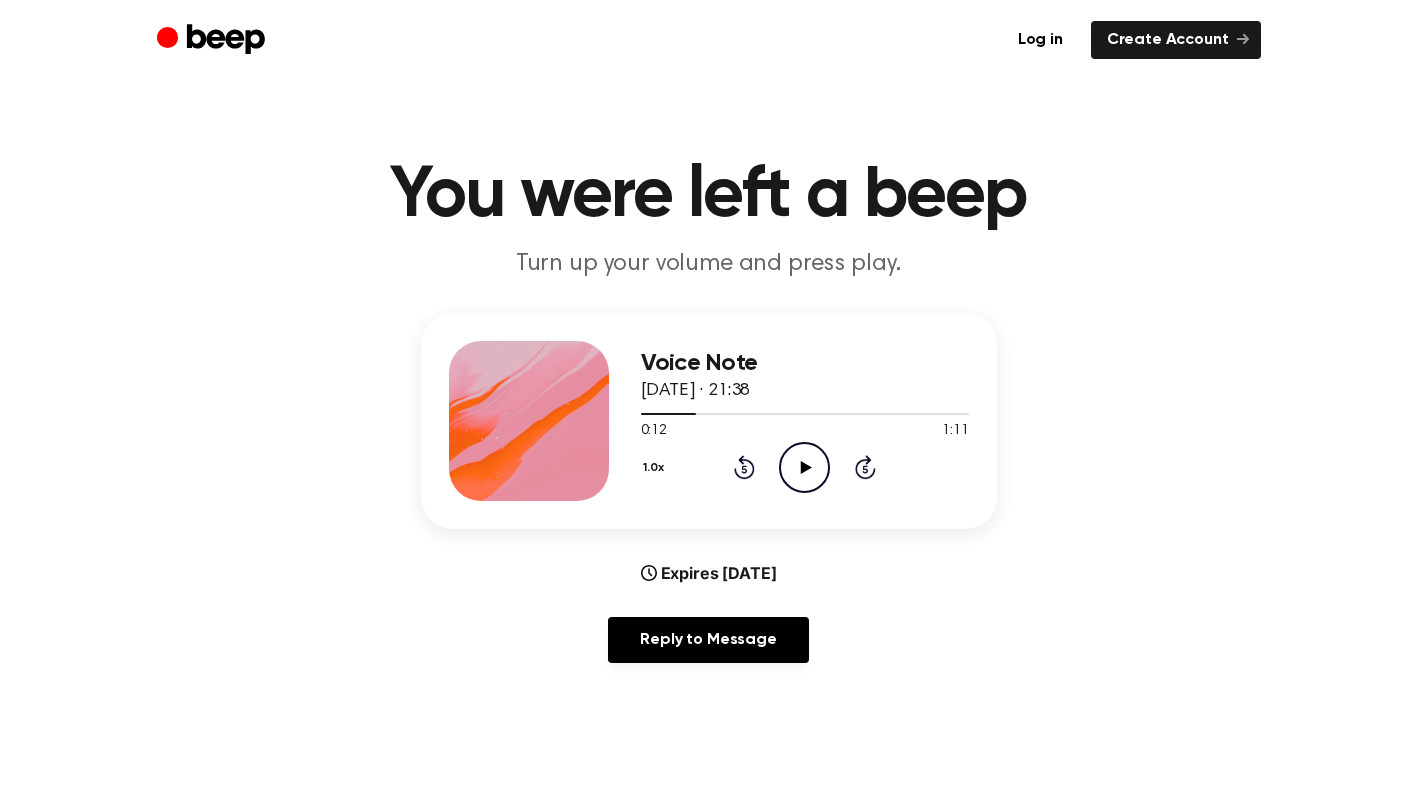 click 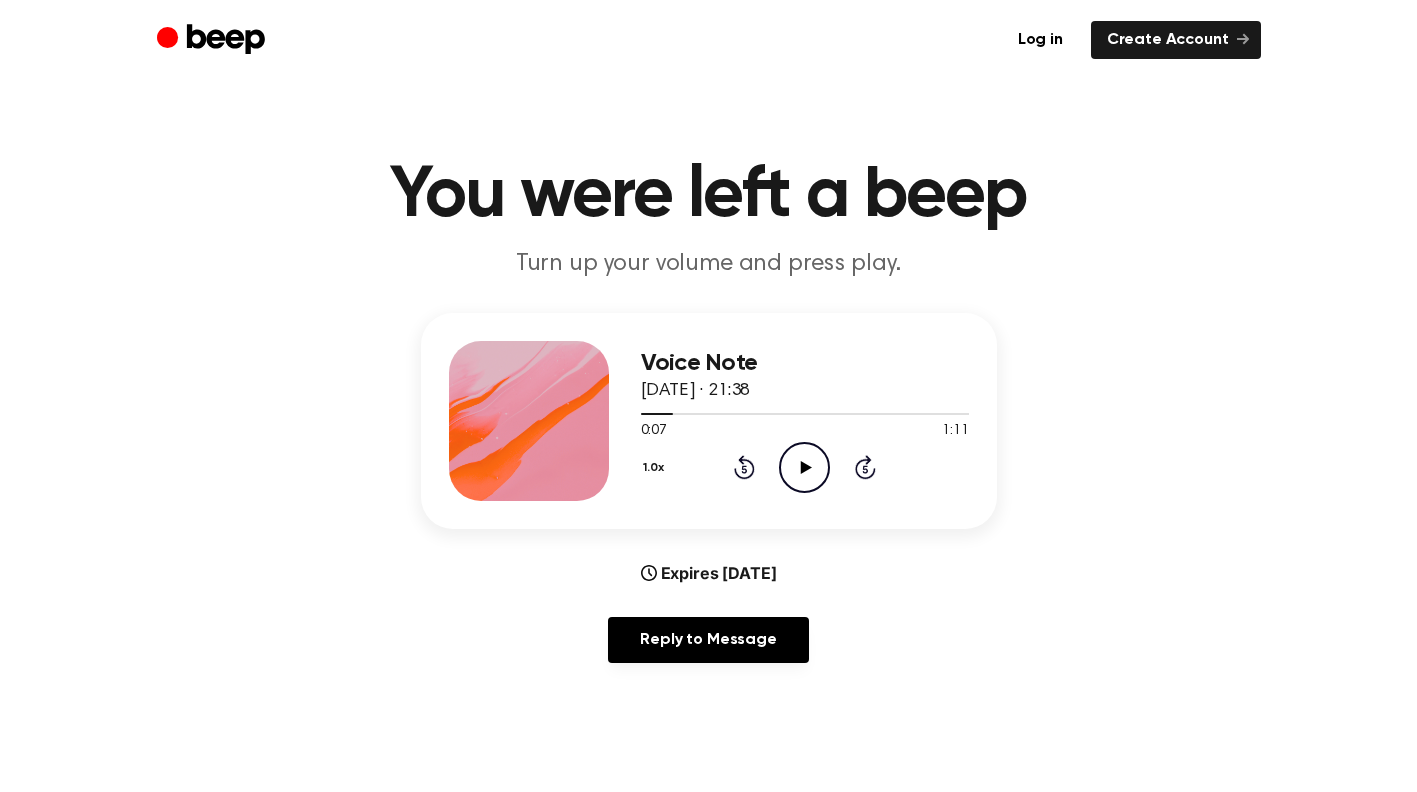 click on "Play Audio" 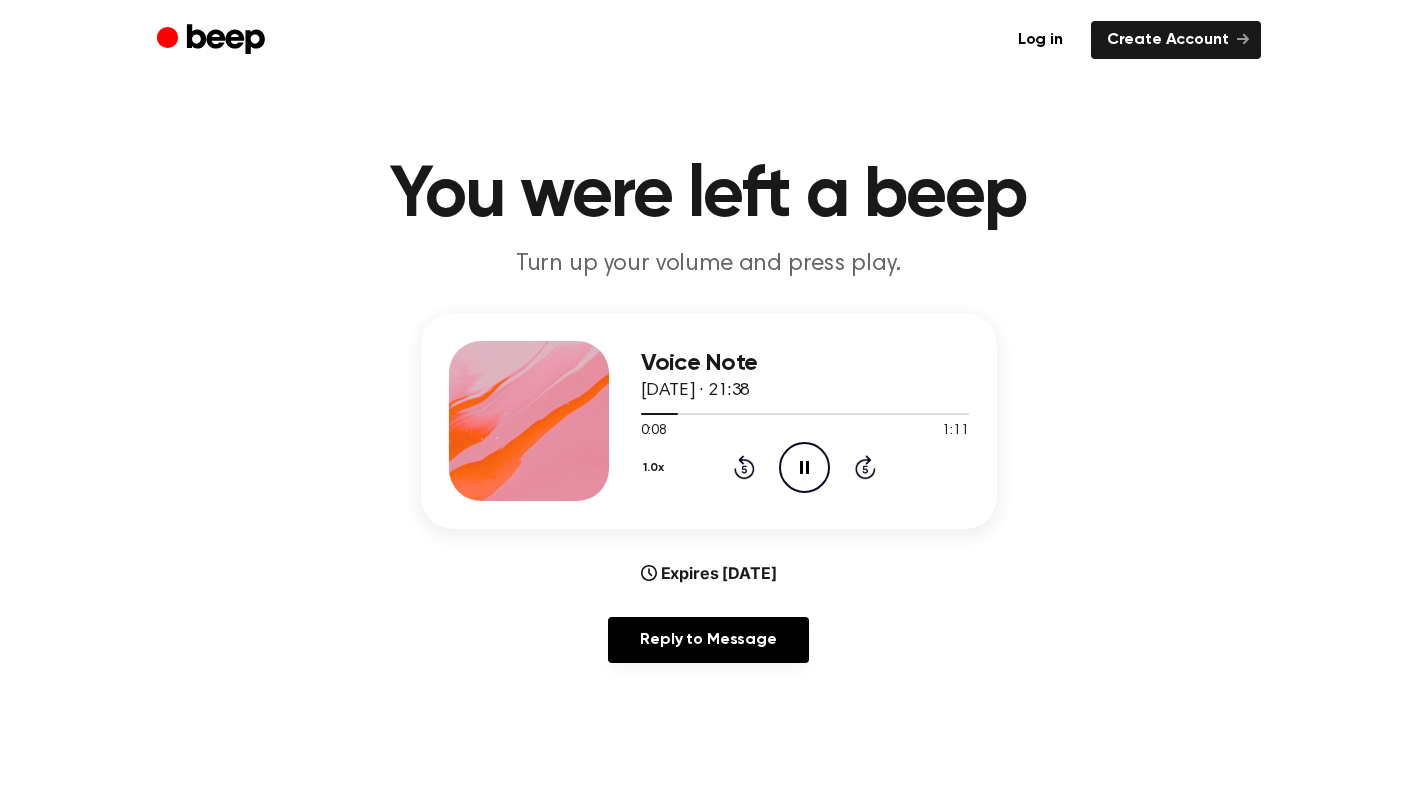 click on "Rewind 5 seconds" 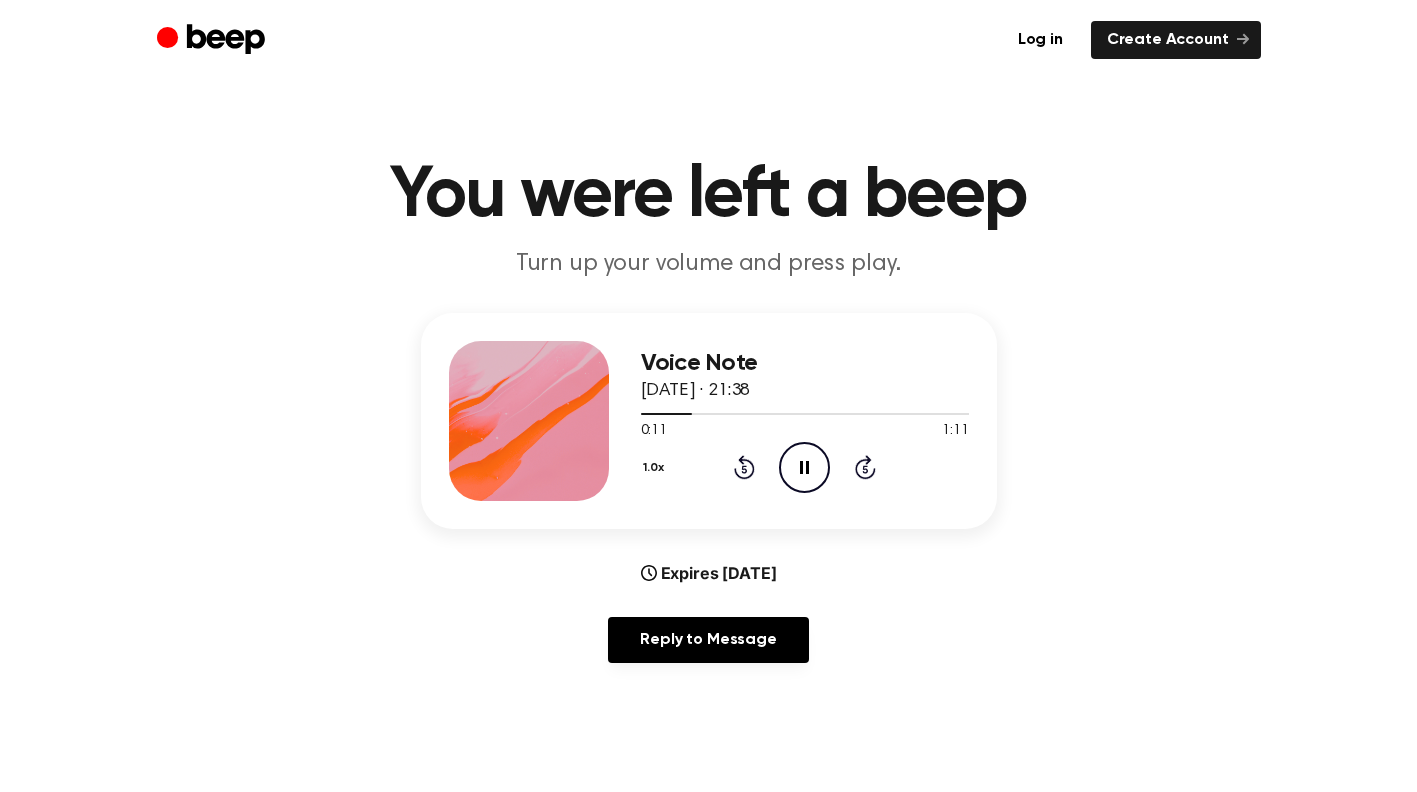 click on "Pause Audio" 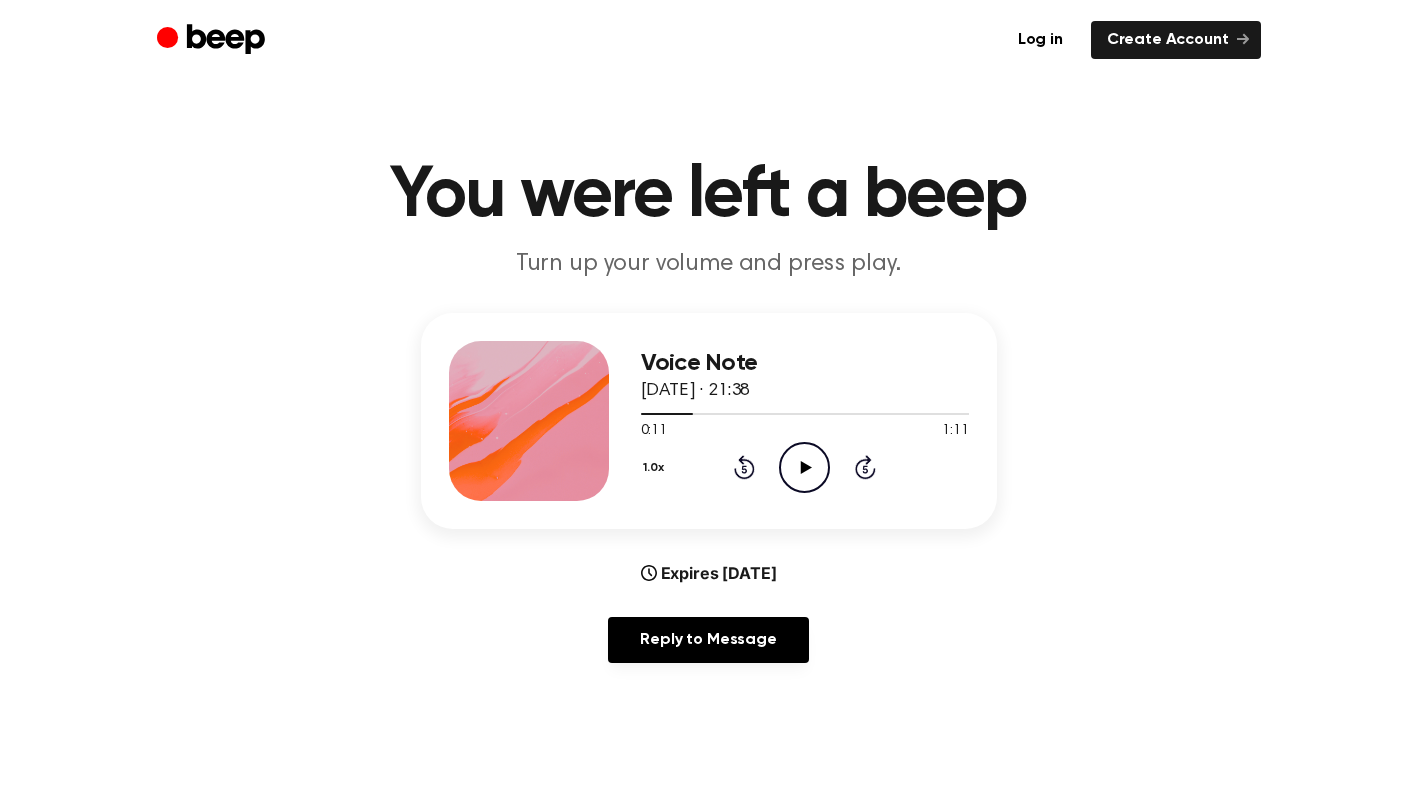 click on "Play Audio" 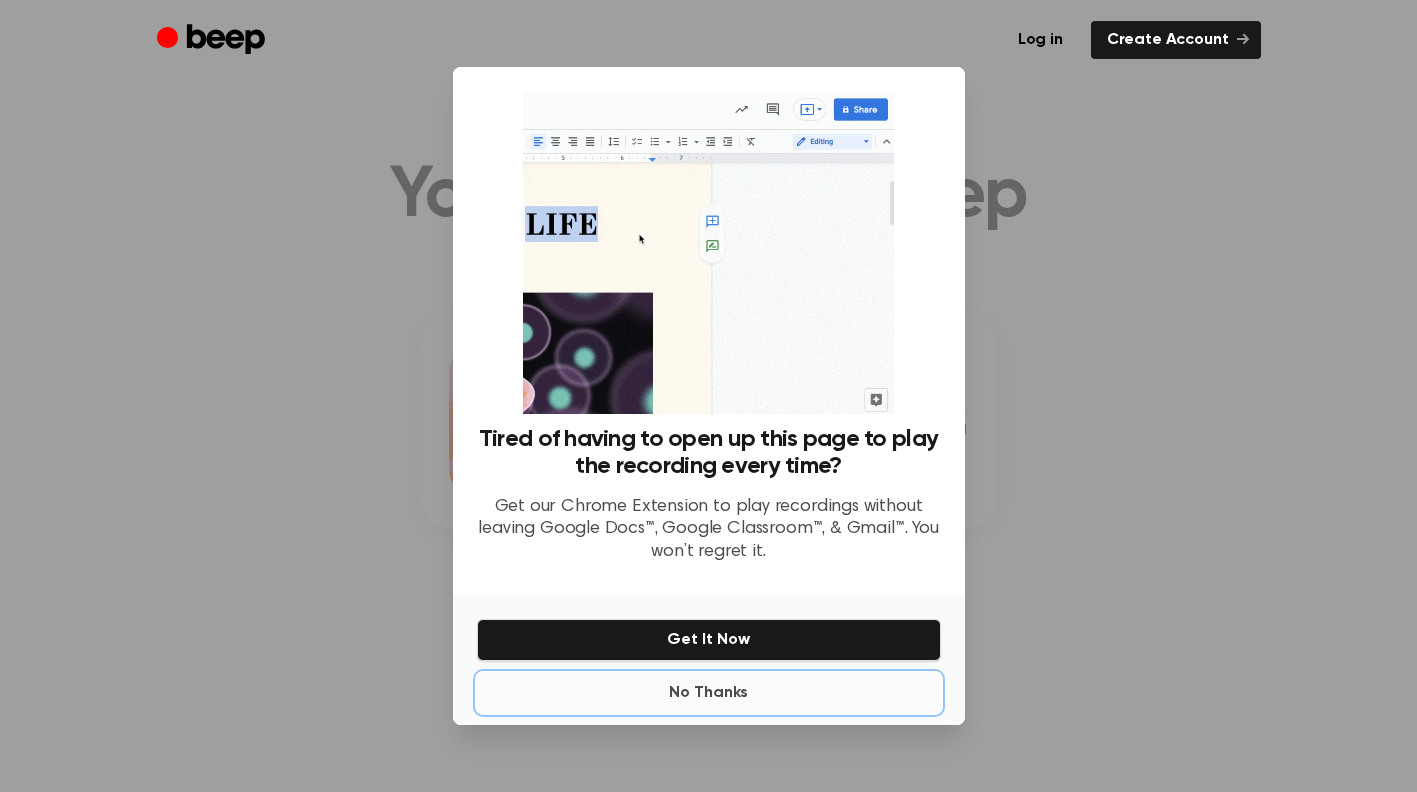 click on "No Thanks" at bounding box center (709, 693) 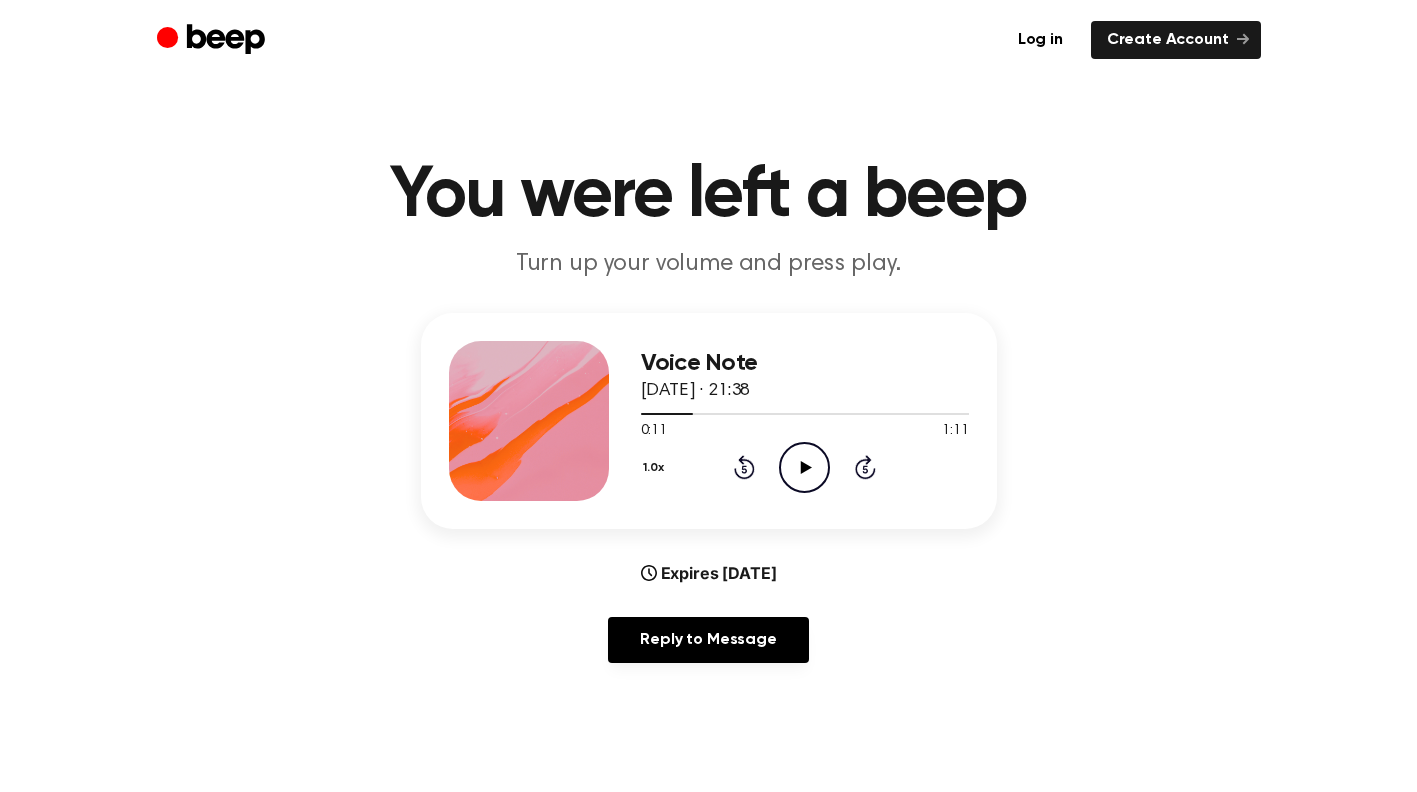 click on "Play Audio" 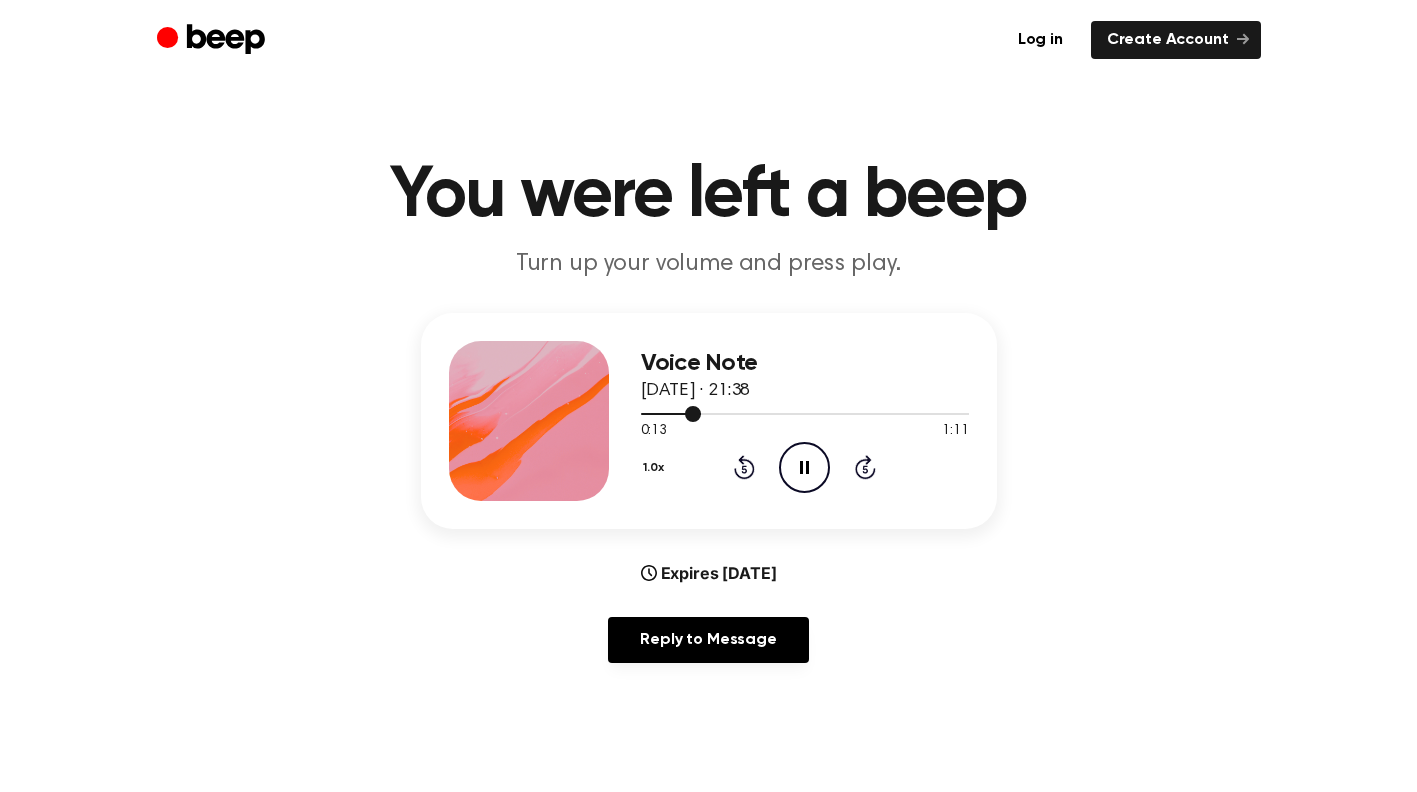 click at bounding box center [805, 413] 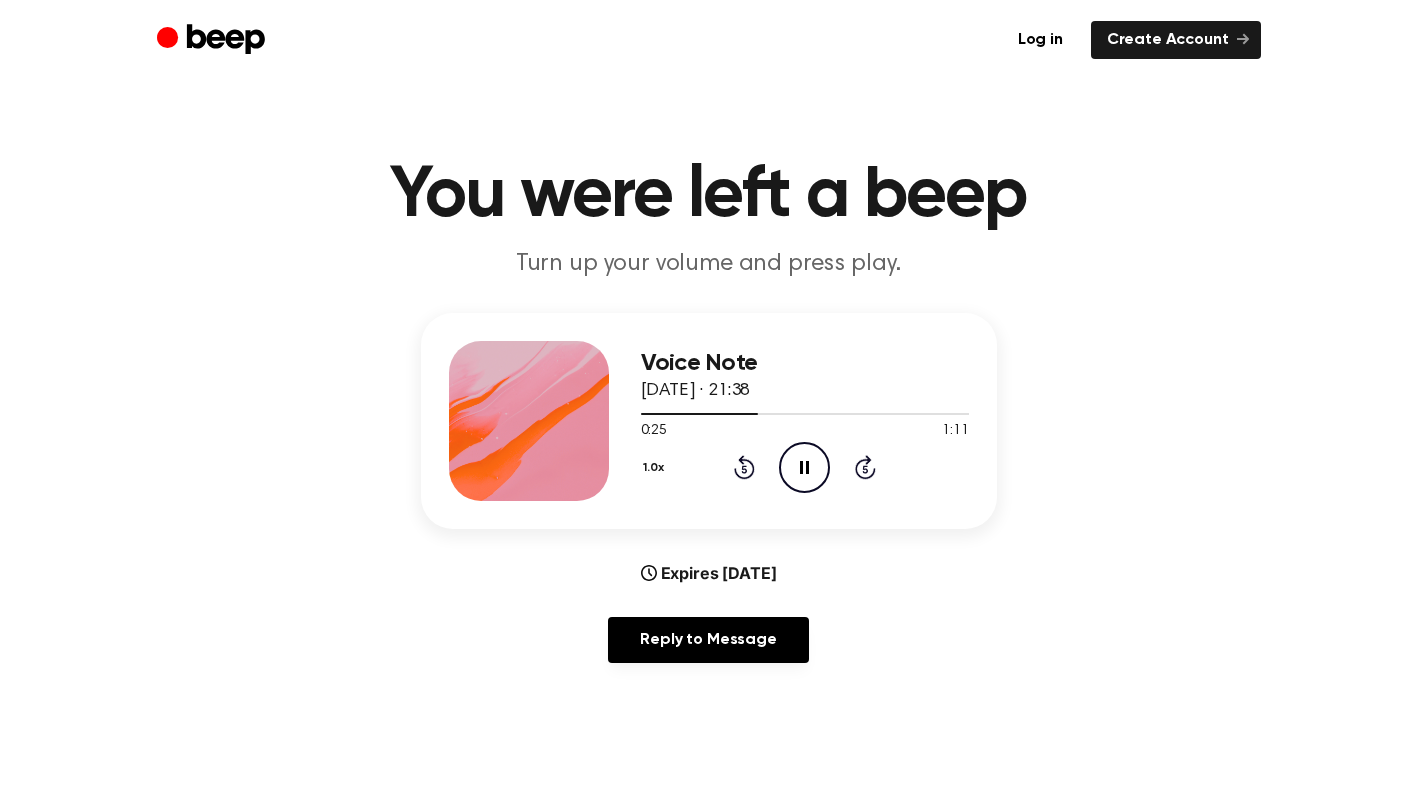 click on "Pause Audio" 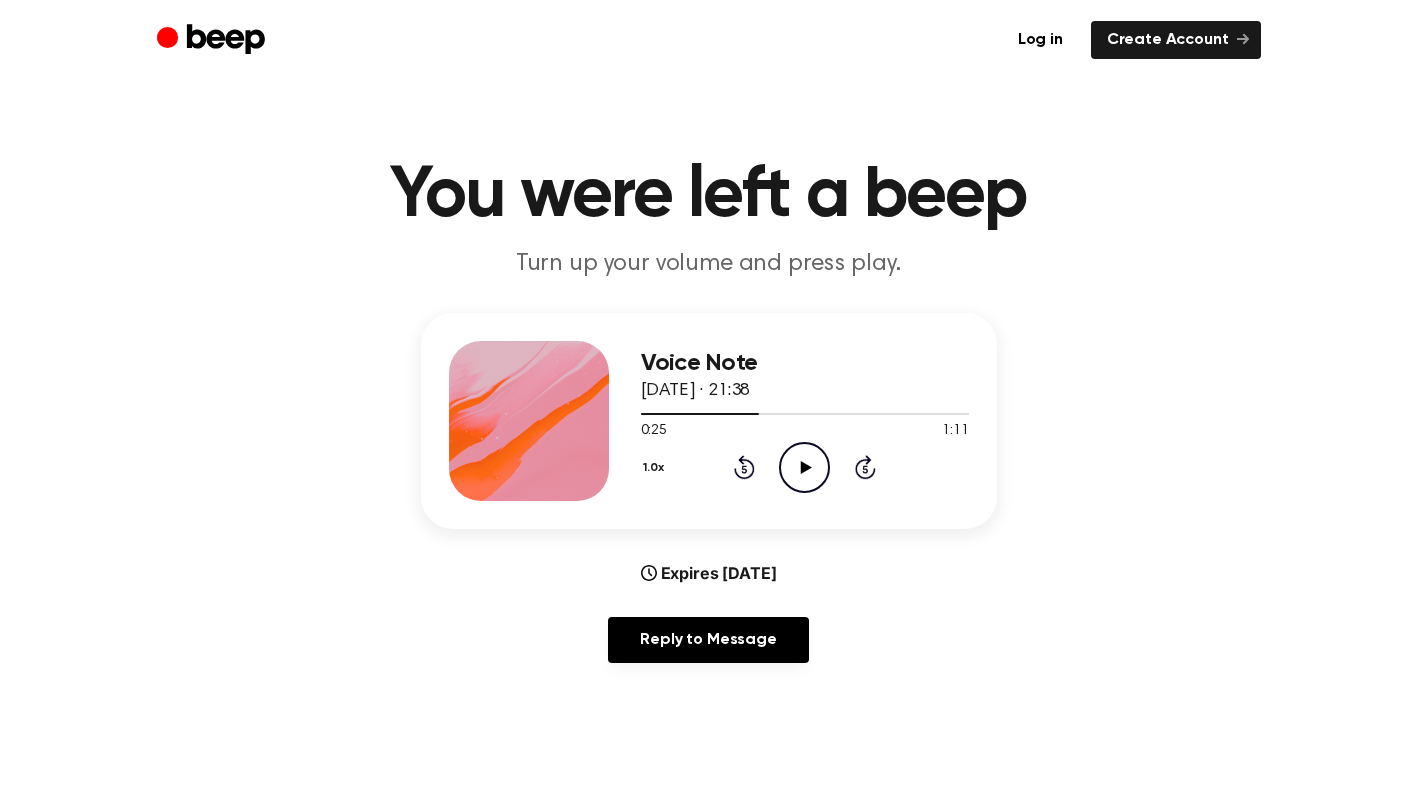 click on "Play Audio" 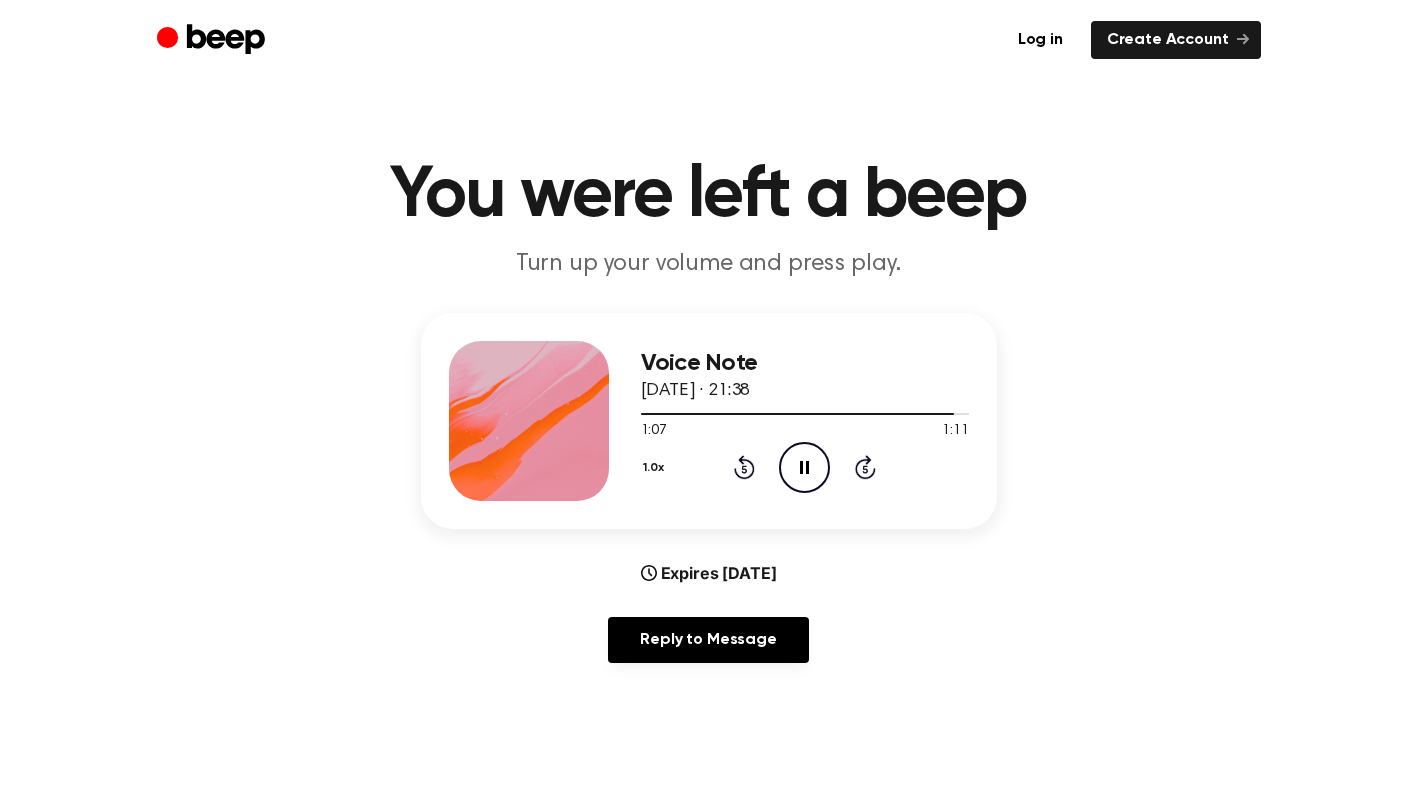 click on "Pause Audio" 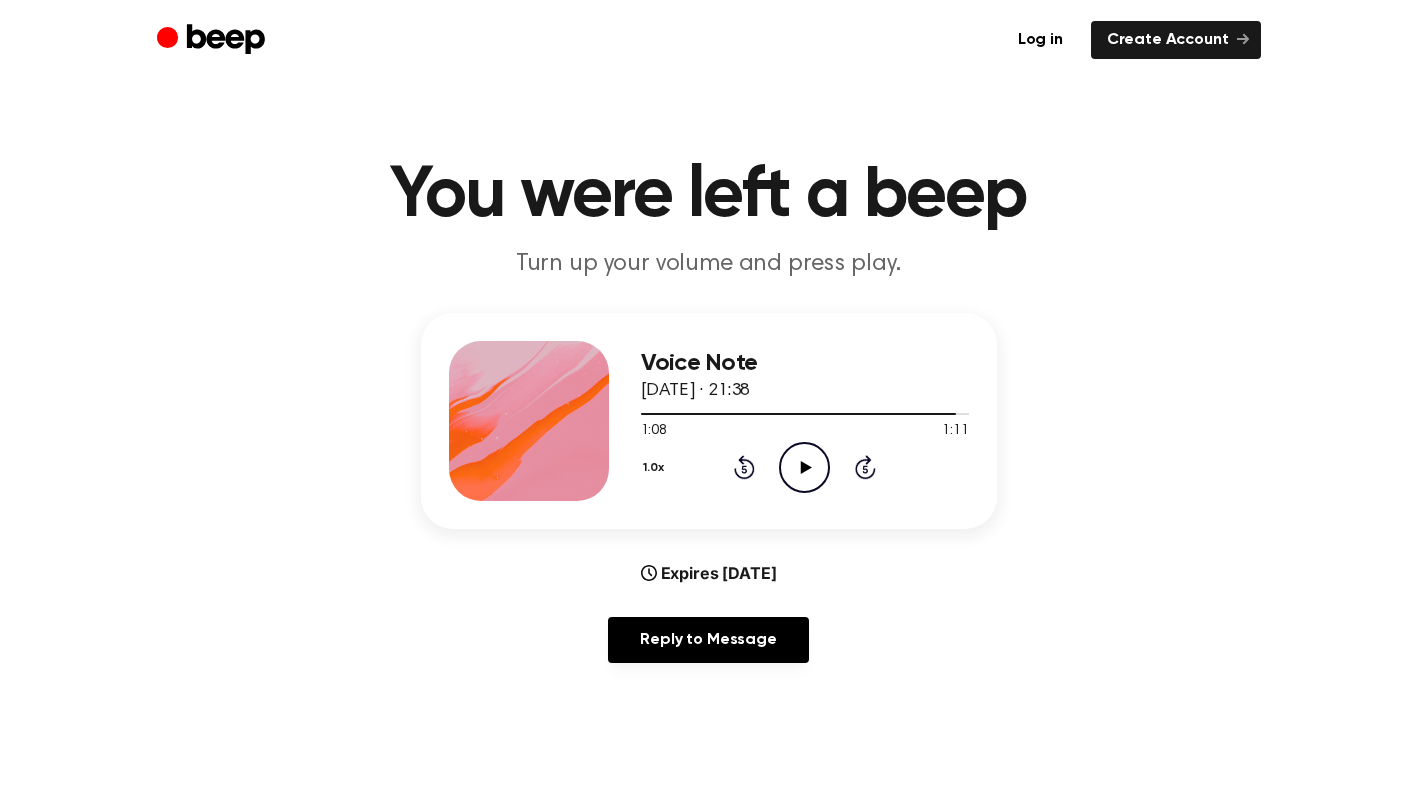 click on "Play Audio" 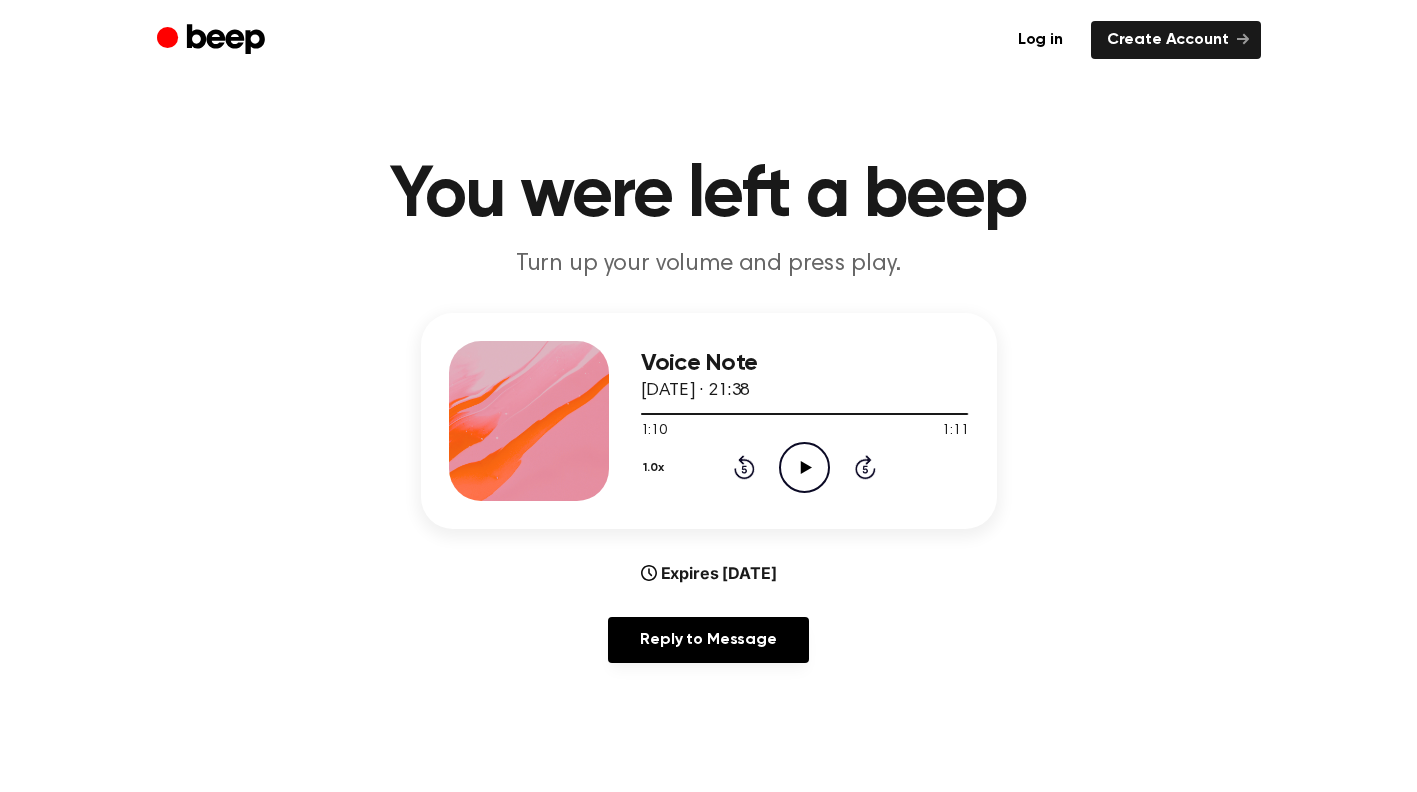 click on "Play Audio" 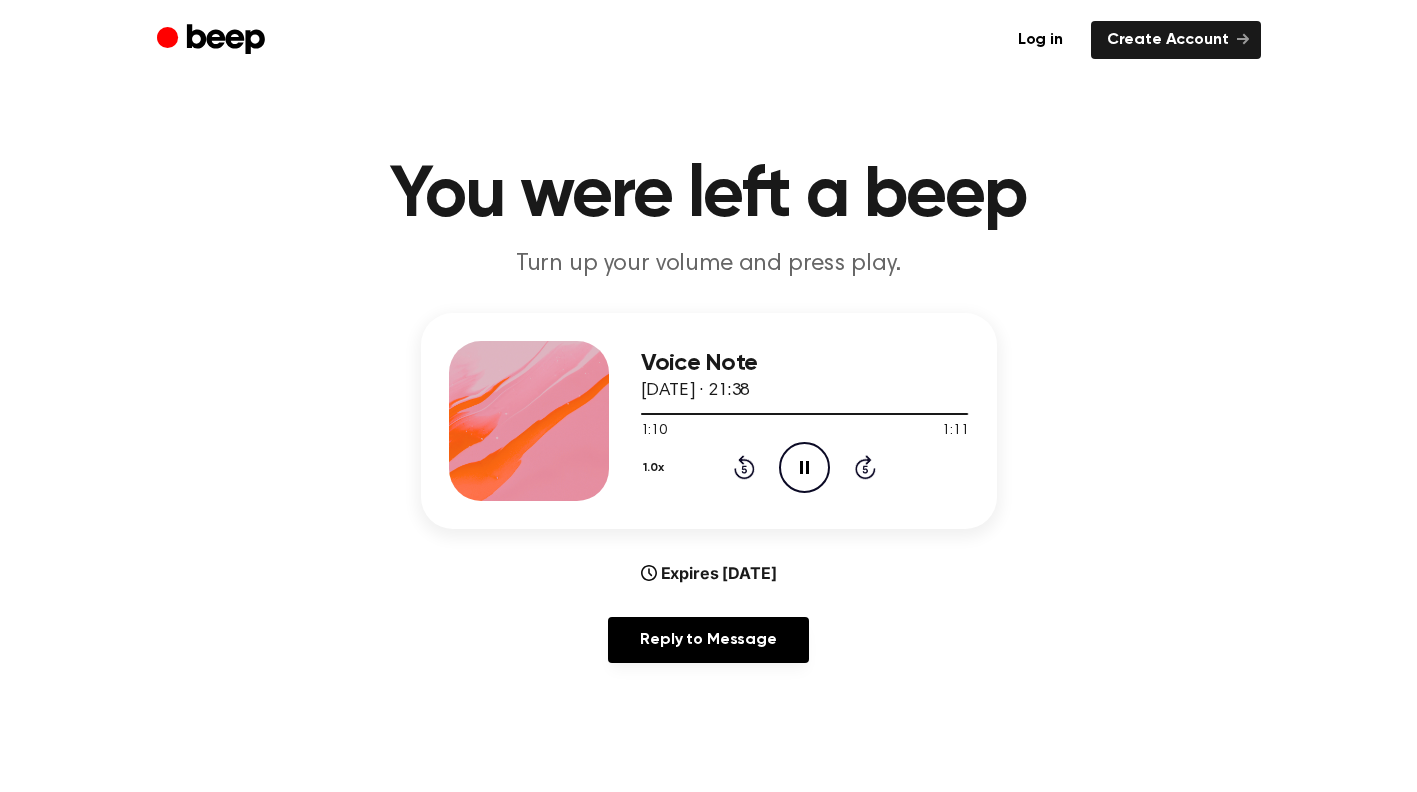 click 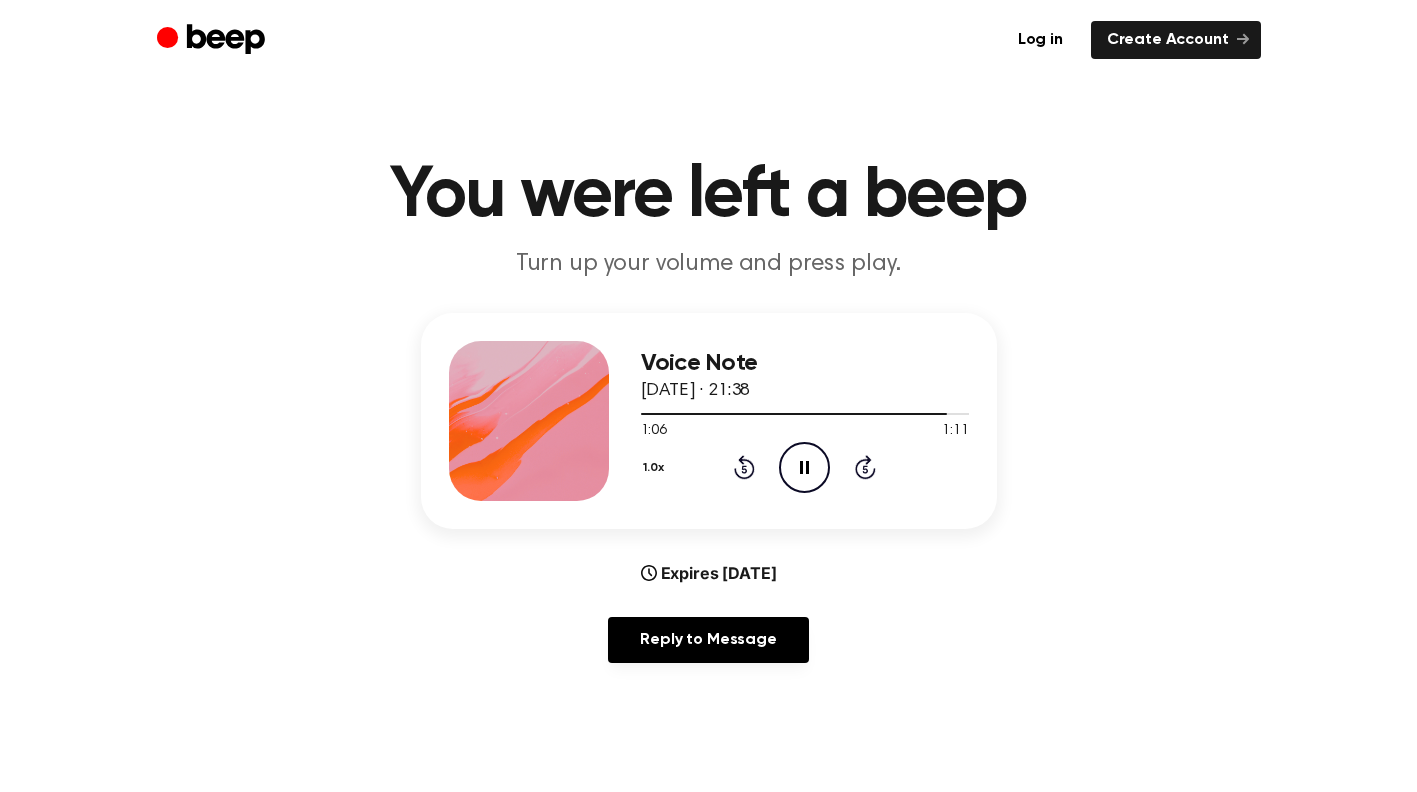 click on "1.0x Rewind 5 seconds Pause Audio Skip 5 seconds" at bounding box center (805, 467) 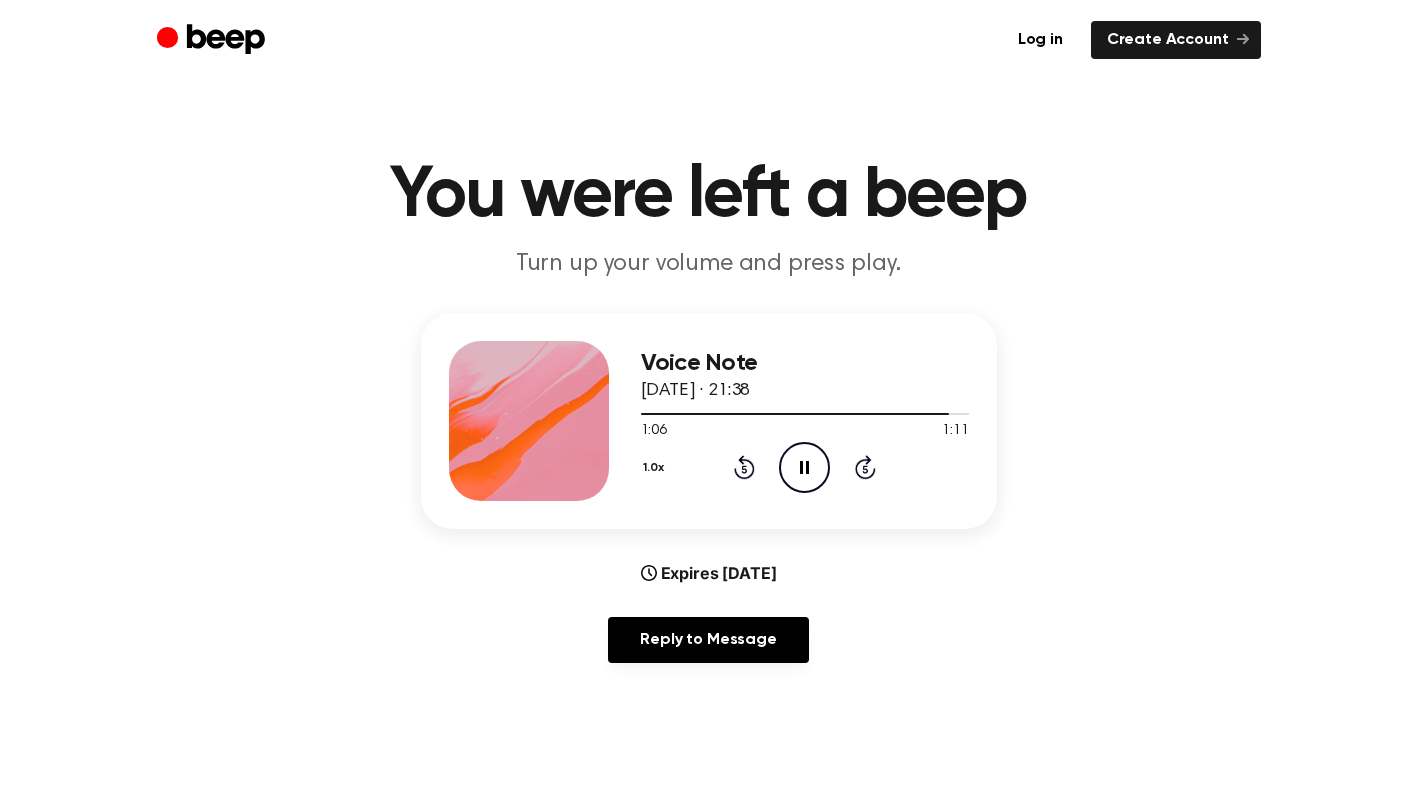 click on "1.0x Rewind 5 seconds Pause Audio Skip 5 seconds" at bounding box center (805, 467) 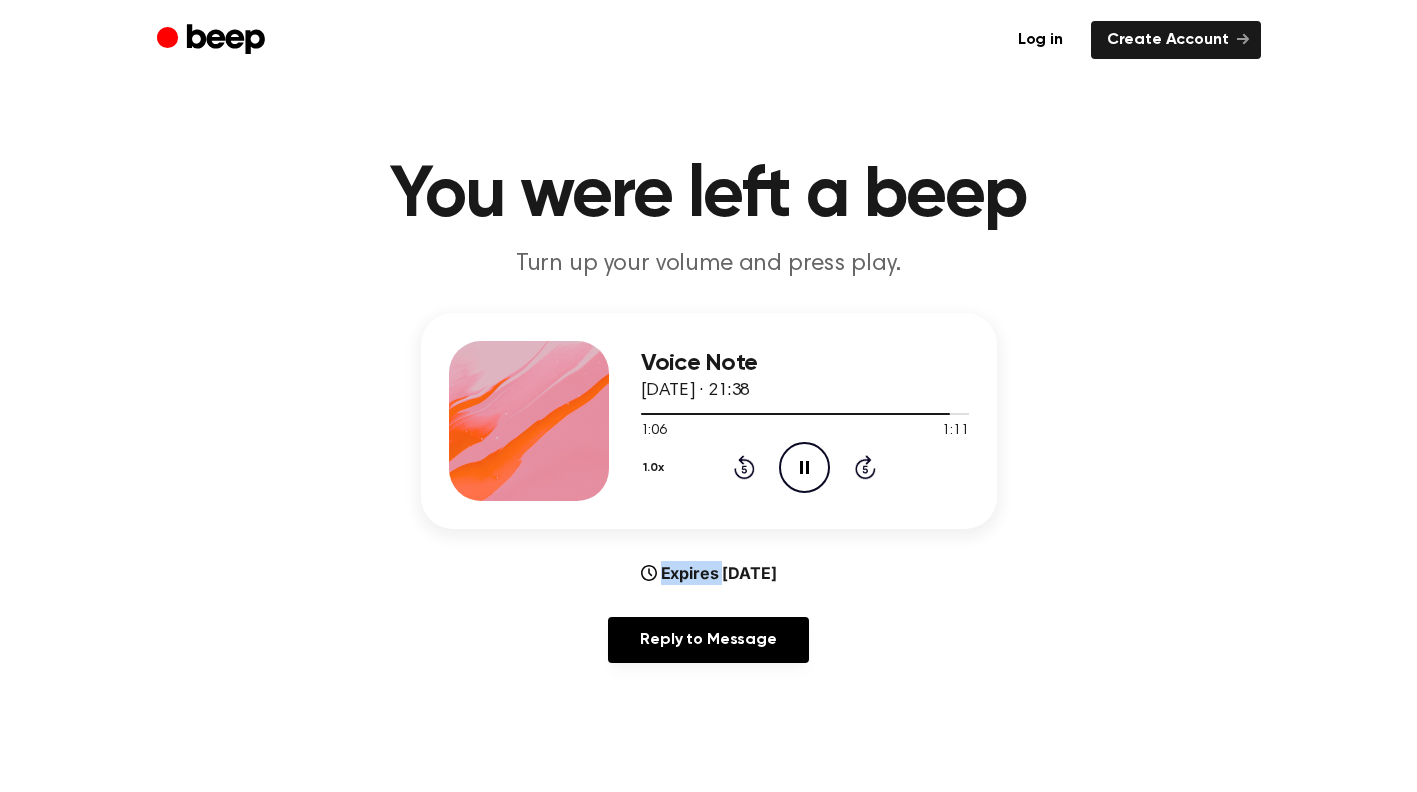 click on "1.0x Rewind 5 seconds Pause Audio Skip 5 seconds" at bounding box center [805, 467] 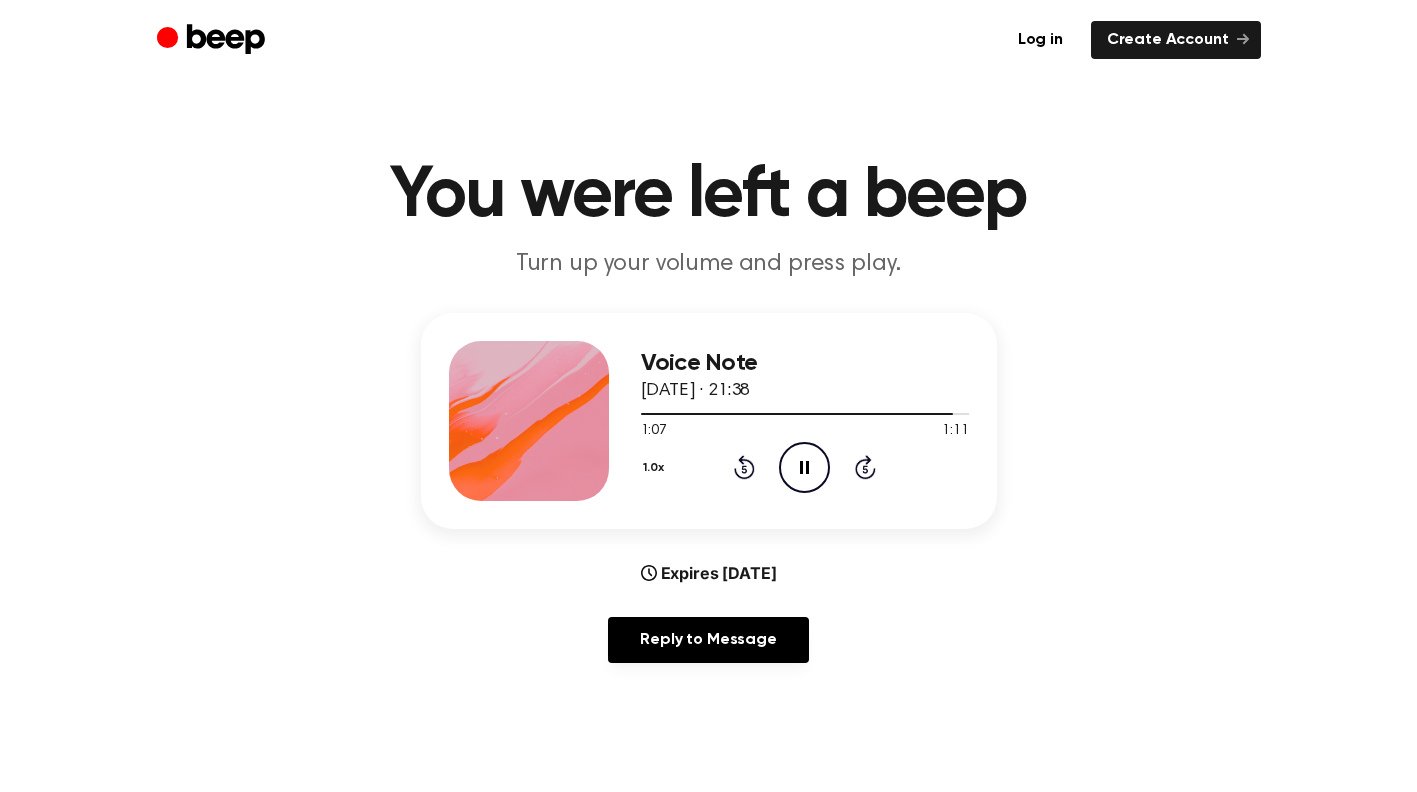 drag, startPoint x: 877, startPoint y: 469, endPoint x: 897, endPoint y: 499, distance: 36.05551 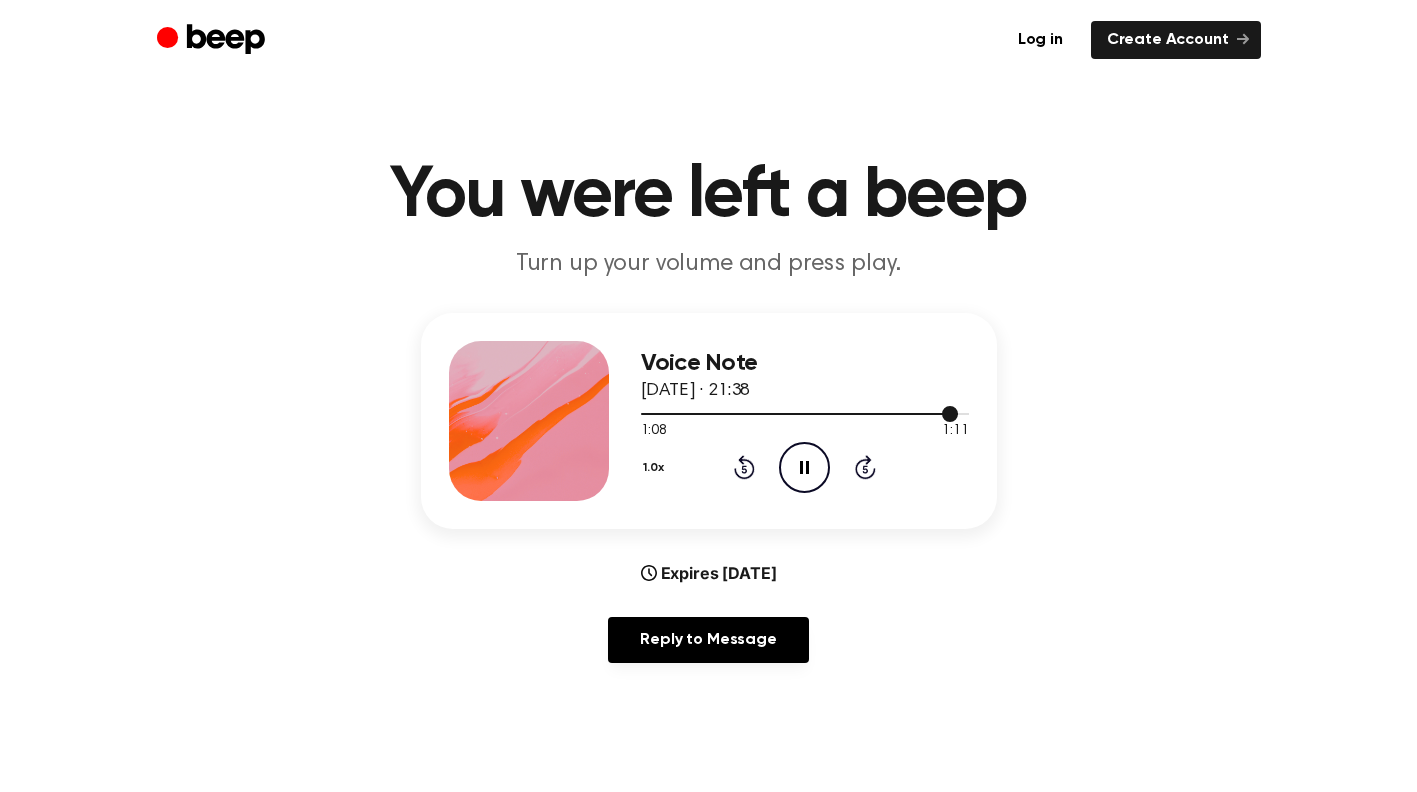 click at bounding box center [800, 414] 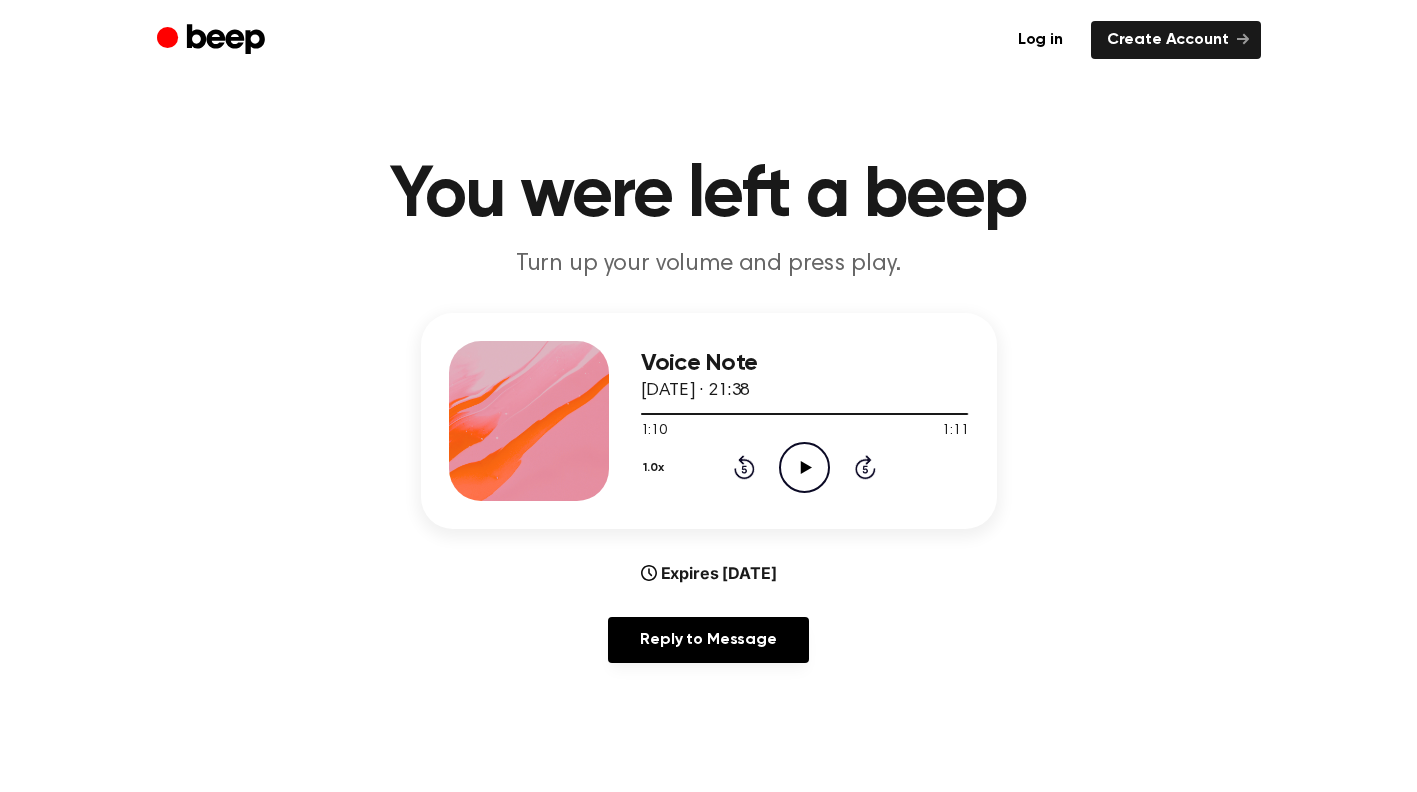 click on "Play Audio" 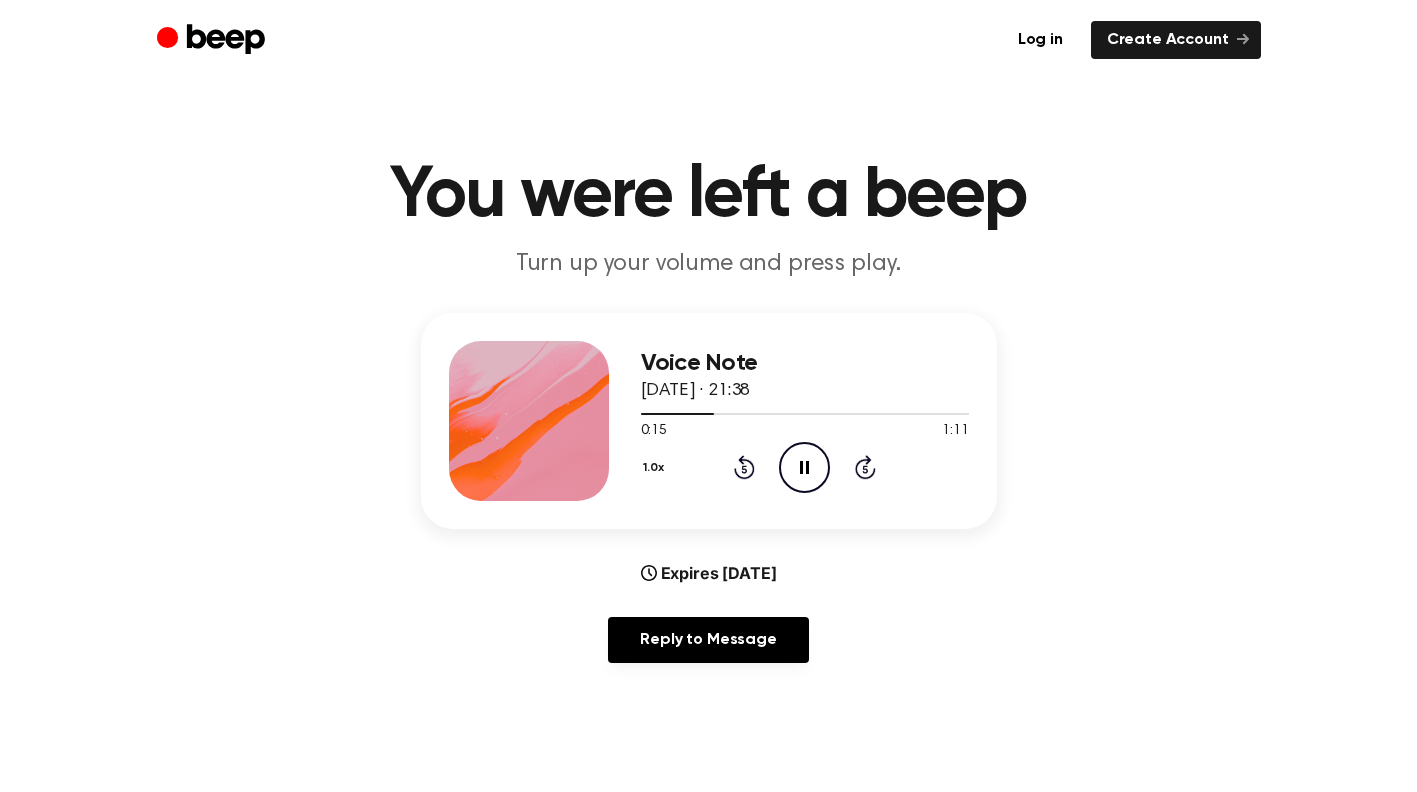 click on "Pause Audio" 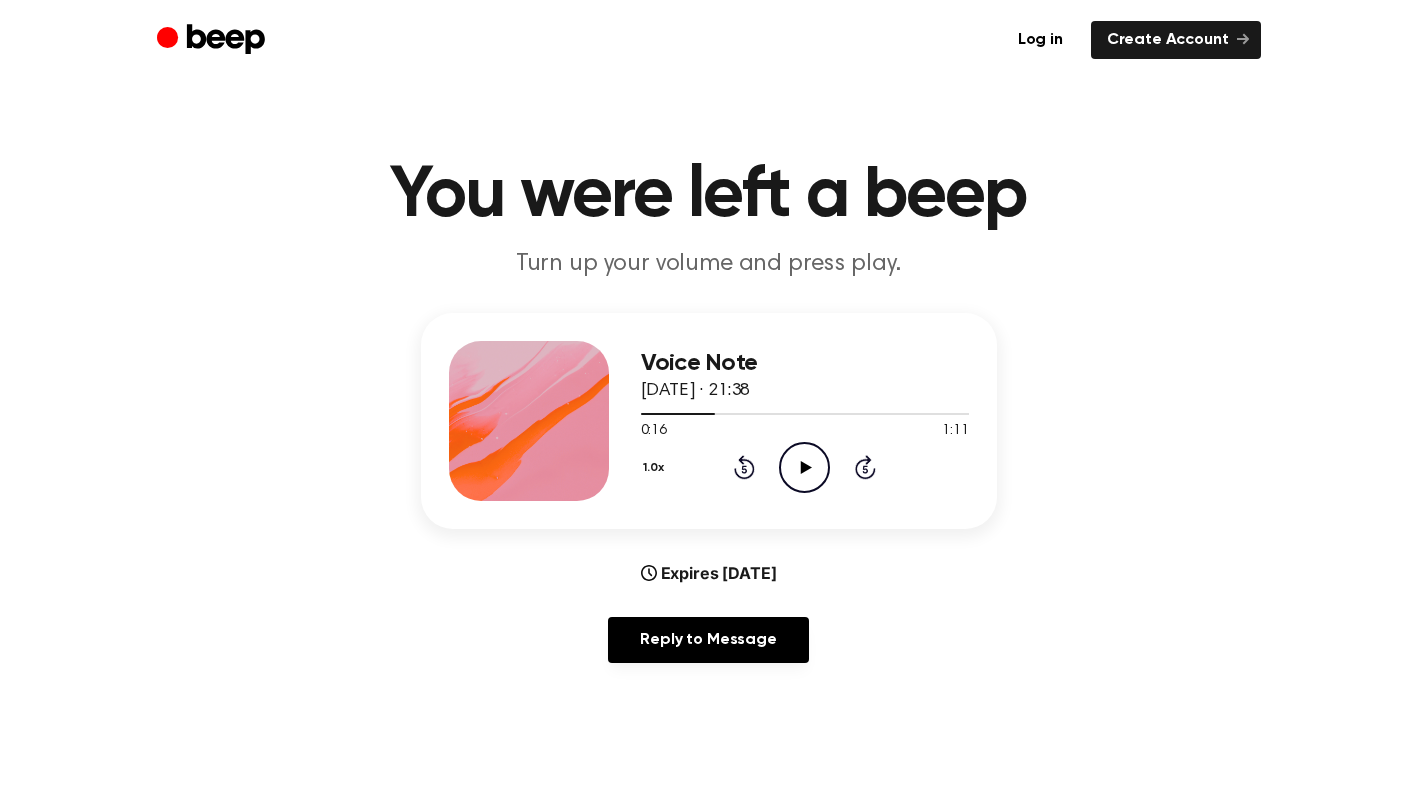 click 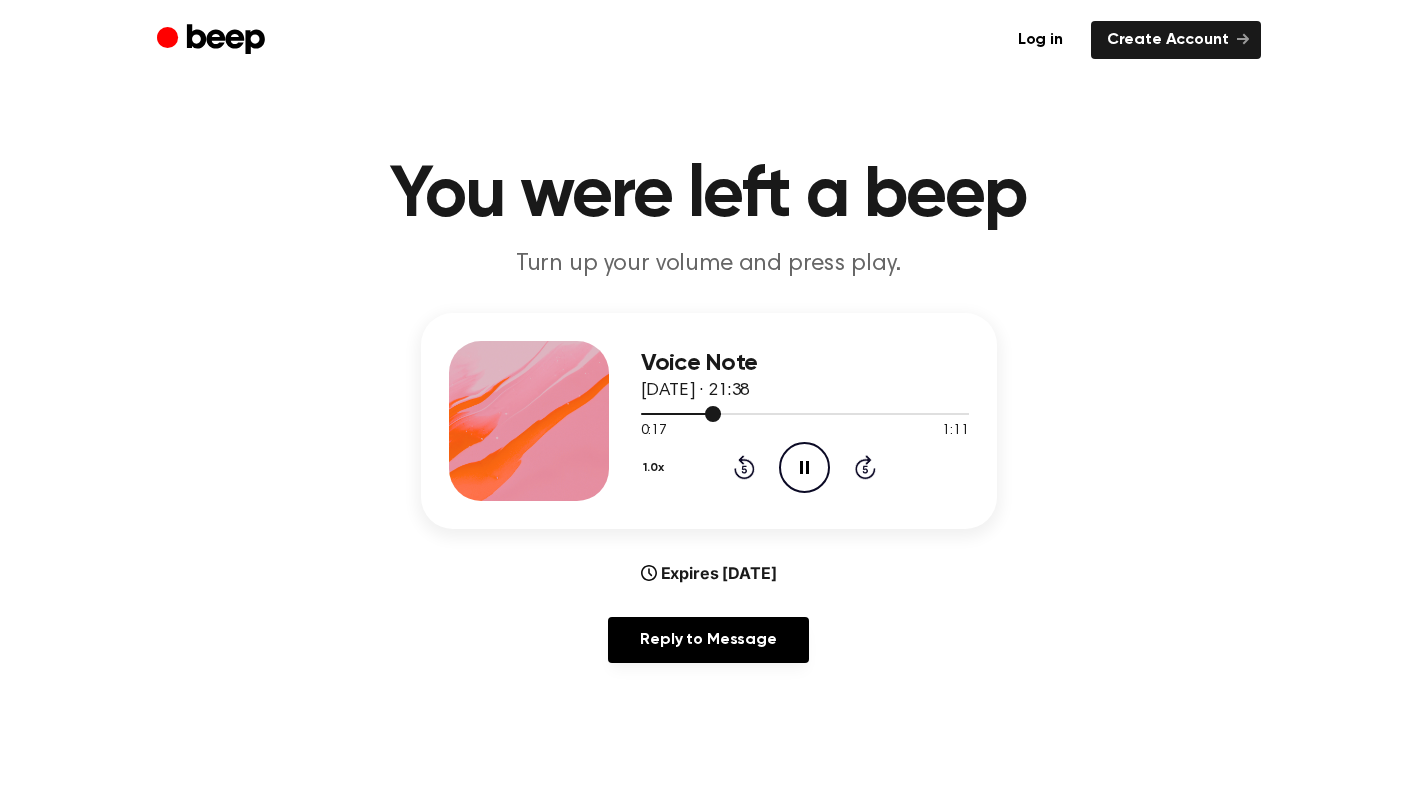 click at bounding box center [805, 413] 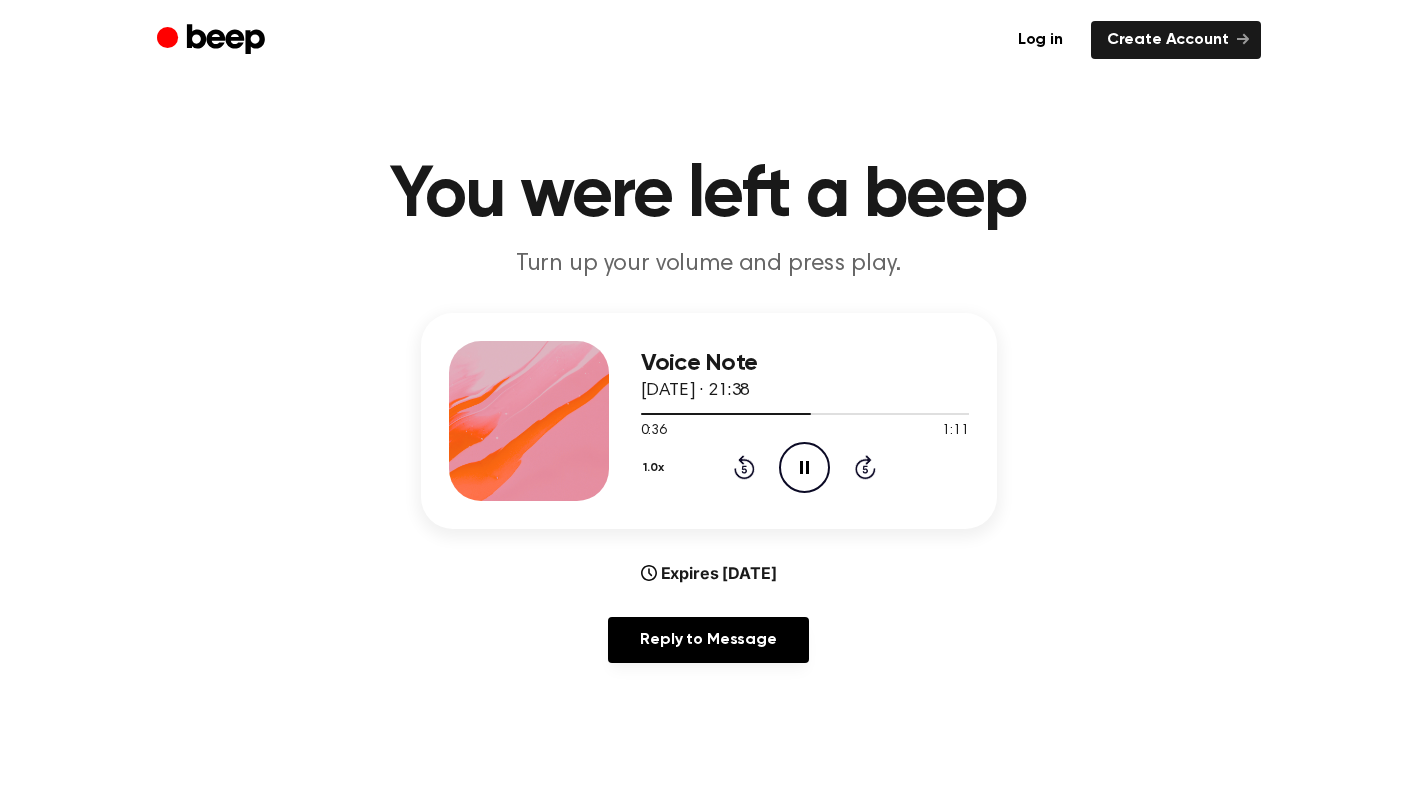 click 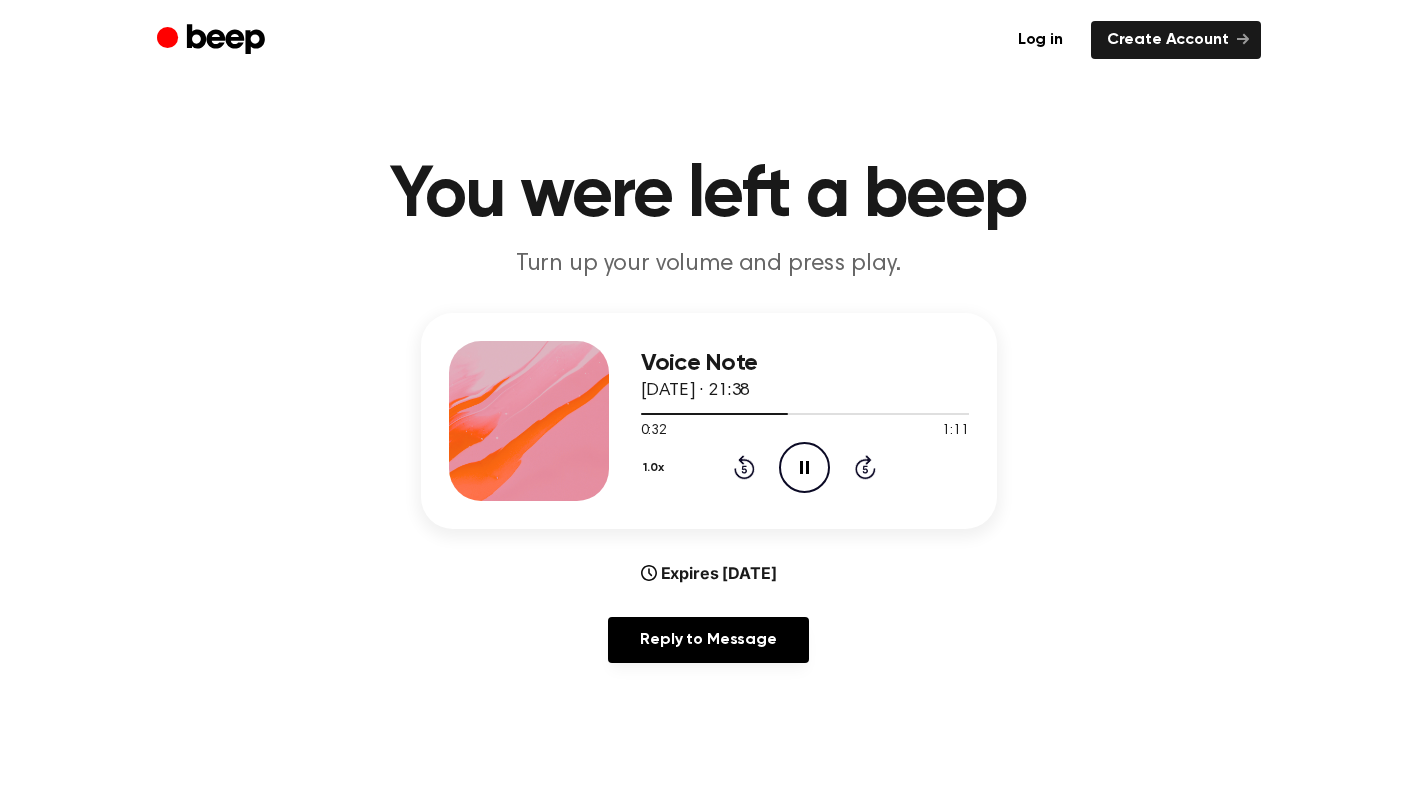 click 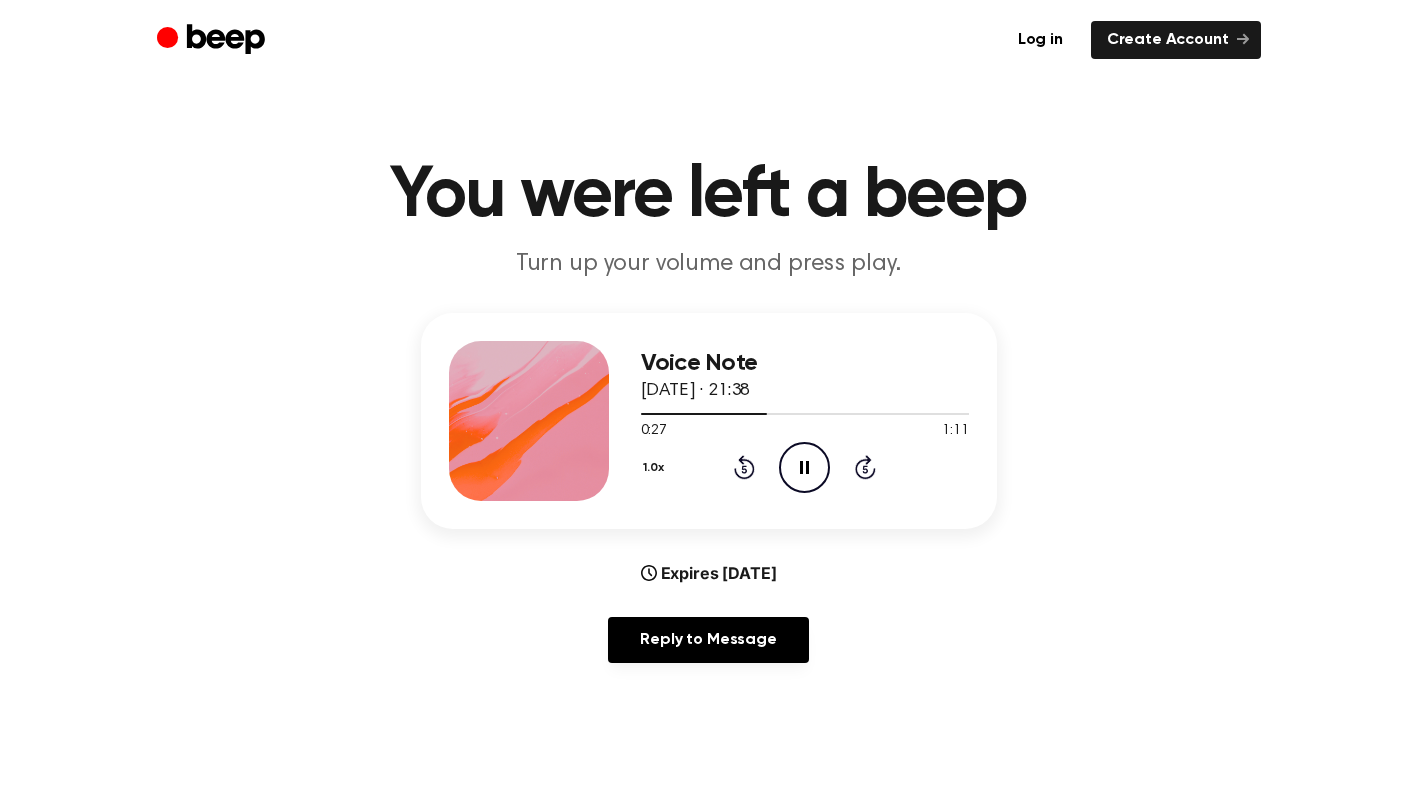 click 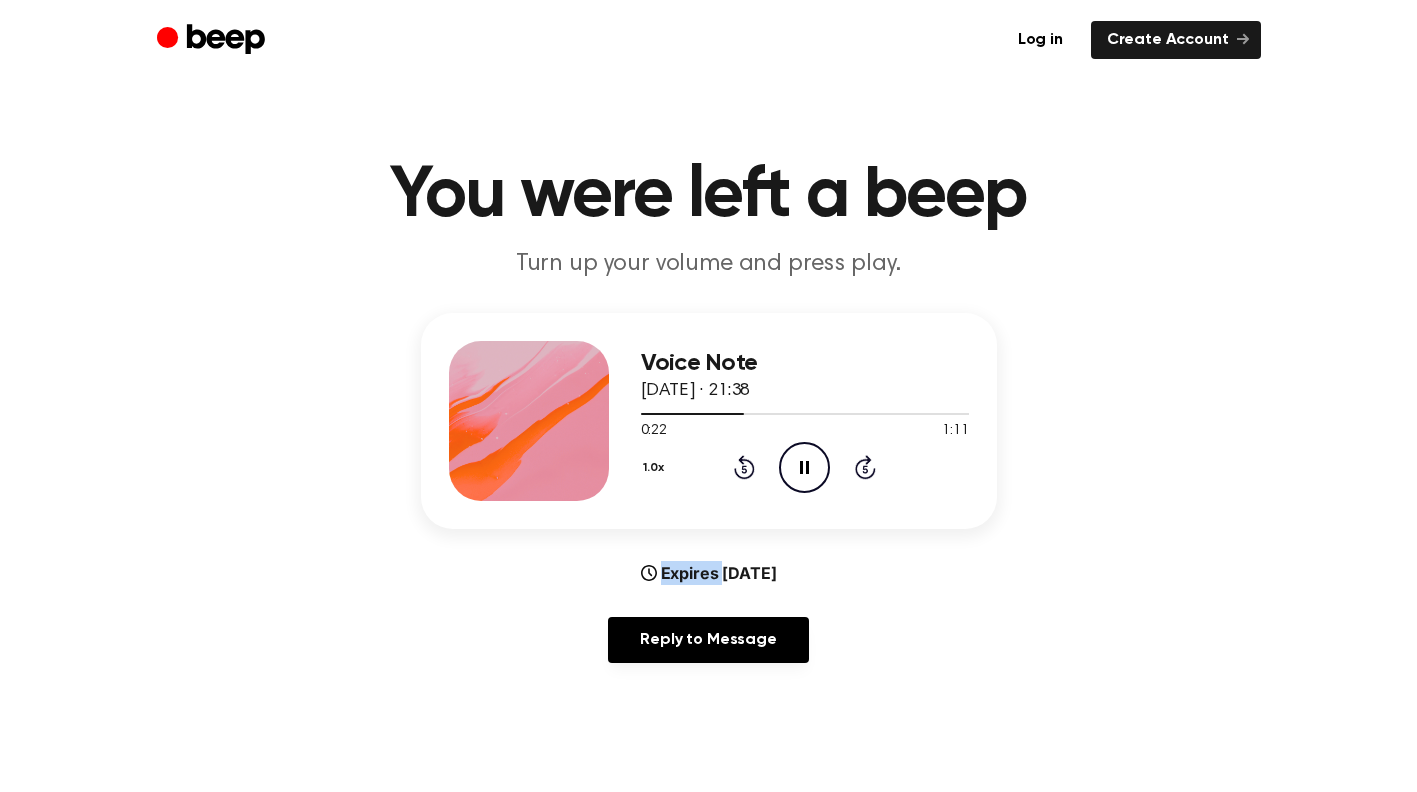 click 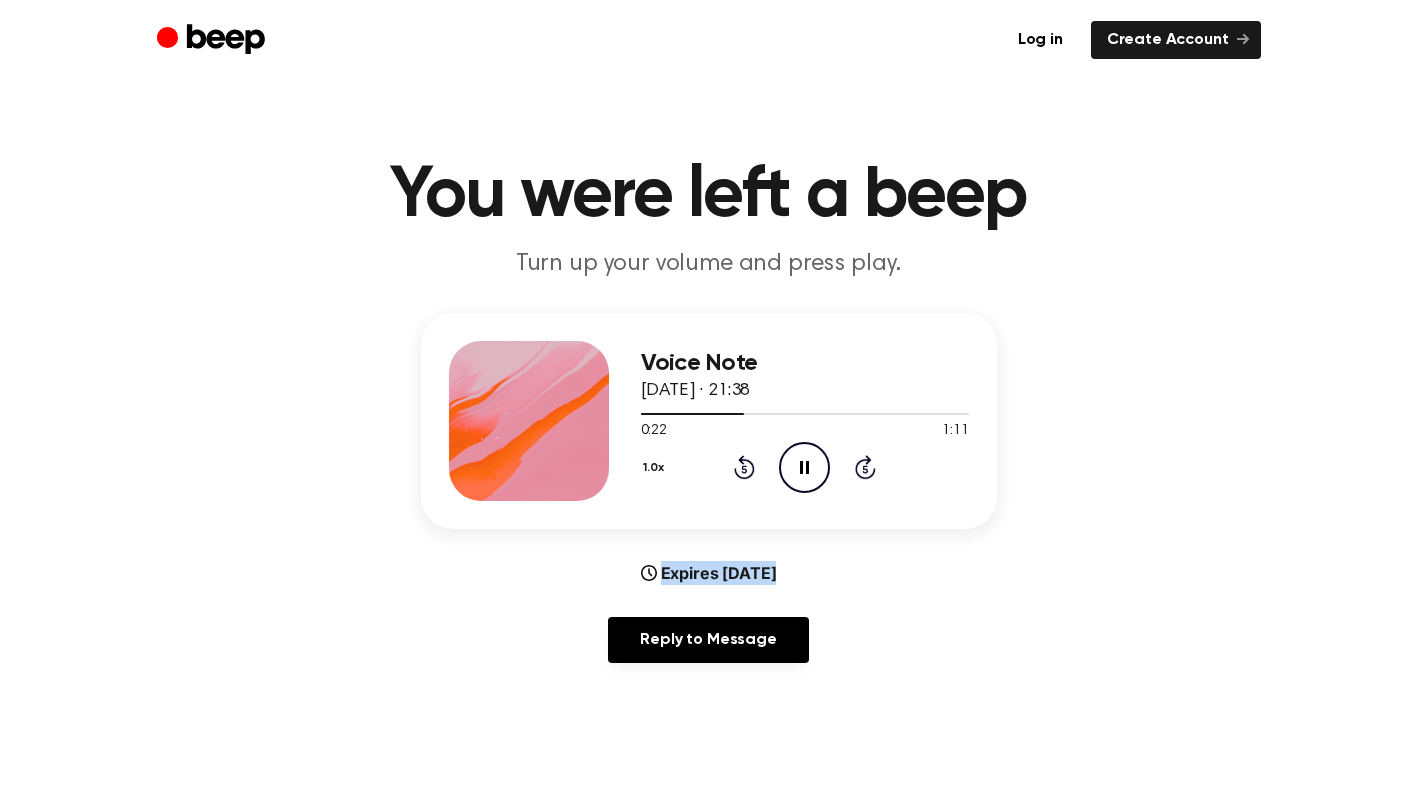 click 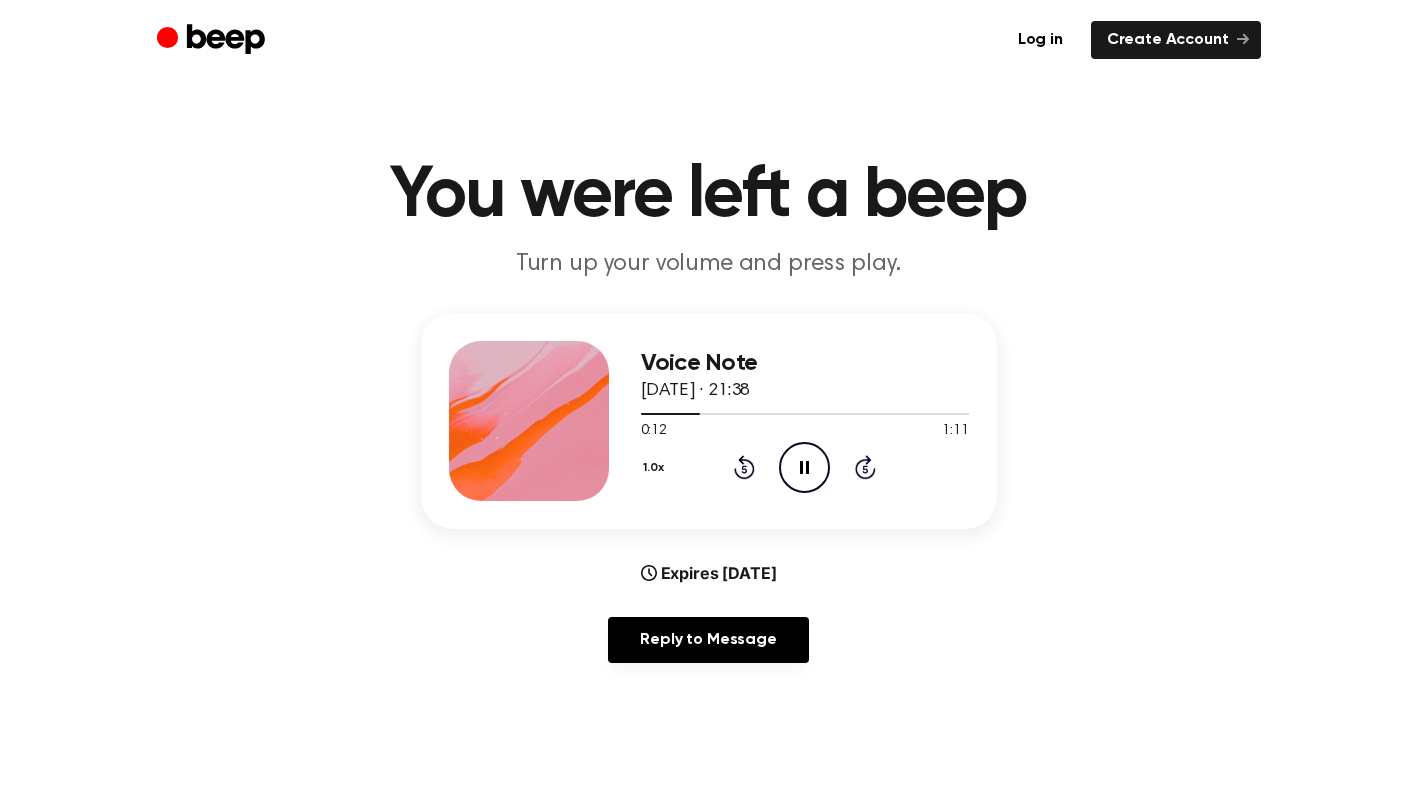 drag, startPoint x: 741, startPoint y: 463, endPoint x: 944, endPoint y: 559, distance: 224.55511 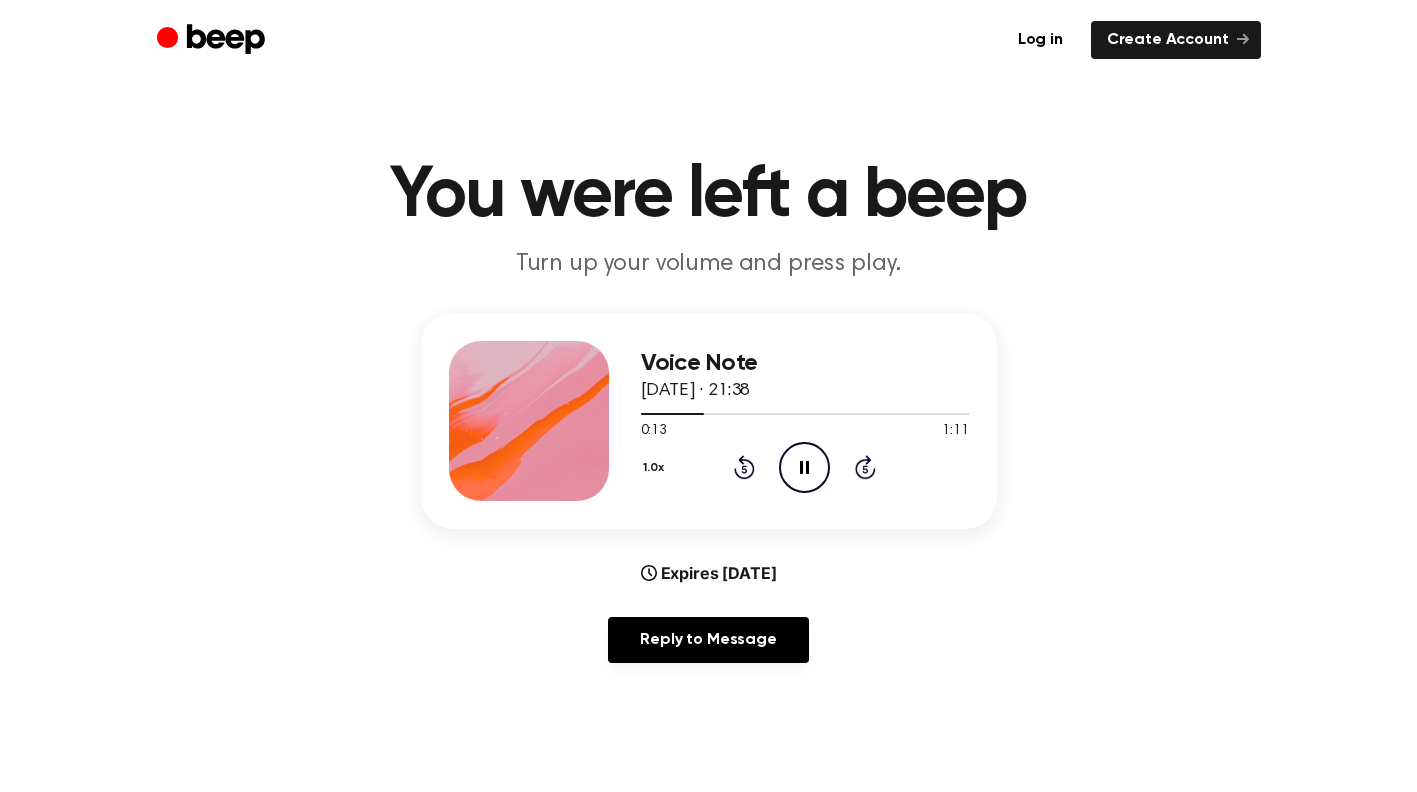 click on "Rewind 5 seconds" 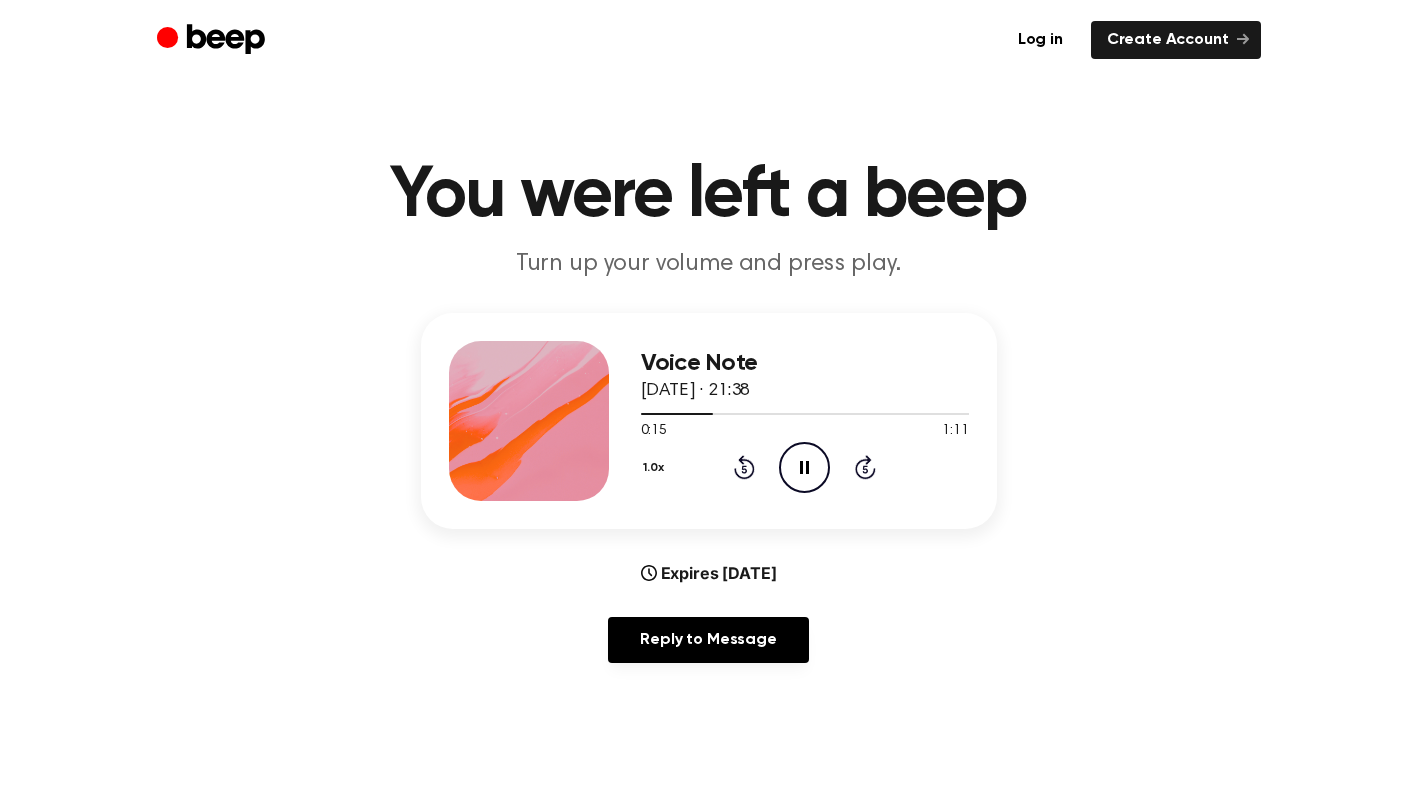 drag, startPoint x: 740, startPoint y: 465, endPoint x: 756, endPoint y: 473, distance: 17.888544 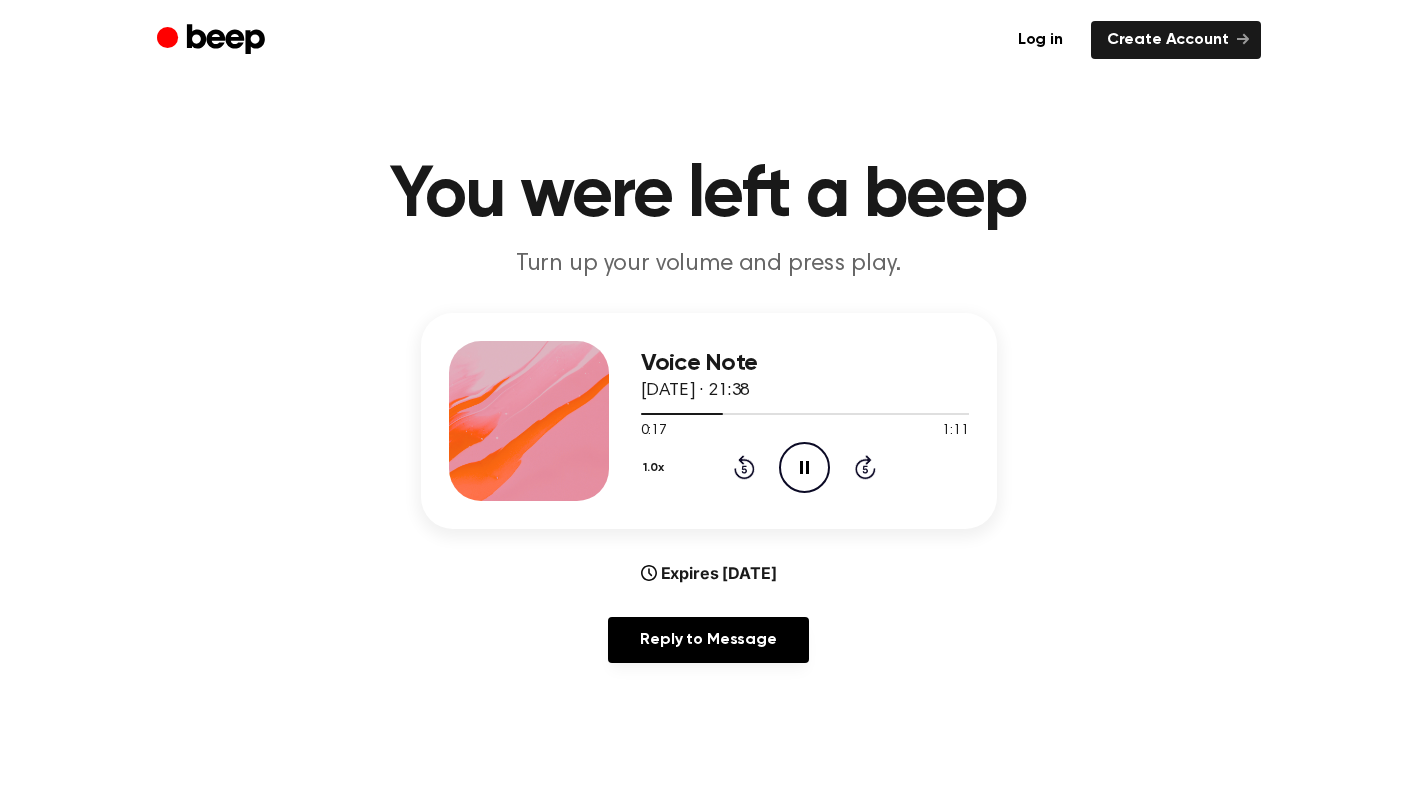 click on "Rewind 5 seconds" 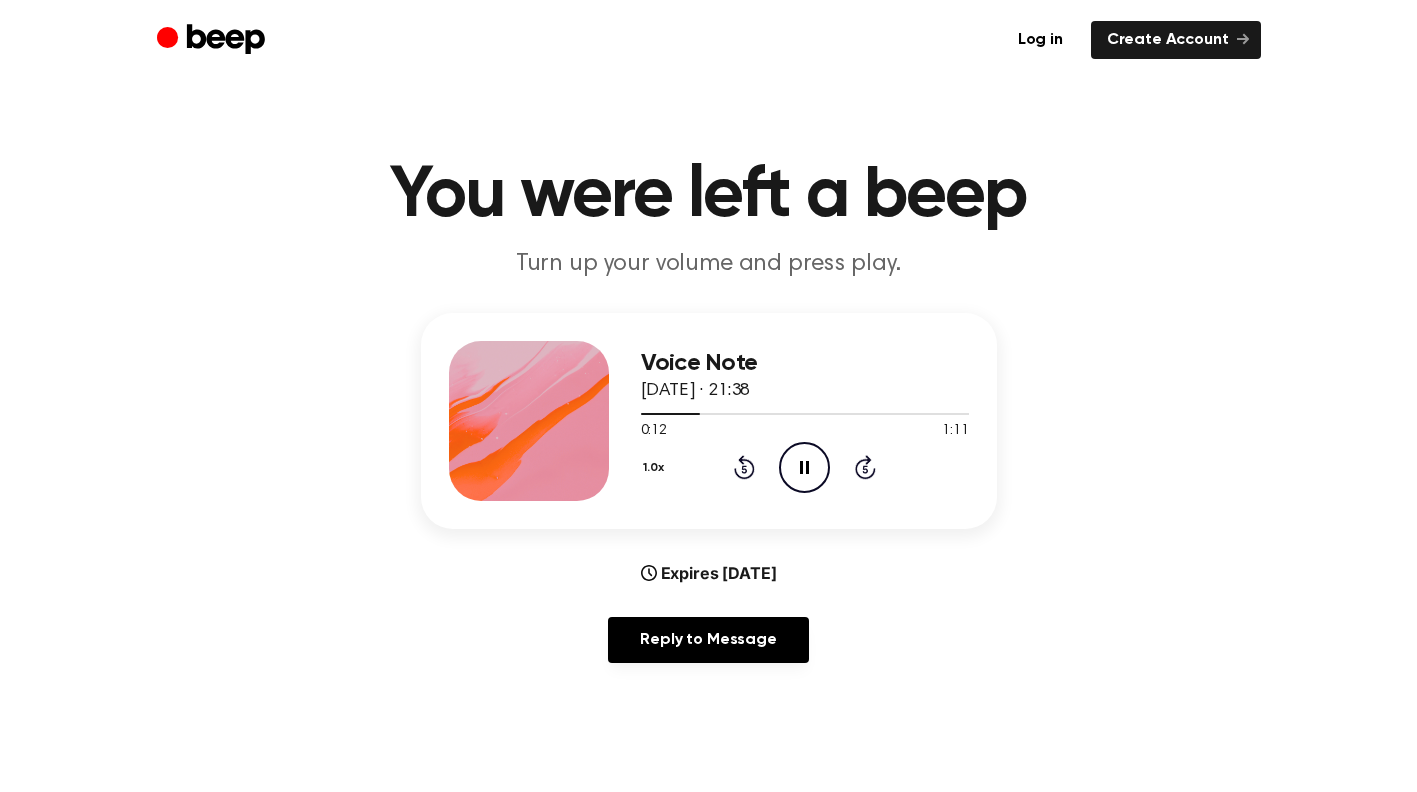 click on "Rewind 5 seconds" 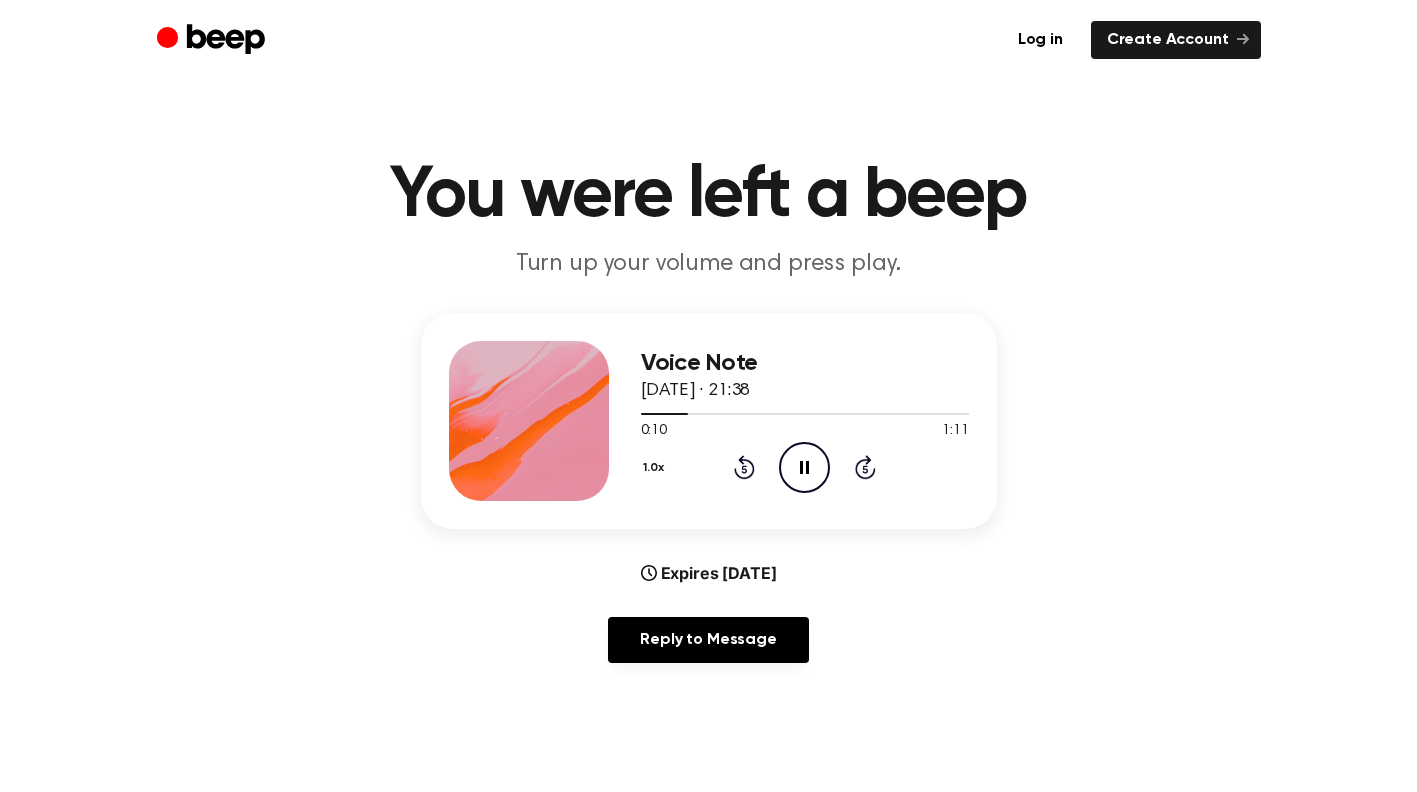 click 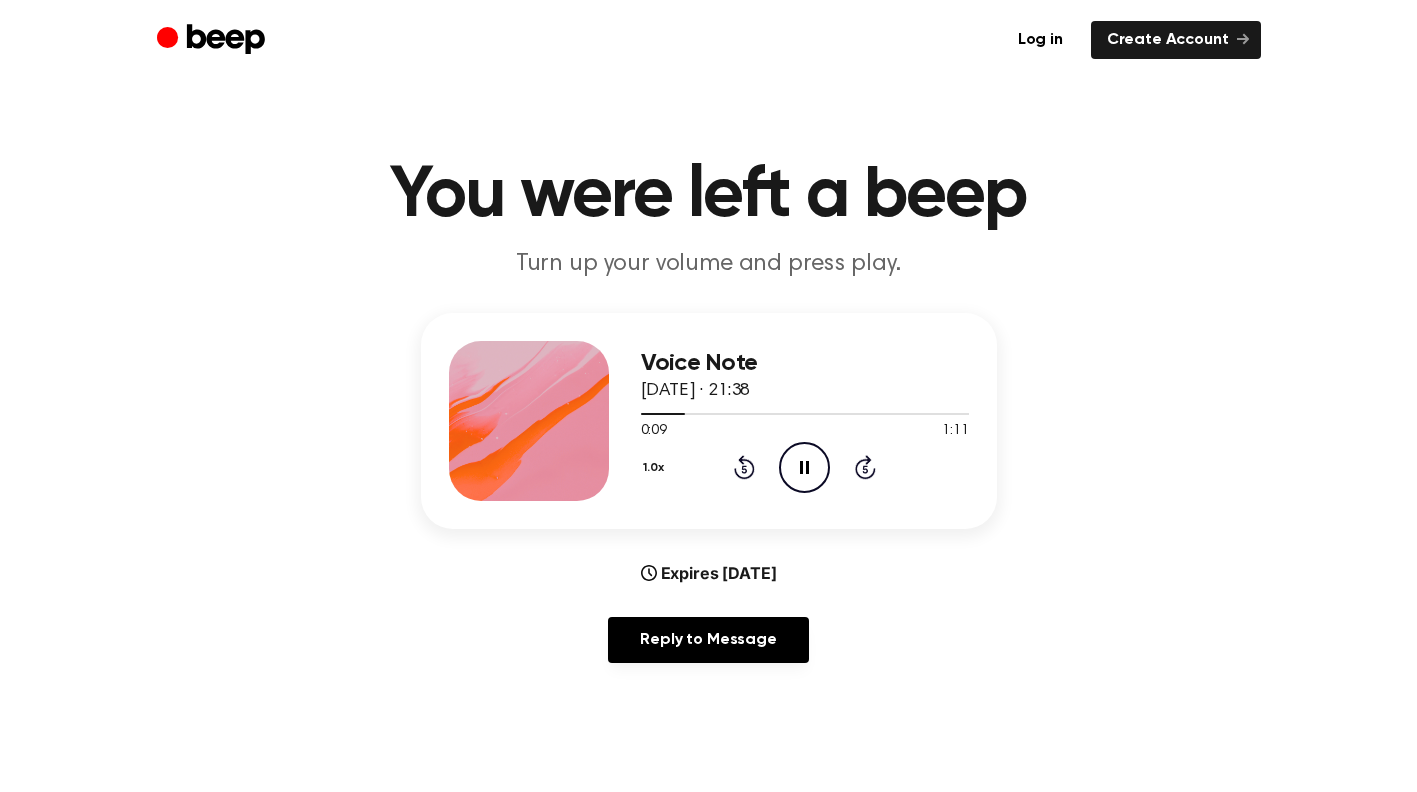 click 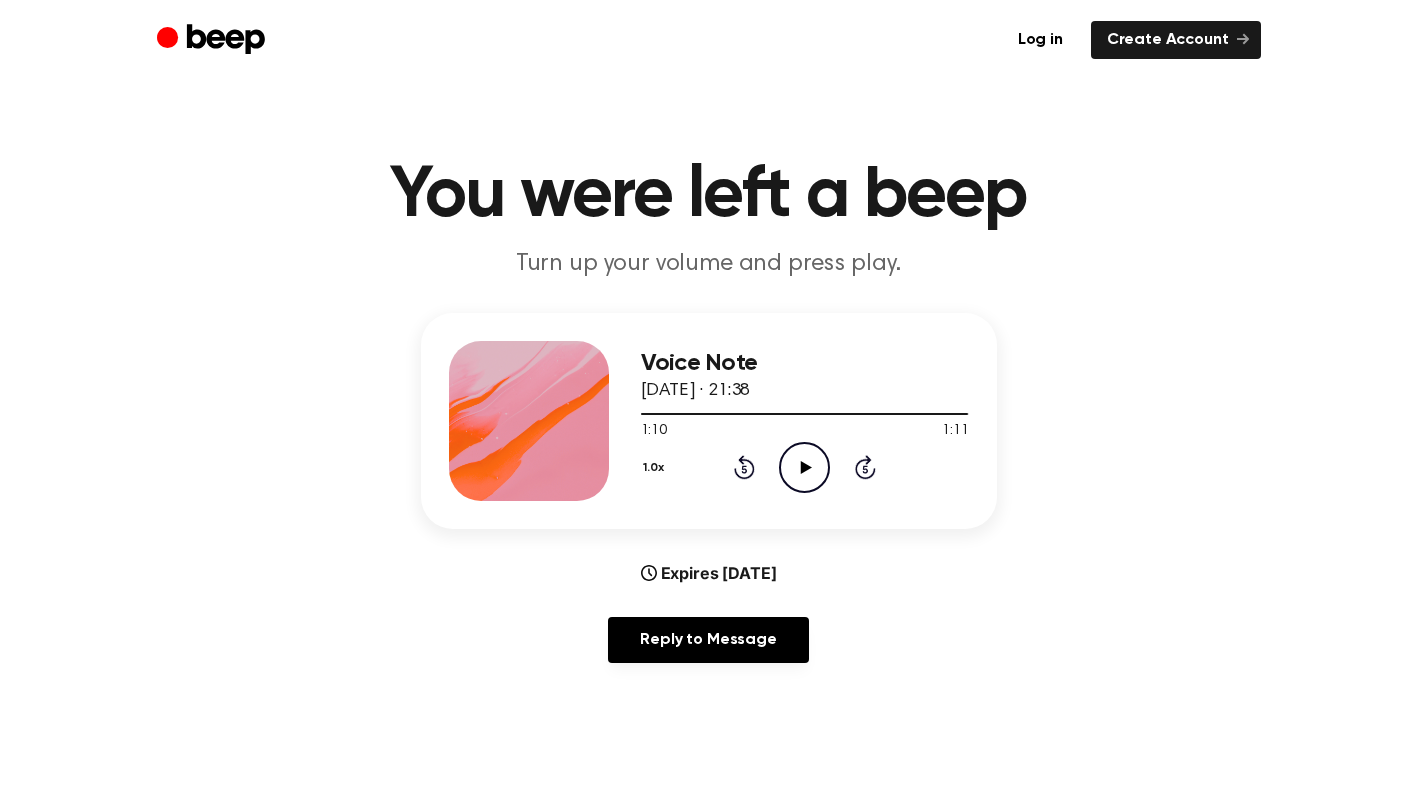 click on "Rewind 5 seconds" 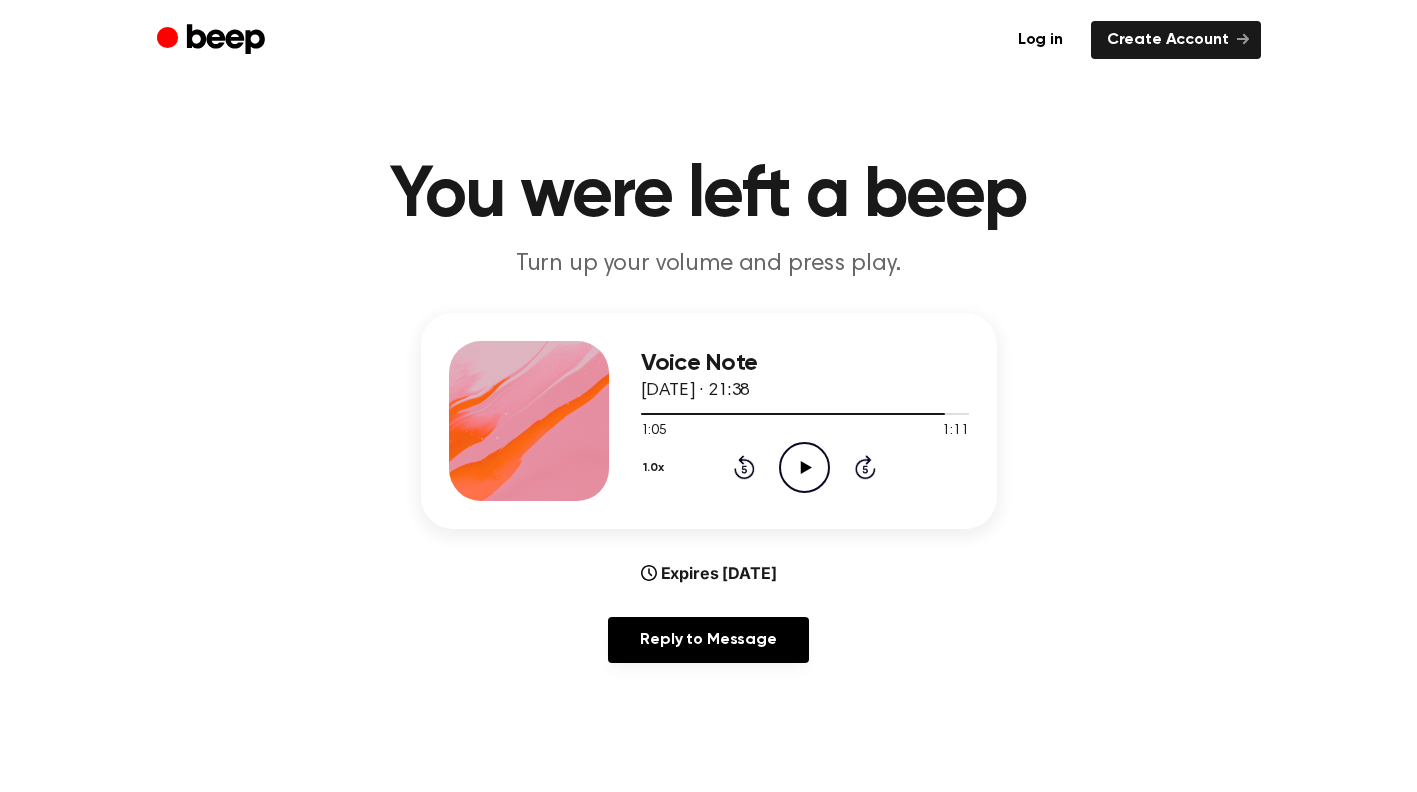 click on "Play Audio" 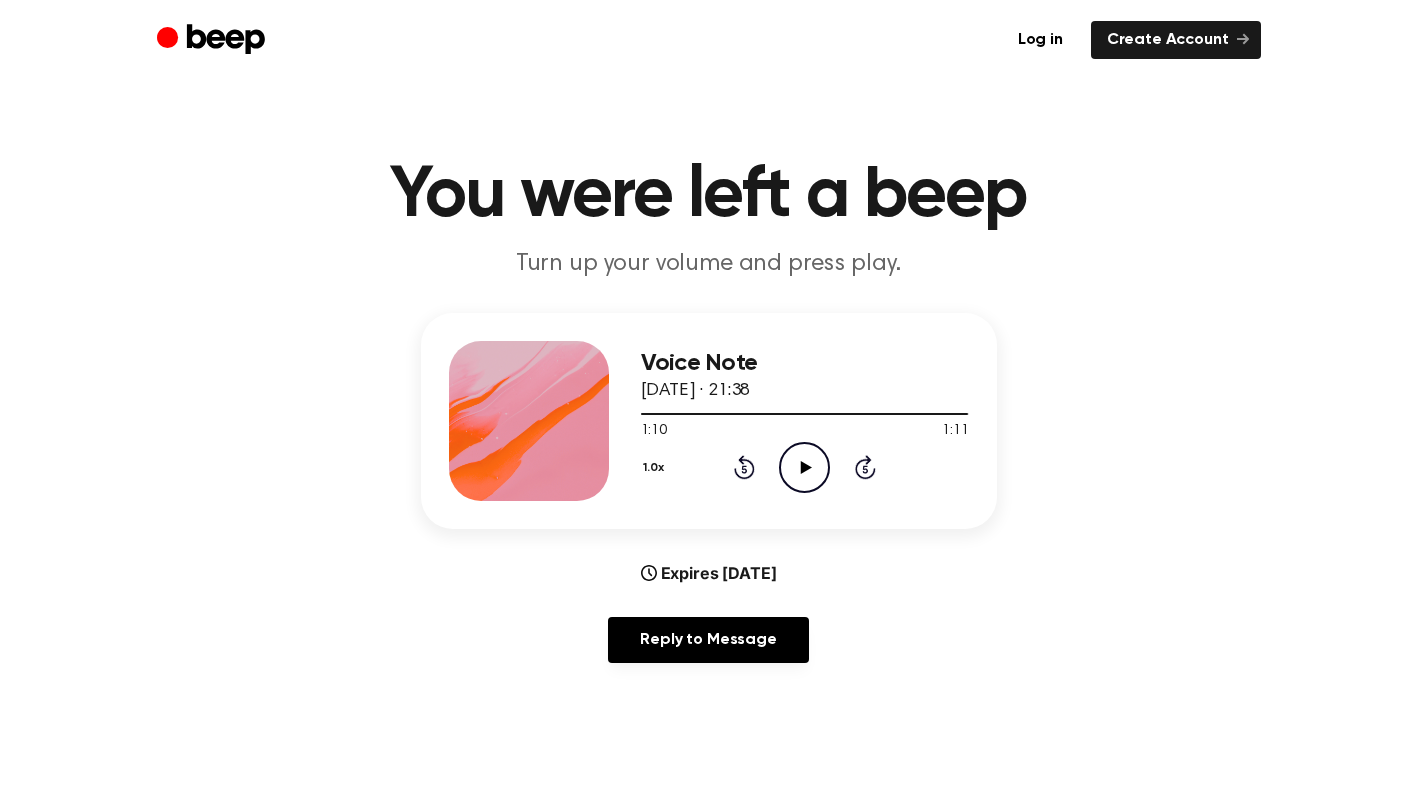 click on "Play Audio" 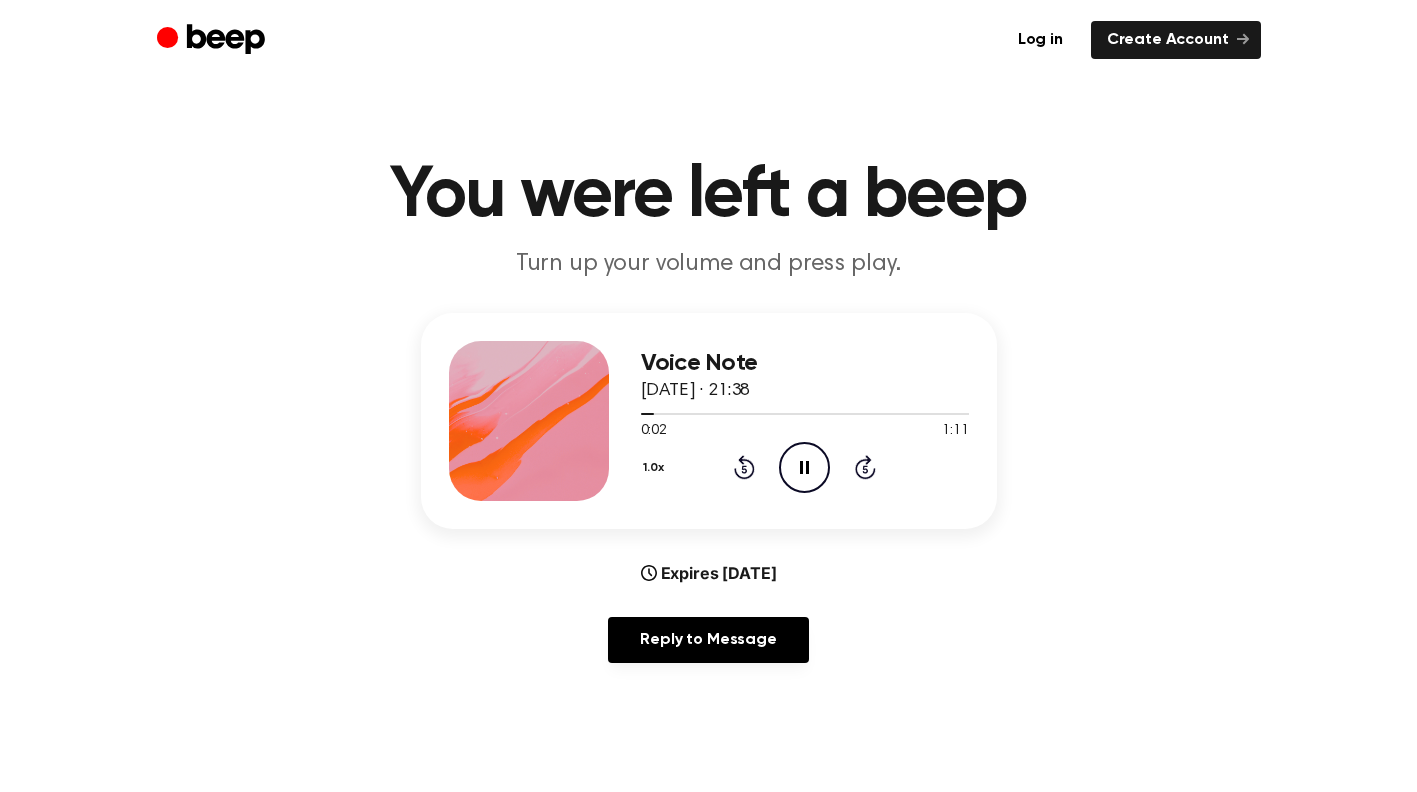click on "Skip 5 seconds" 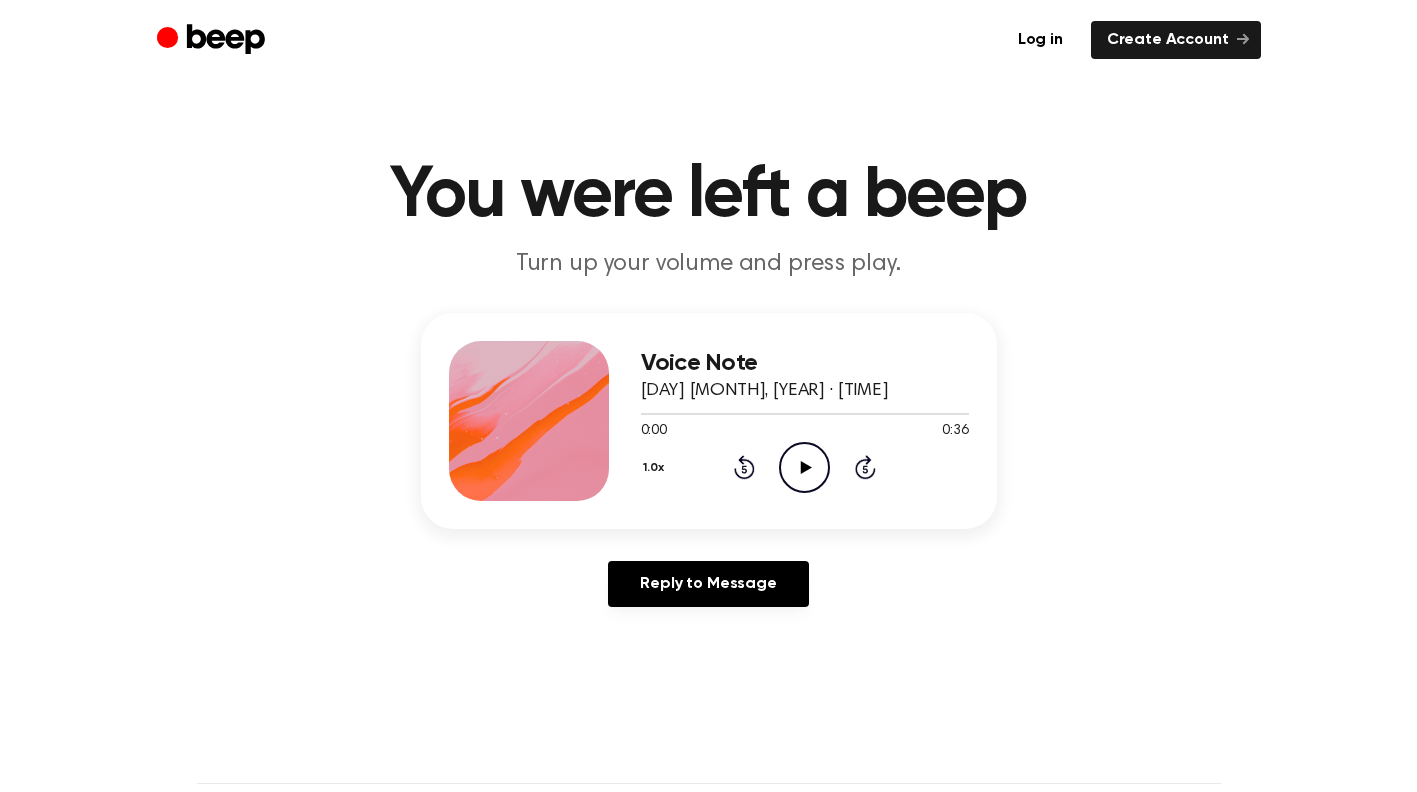 scroll, scrollTop: 0, scrollLeft: 0, axis: both 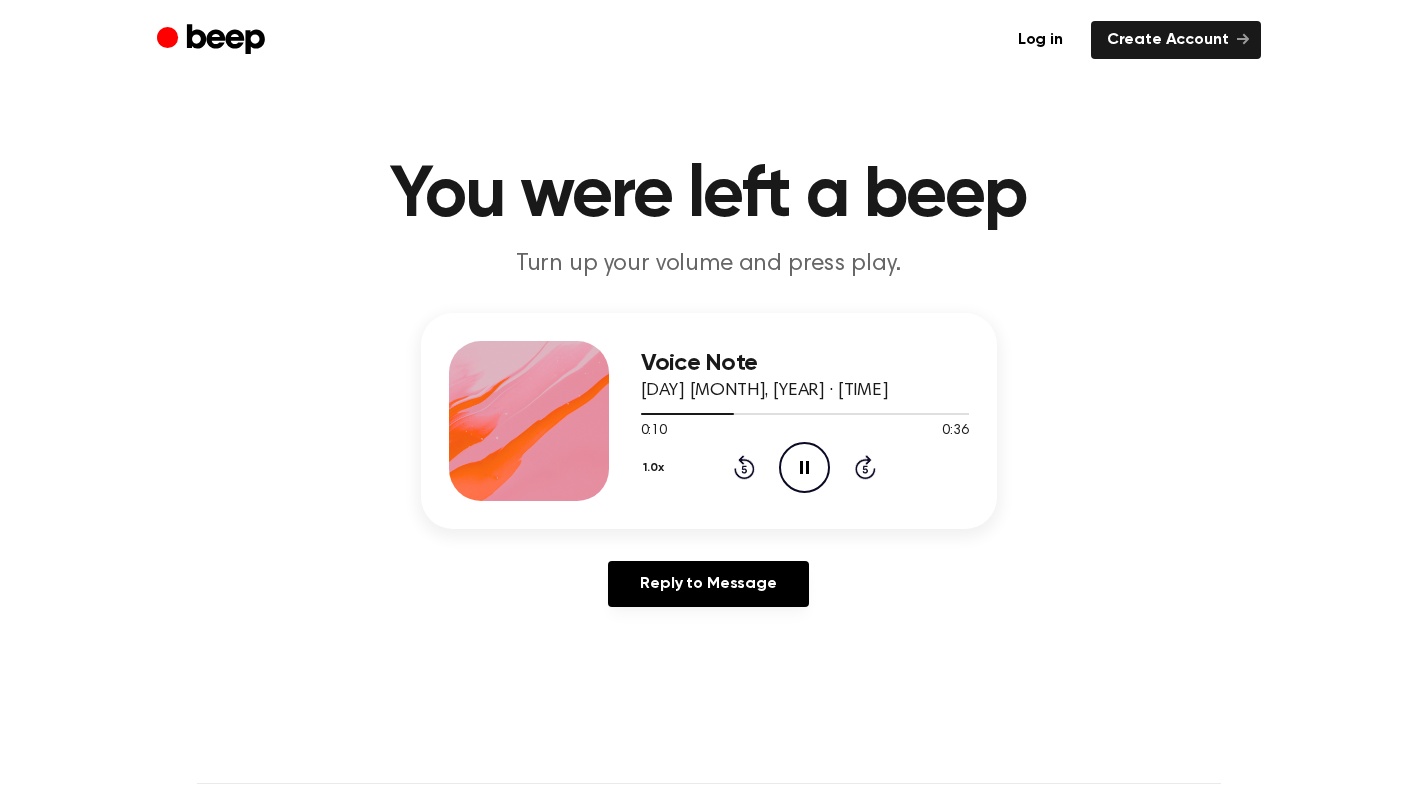click on "Rewind 5 seconds" 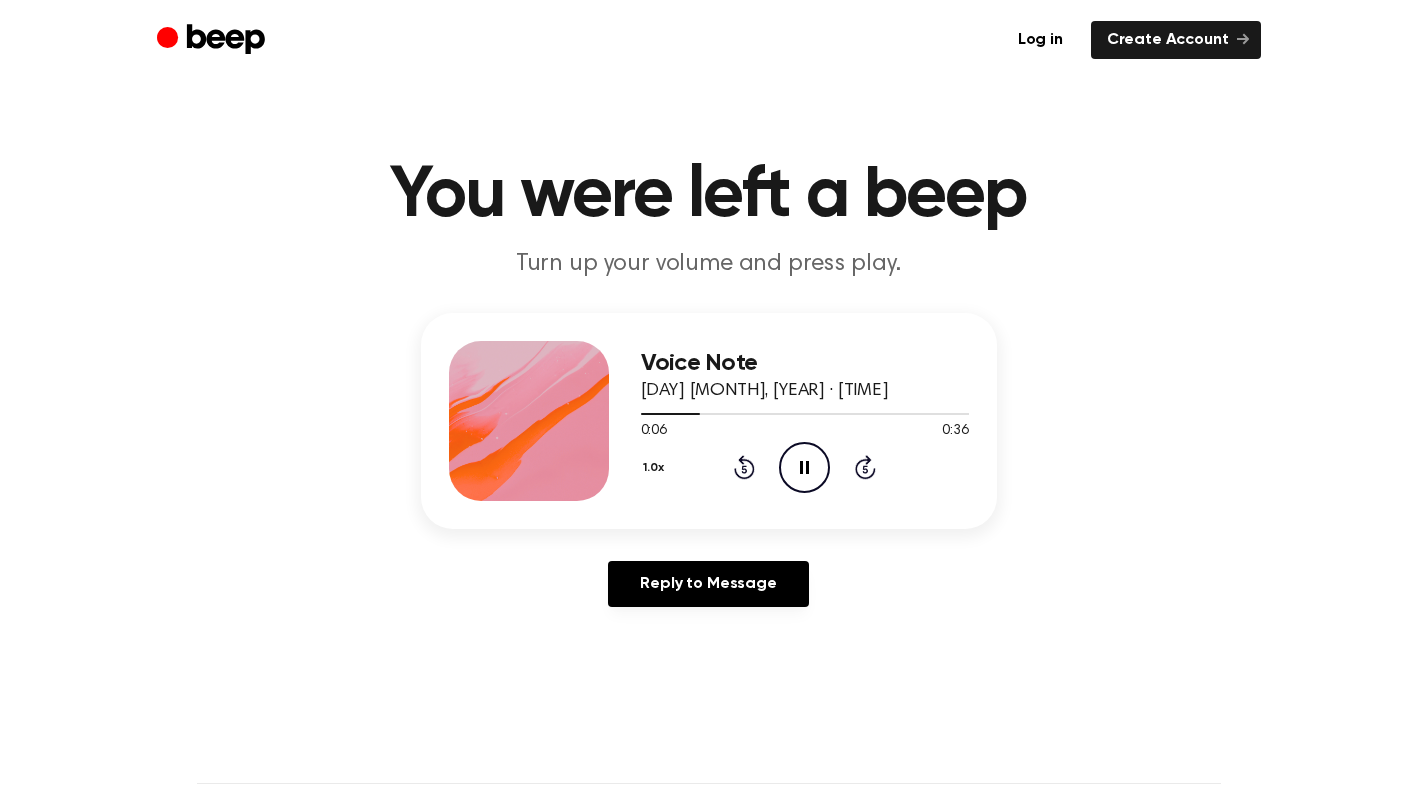 click on "Rewind 5 seconds" 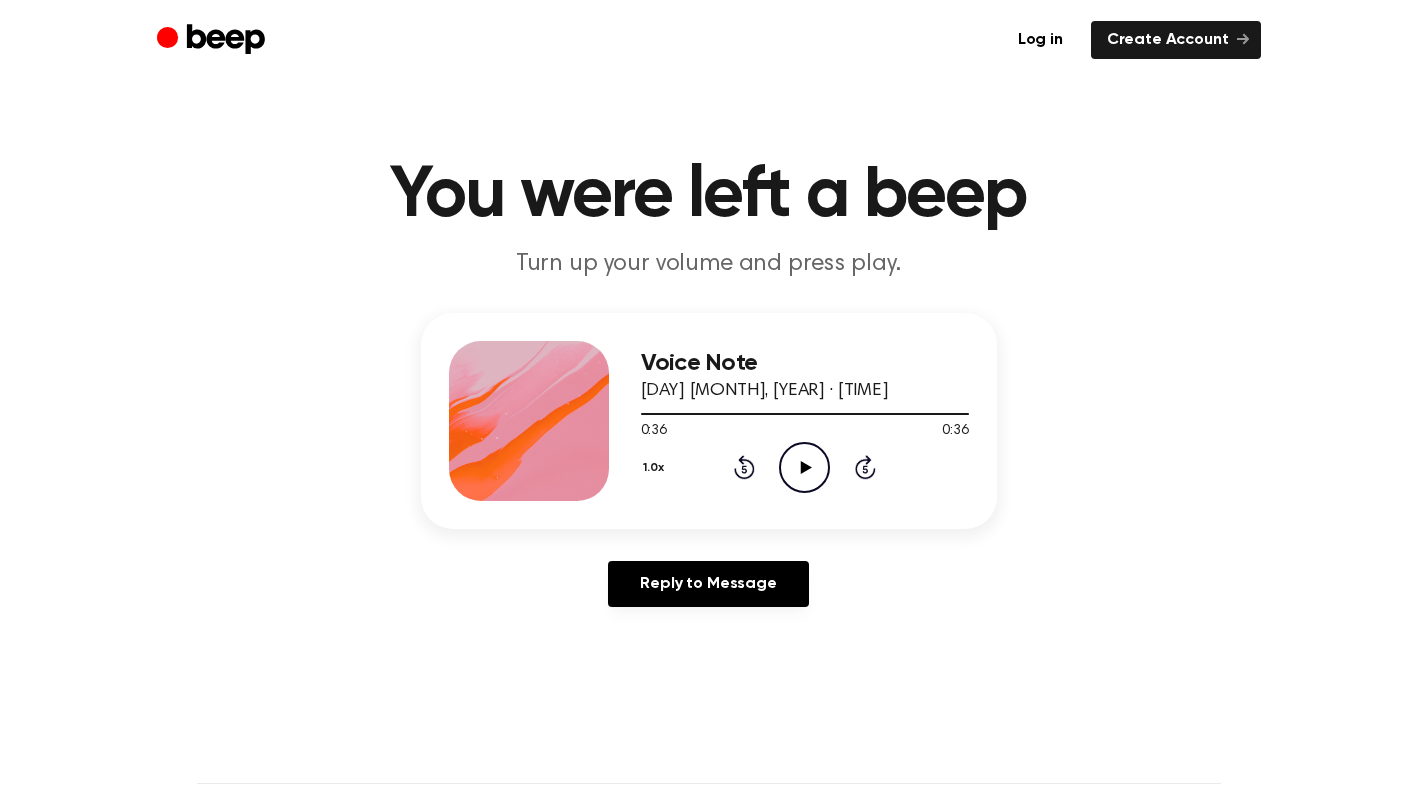 click on "Play Audio" 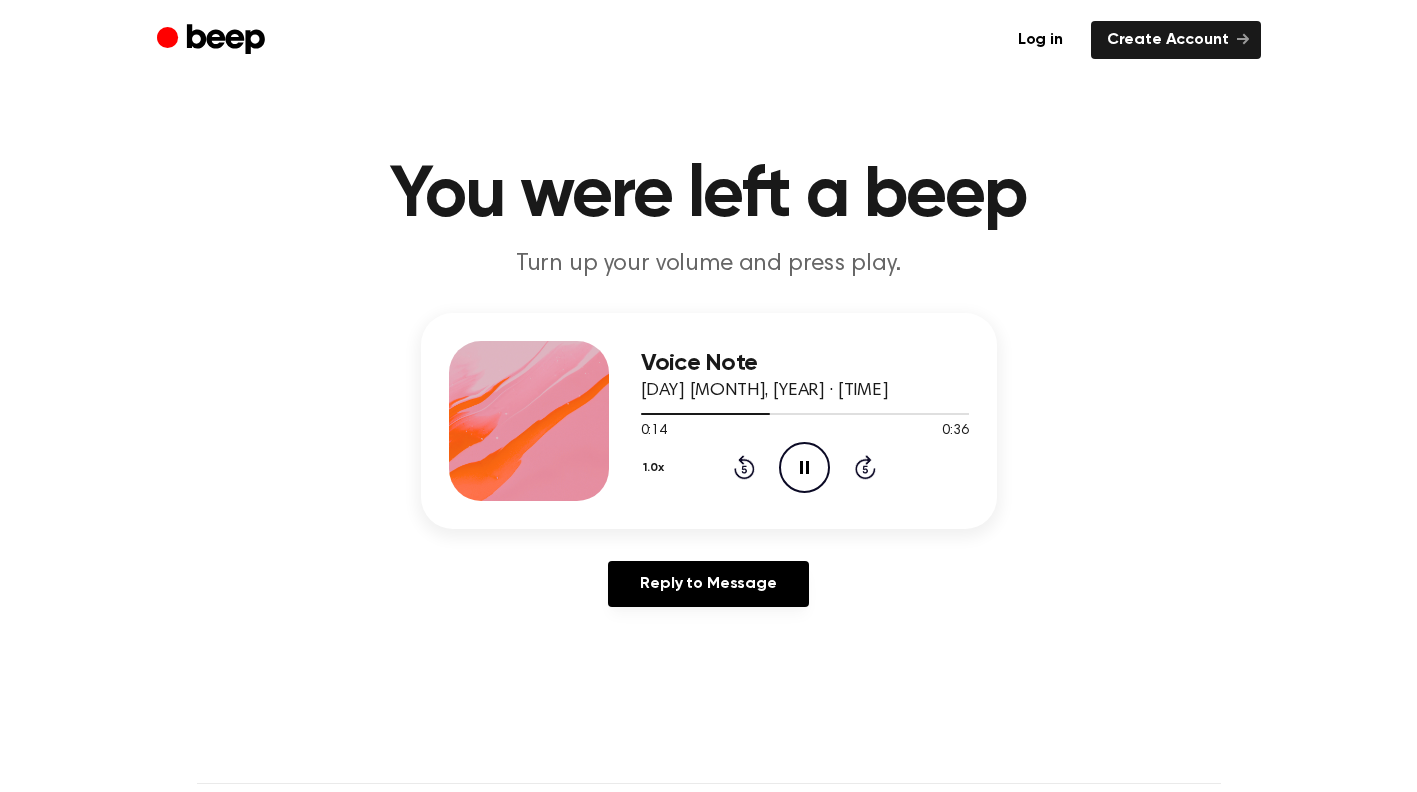 click on "Rewind 5 seconds" 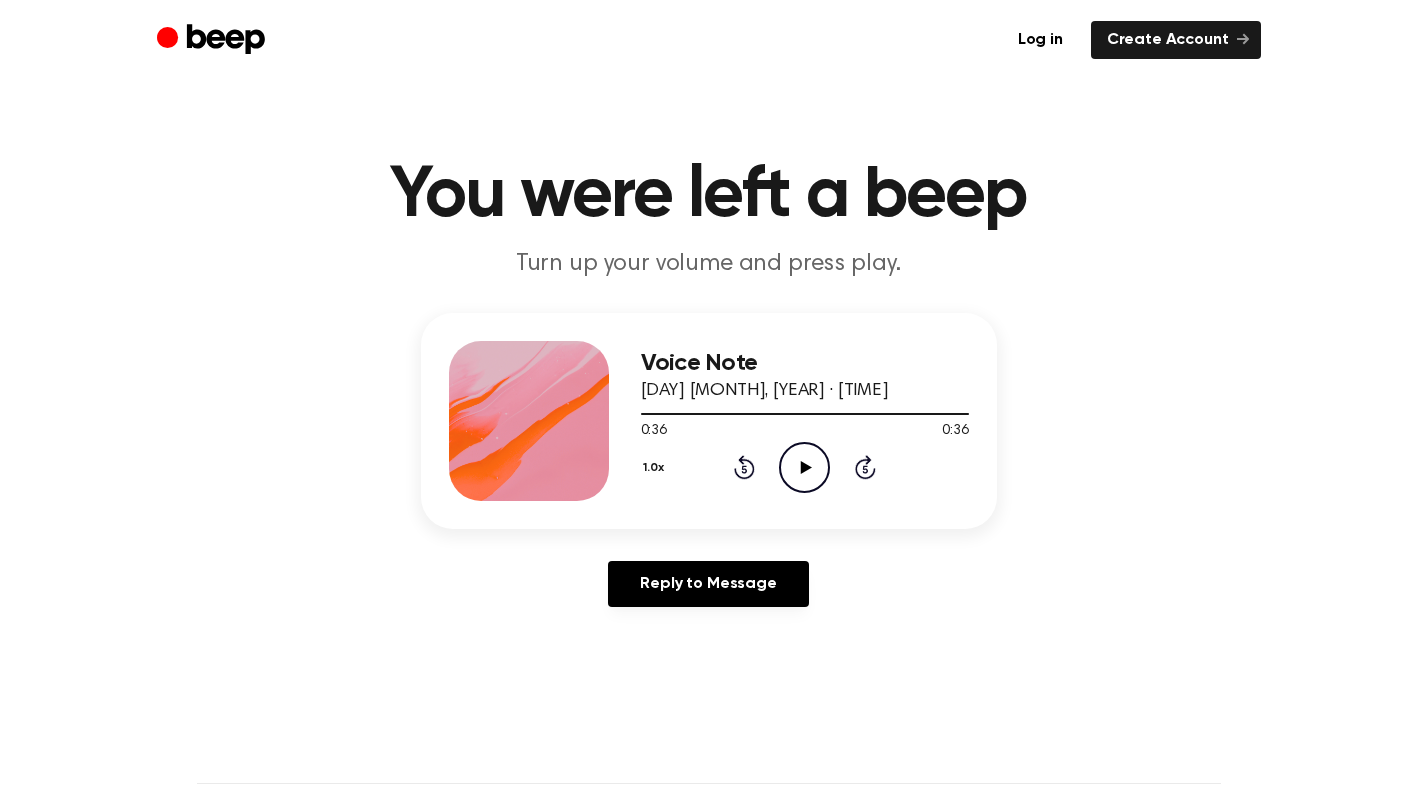 click 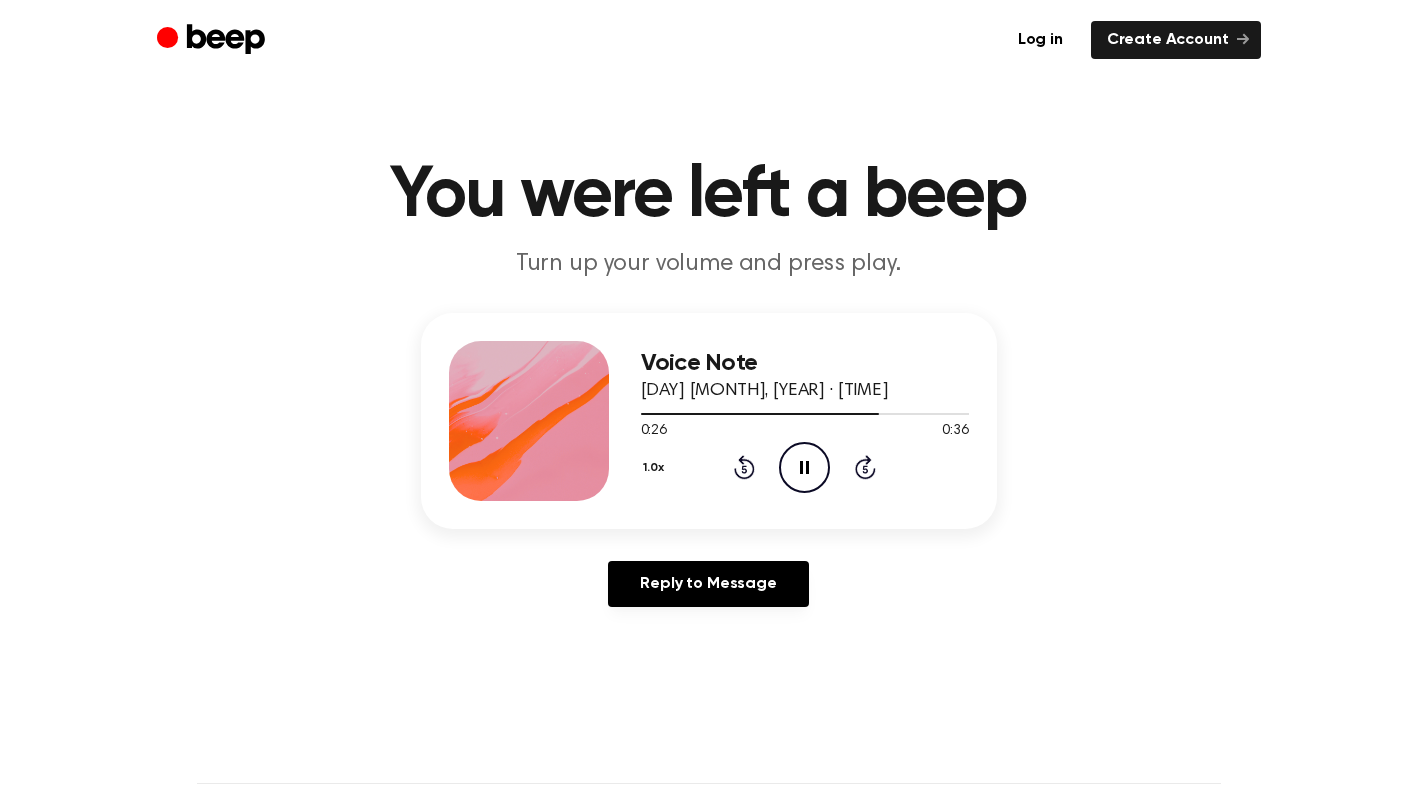 click on "Rewind 5 seconds" 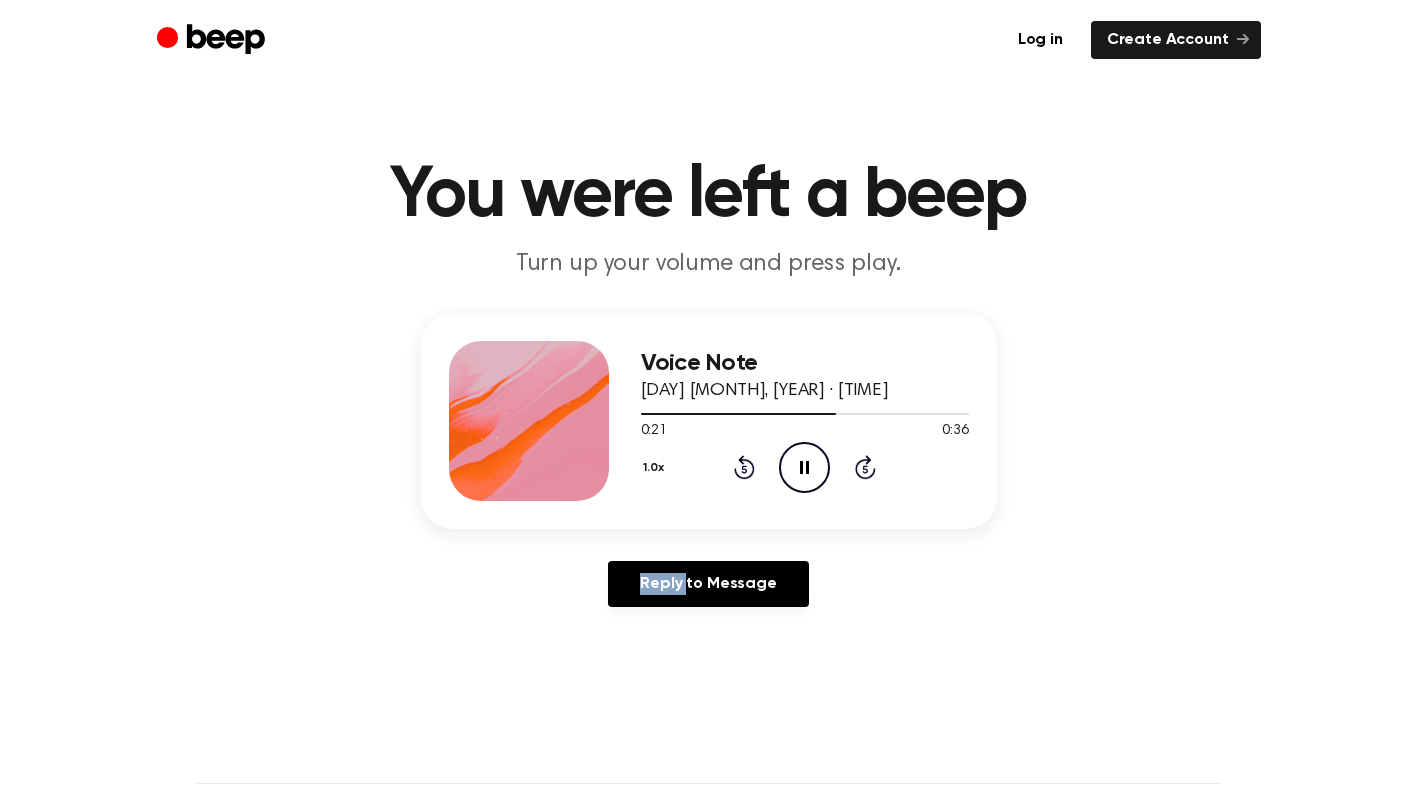 click on "Rewind 5 seconds" 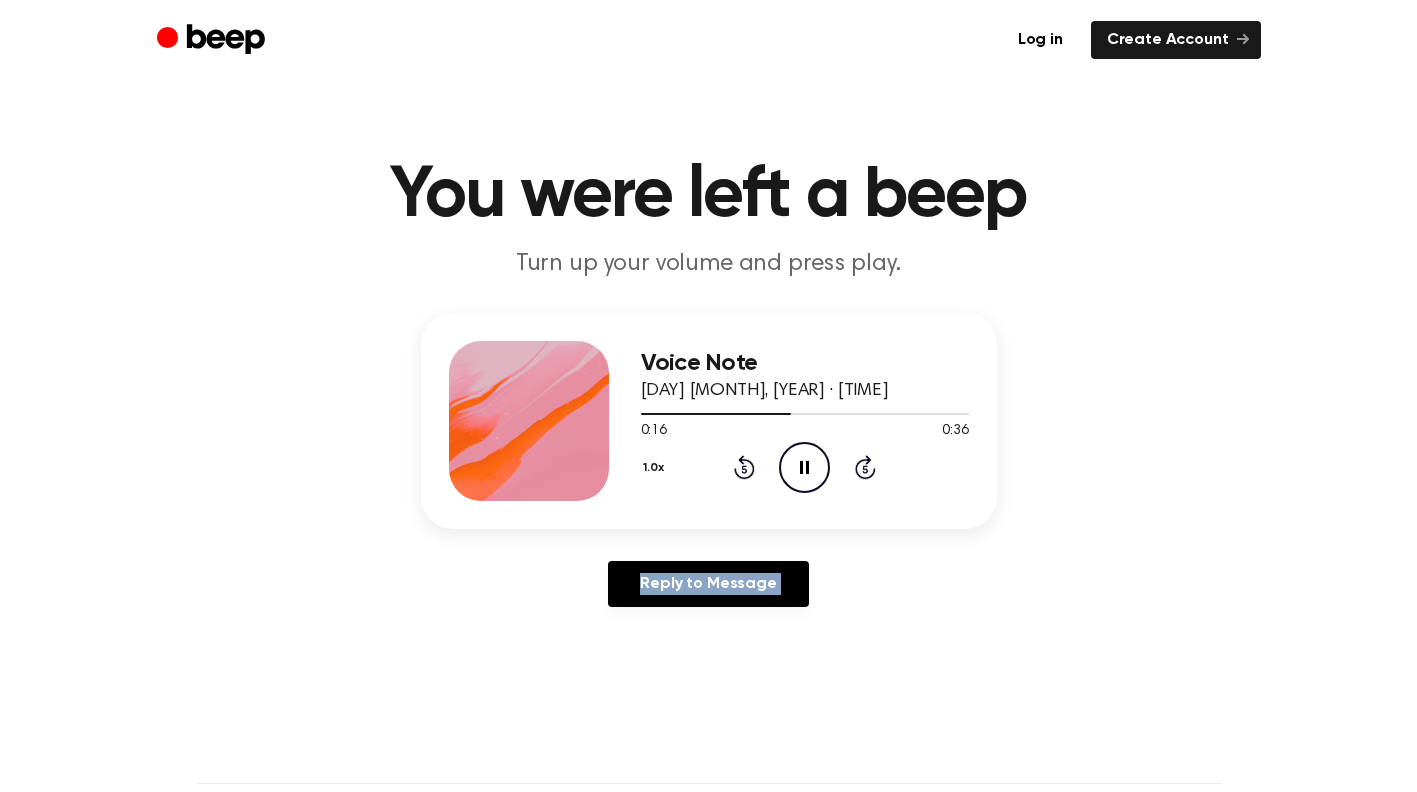 click on "Rewind 5 seconds" 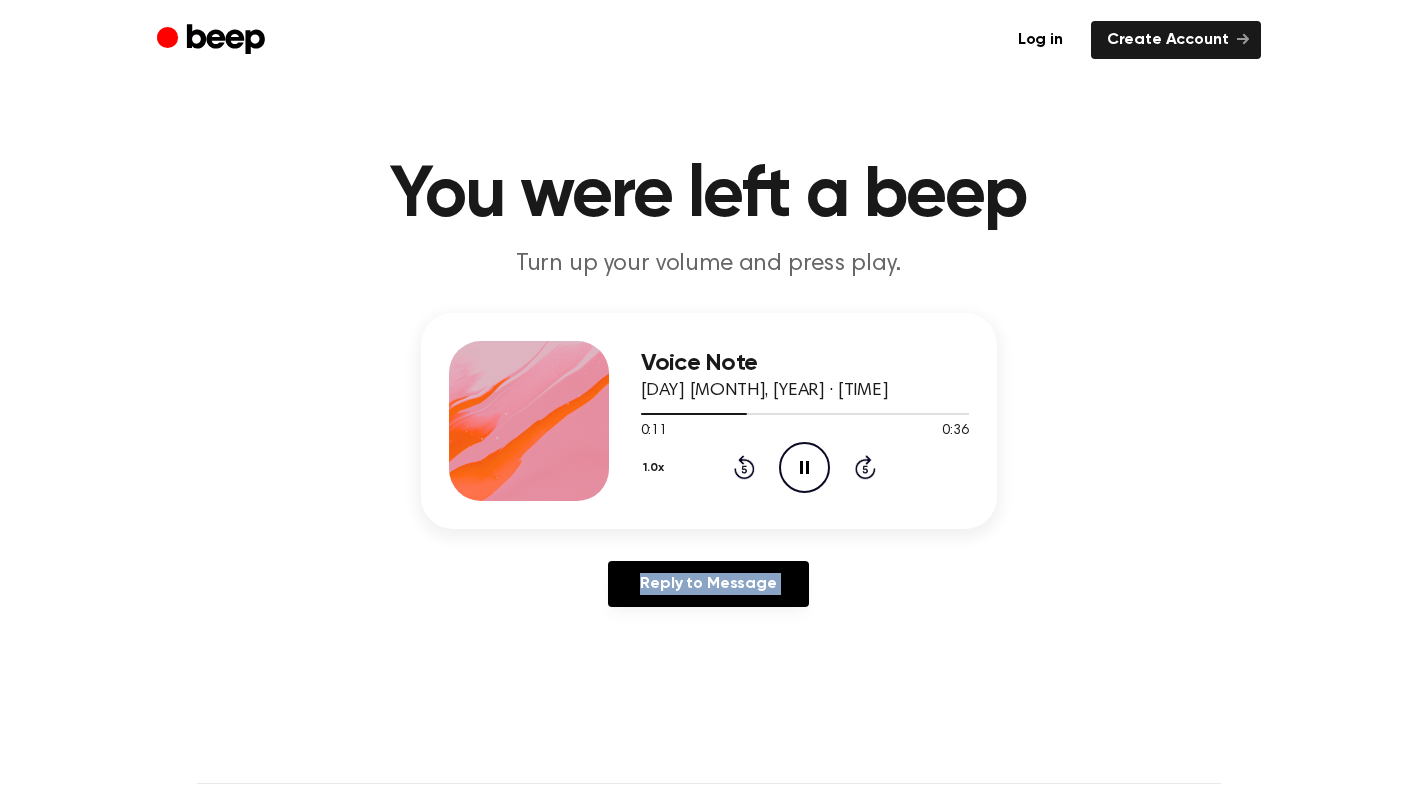 click on "Rewind 5 seconds" 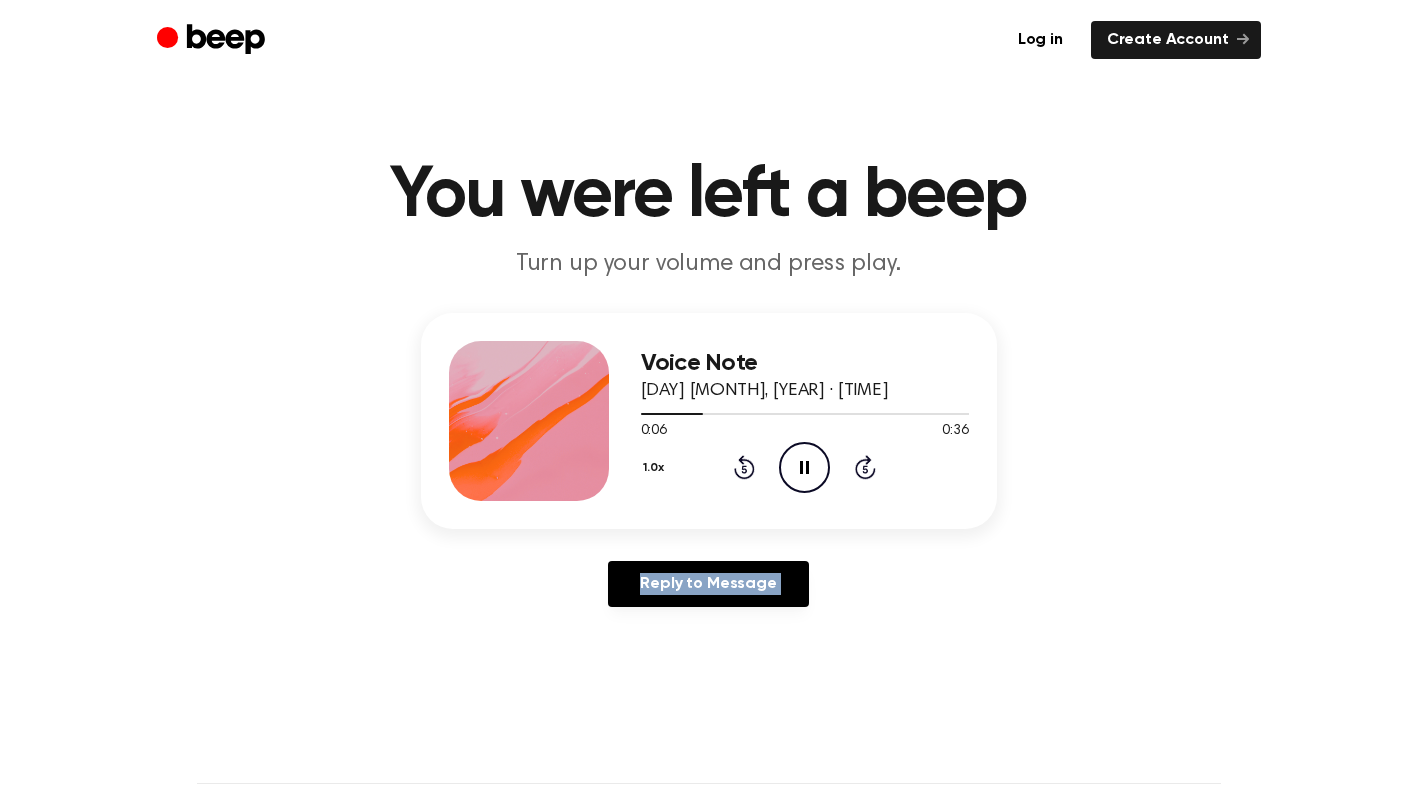 click on "Rewind 5 seconds" 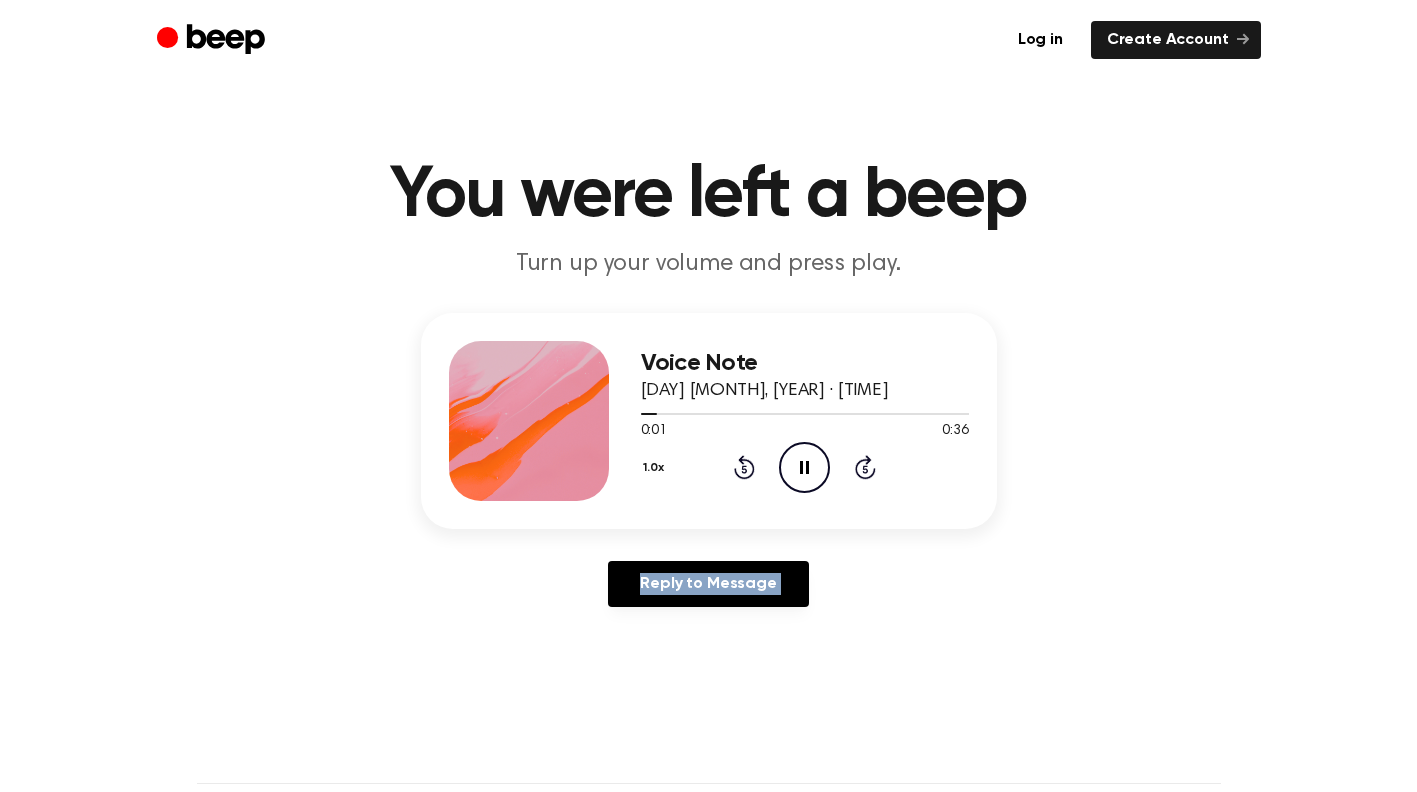 click on "Rewind 5 seconds" 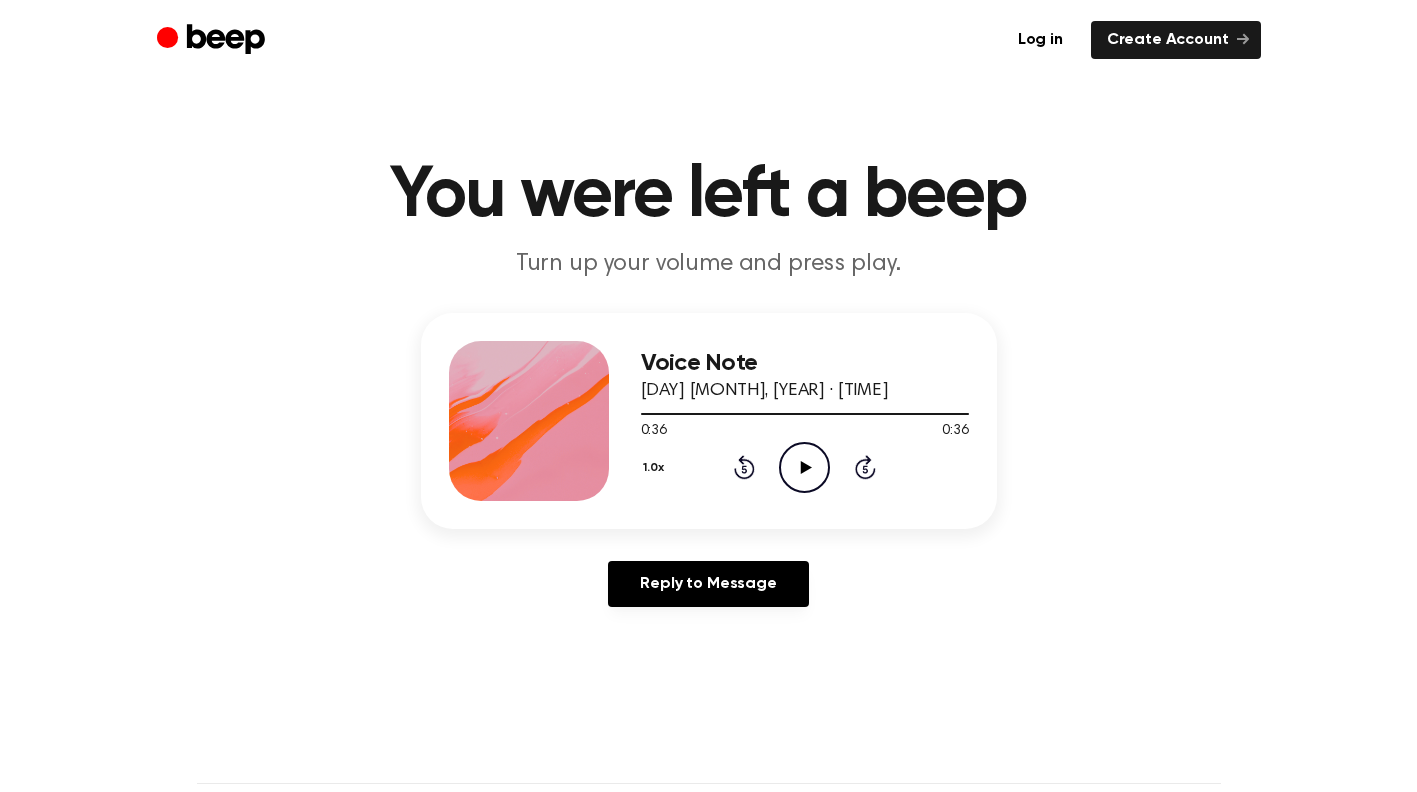 click on "Play Audio" 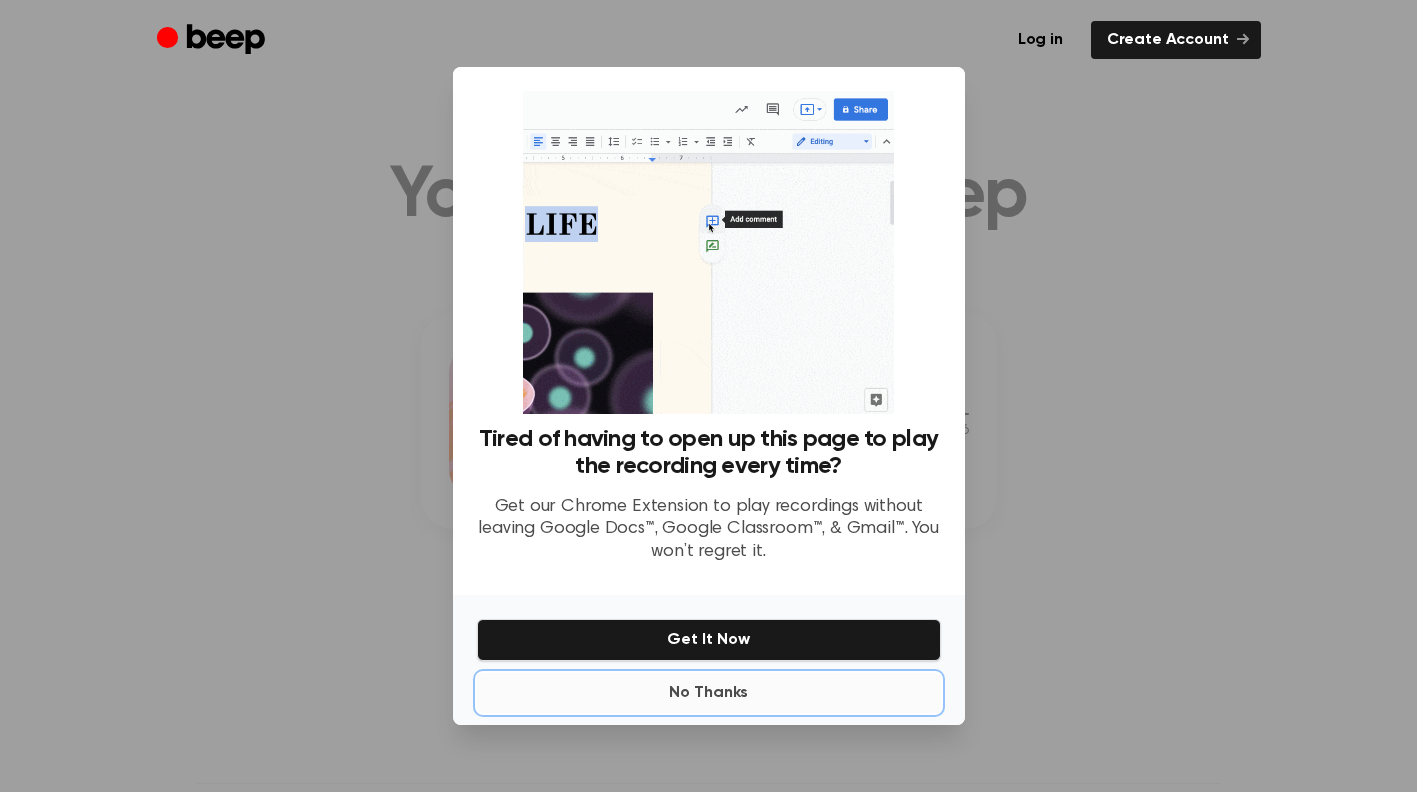 click on "No Thanks" at bounding box center [709, 693] 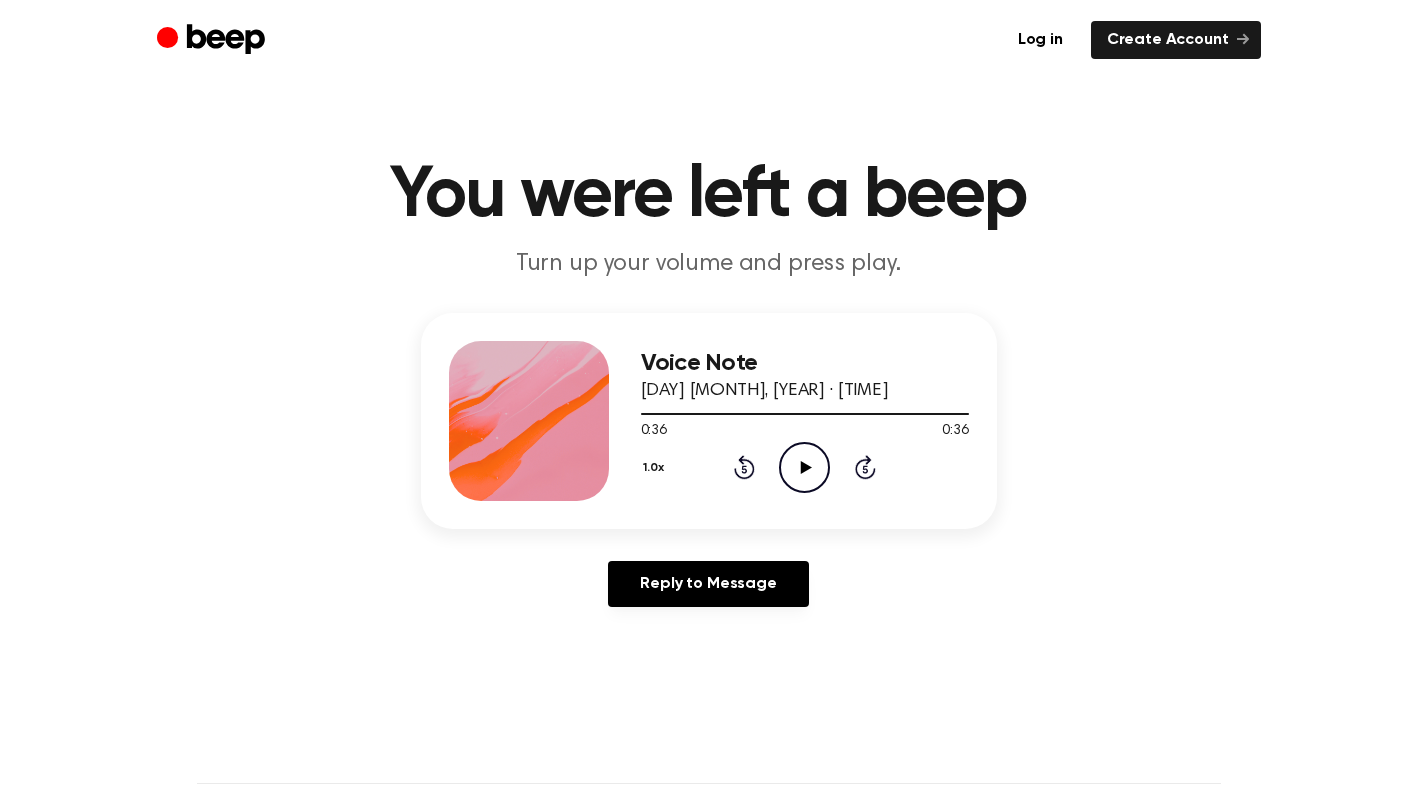 click on "Play Audio" 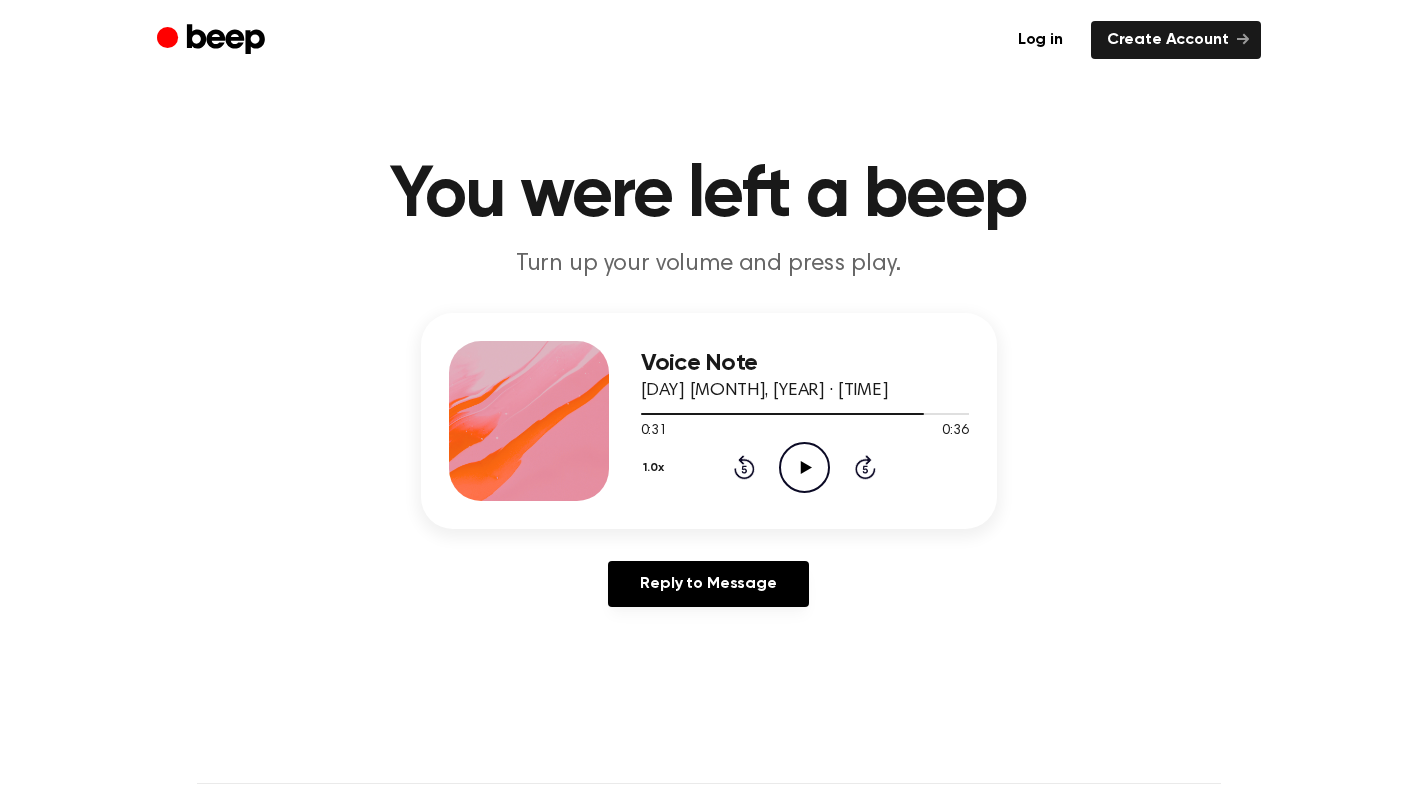 click on "Play Audio" 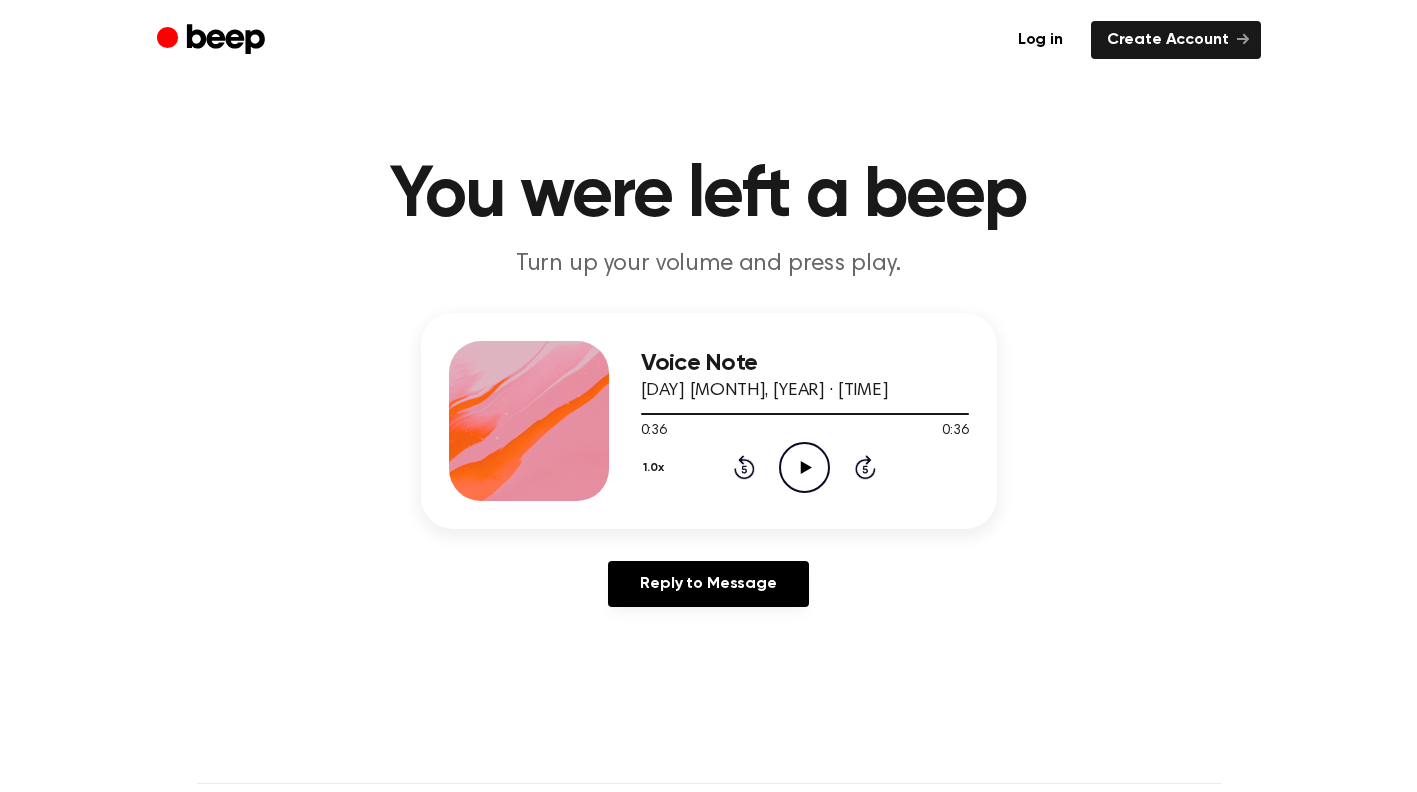 click on "Play Audio" 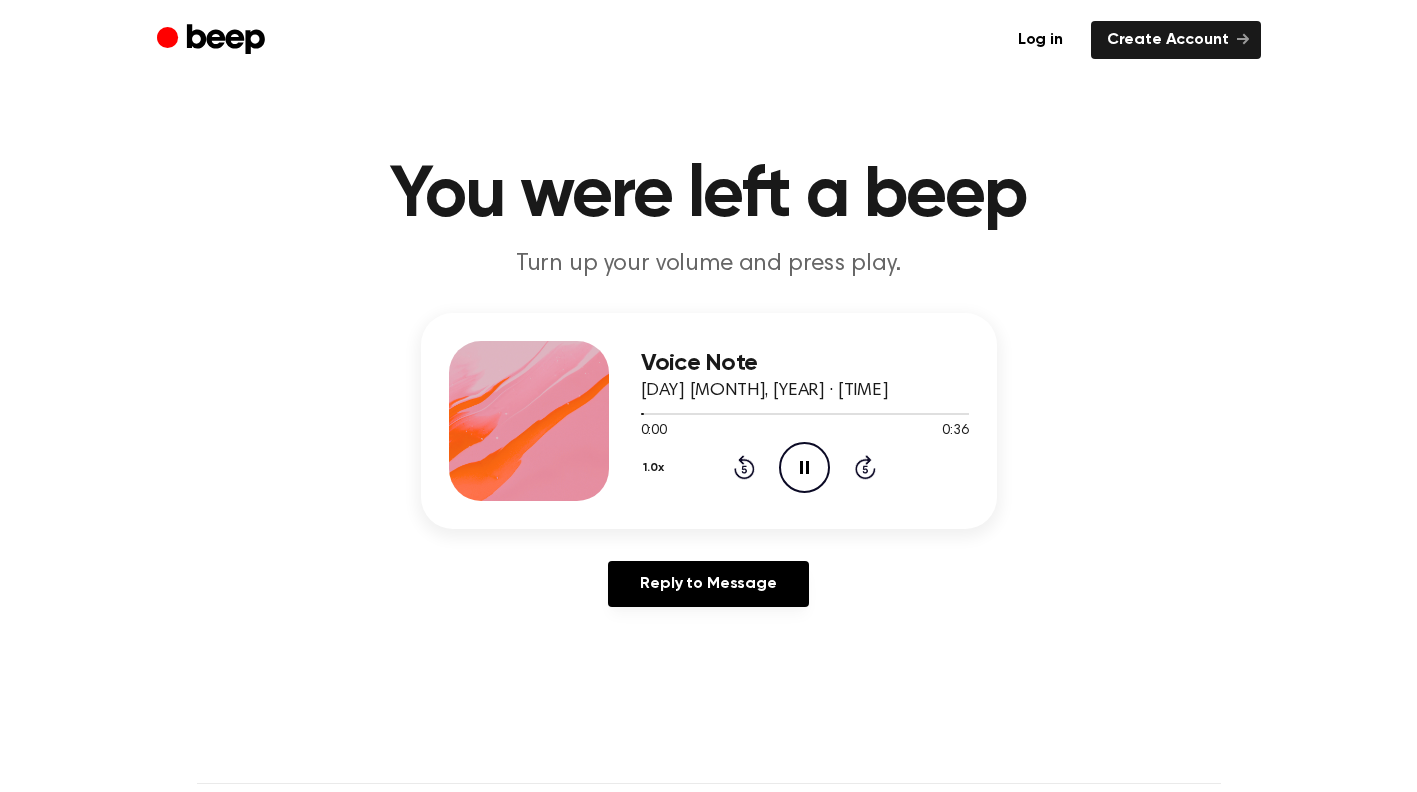 click on "Skip 5 seconds" 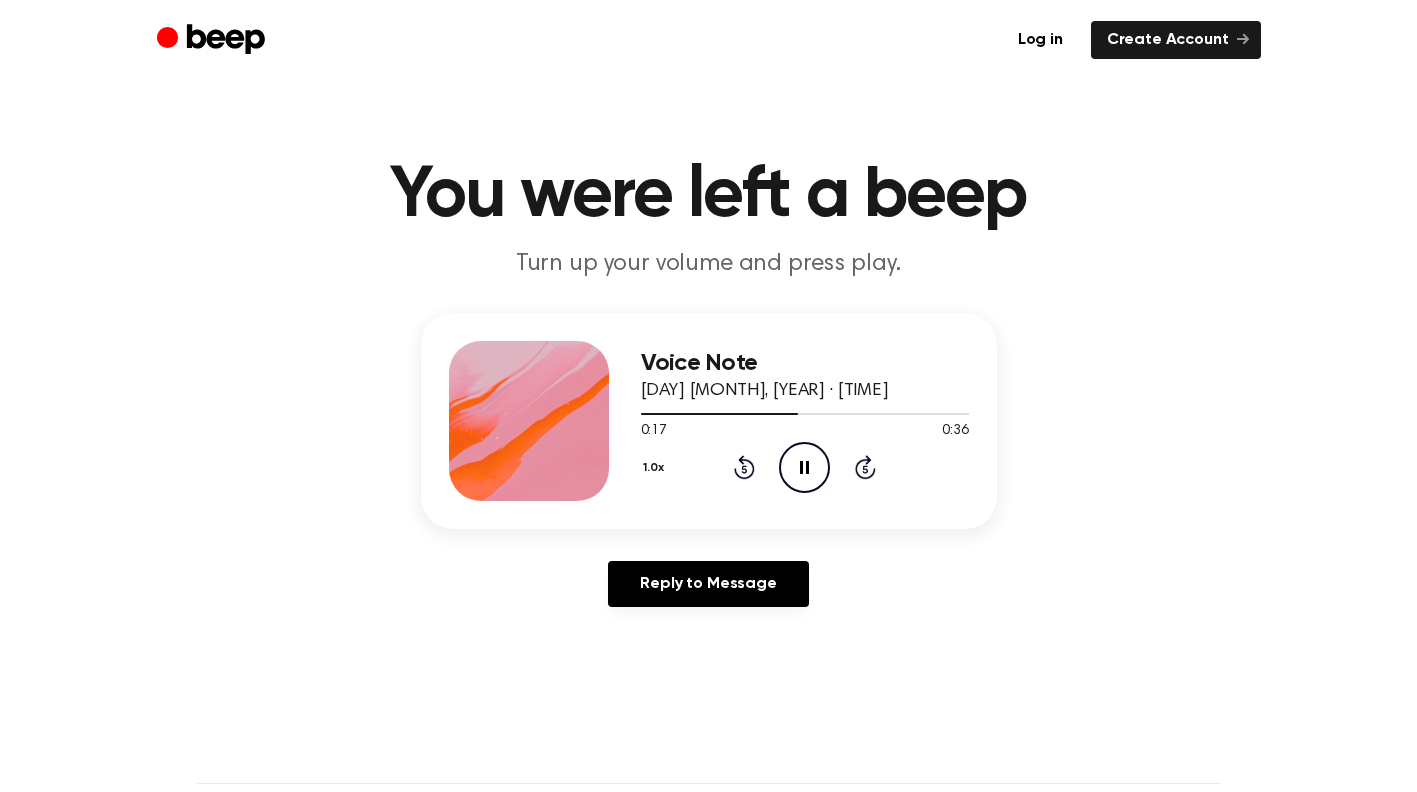 click on "Pause Audio" 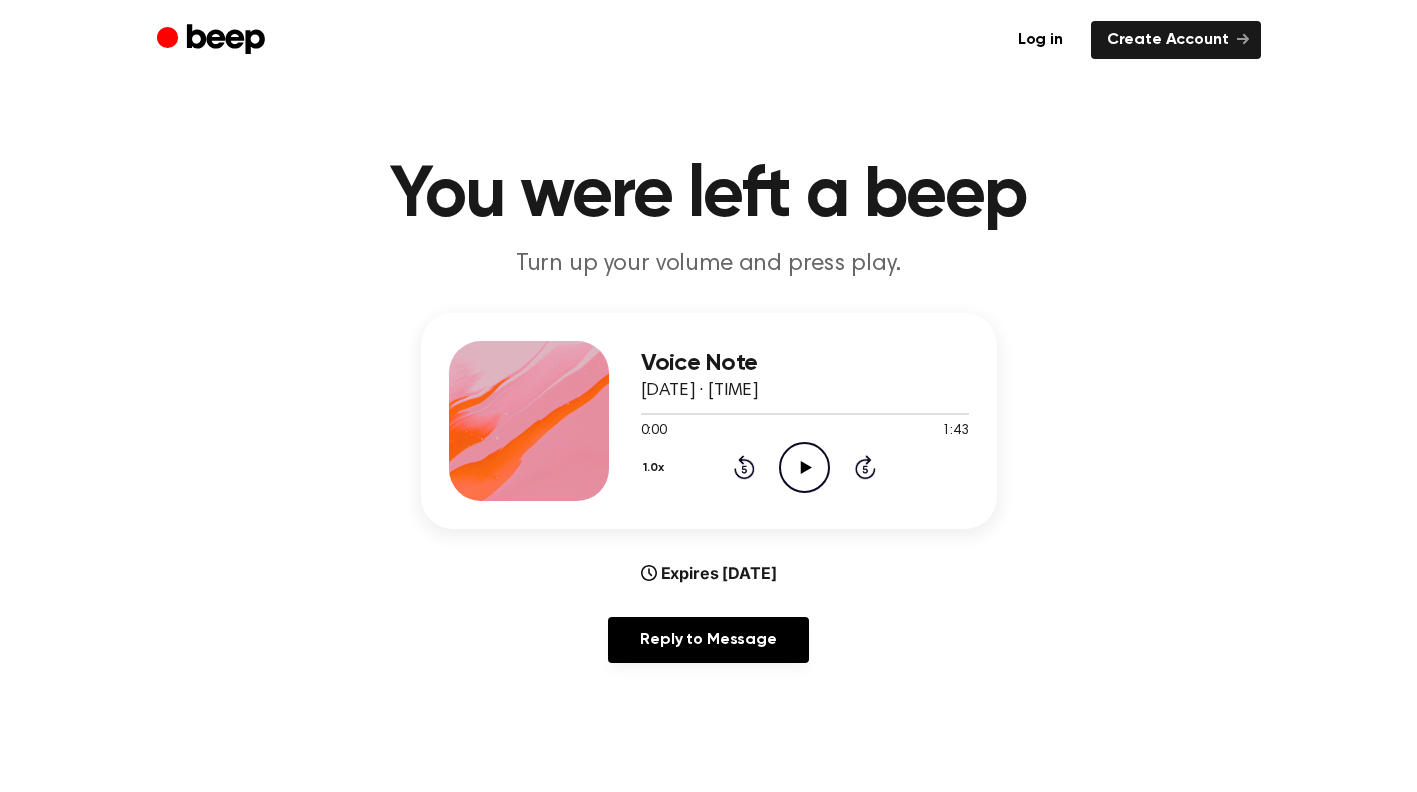 scroll, scrollTop: 0, scrollLeft: 0, axis: both 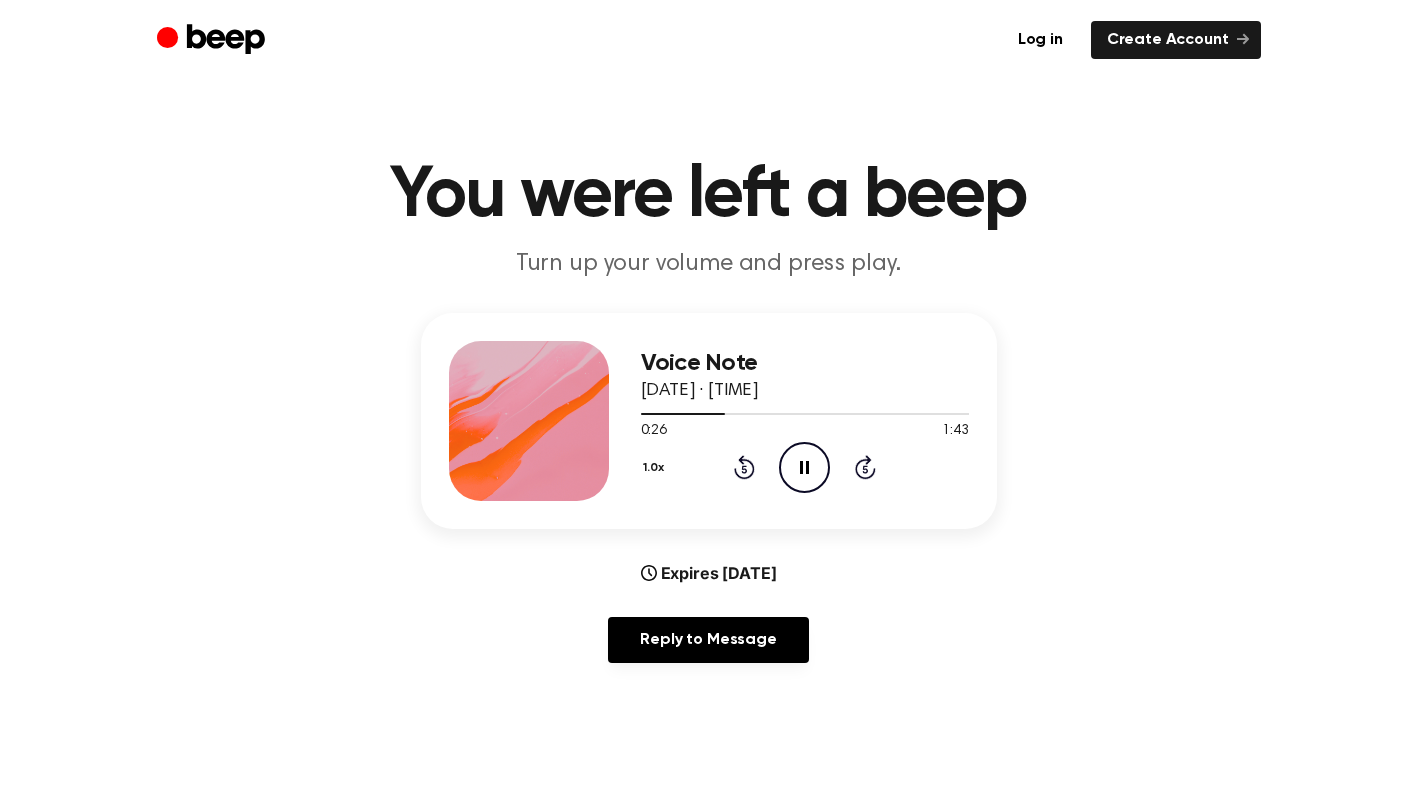 click on "Pause Audio" 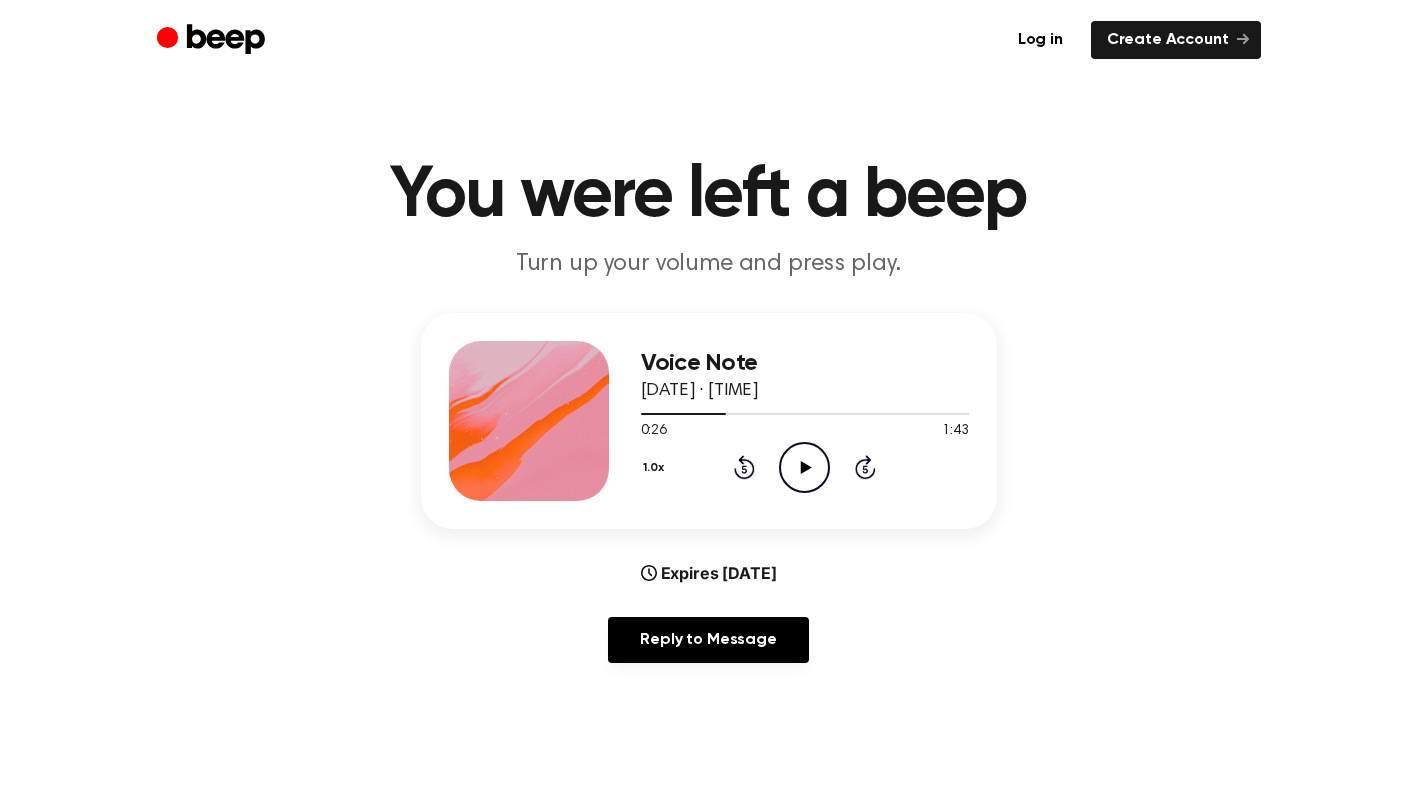click on "Rewind 5 seconds" 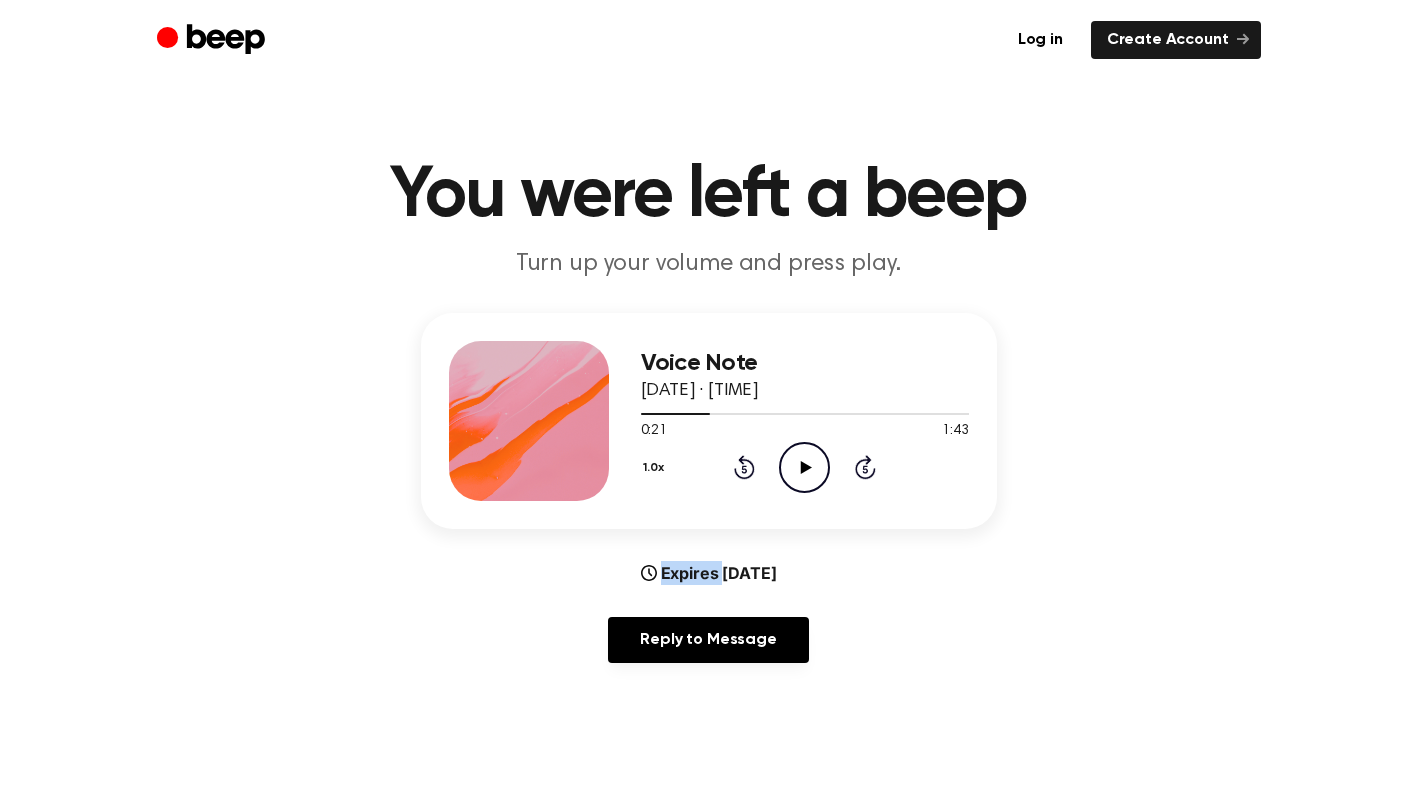 click on "Rewind 5 seconds" 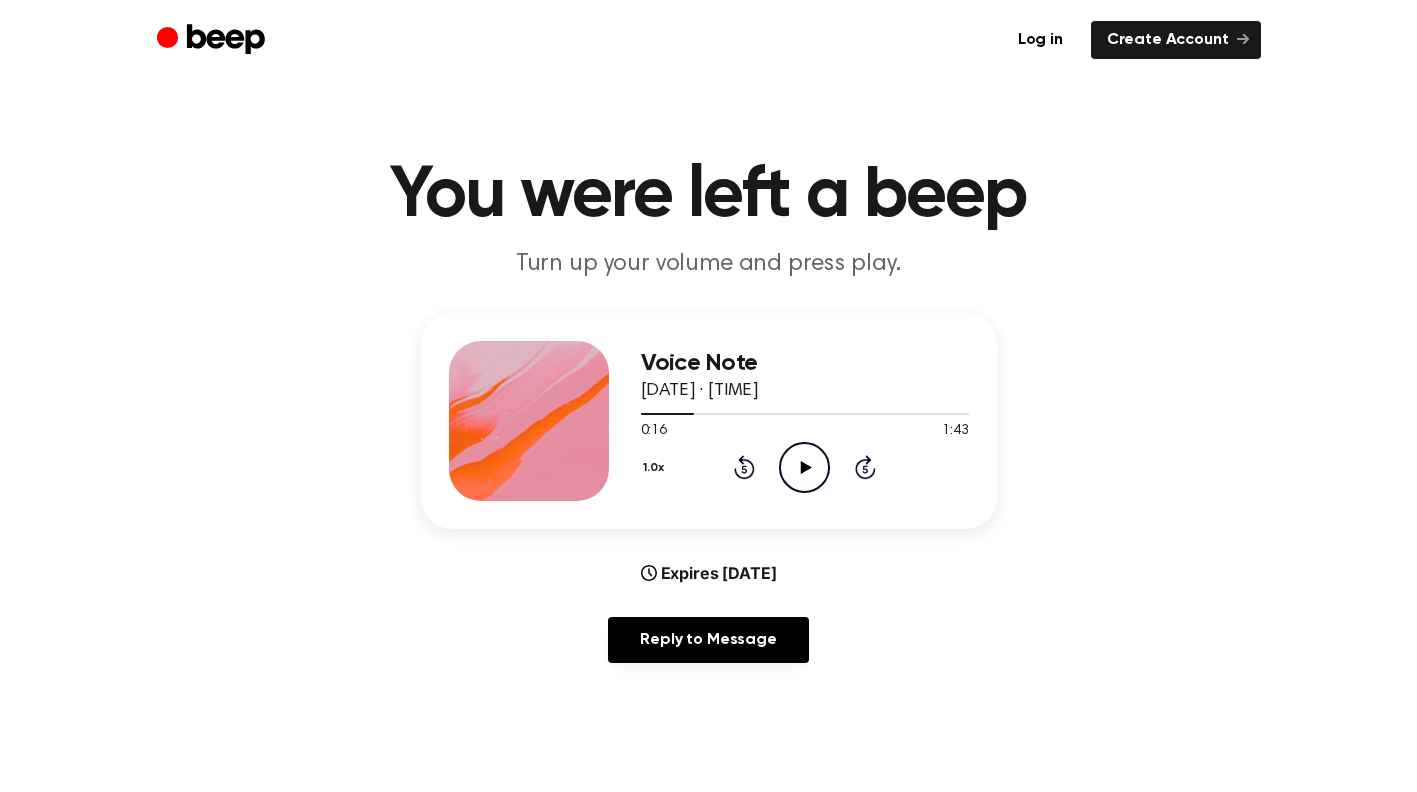 click 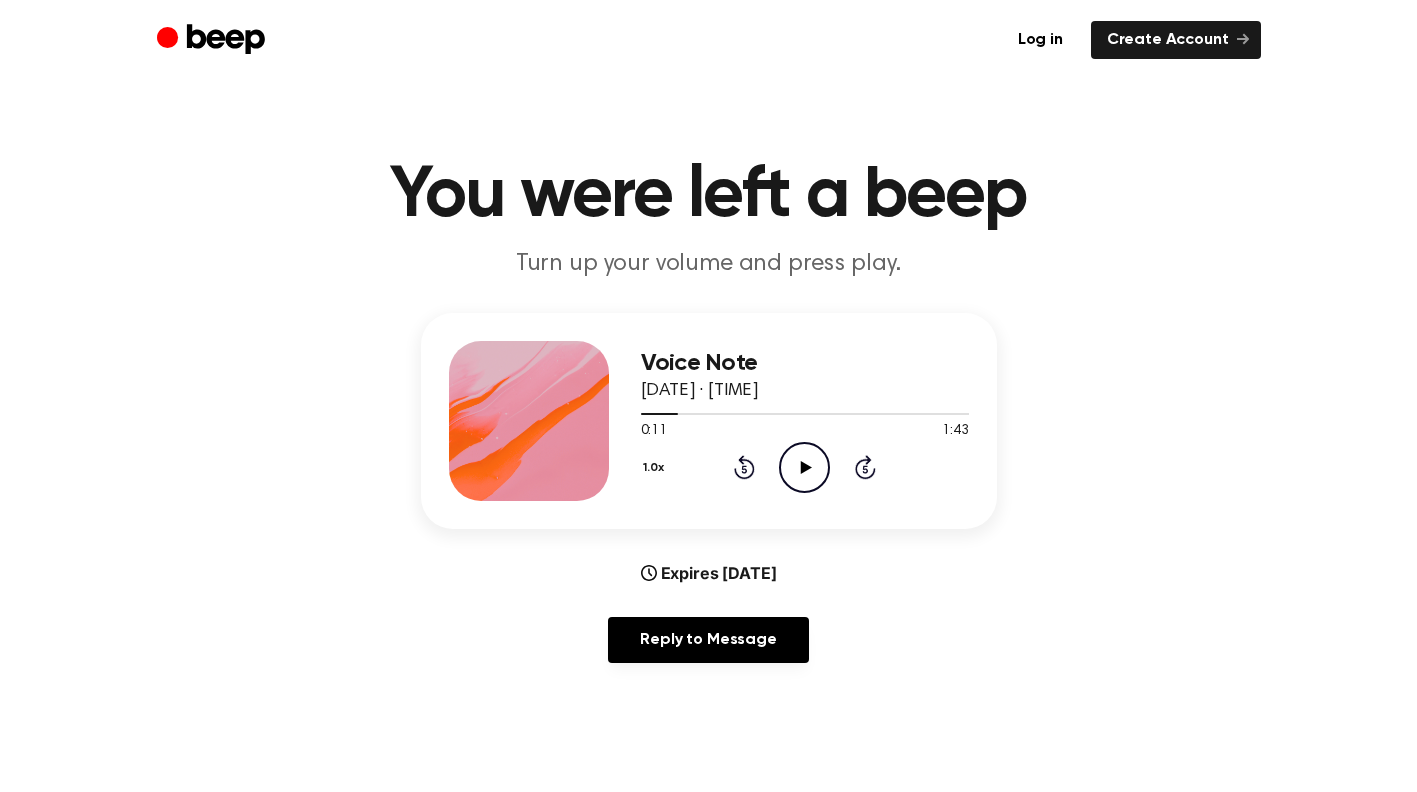 click on "Rewind 5 seconds" 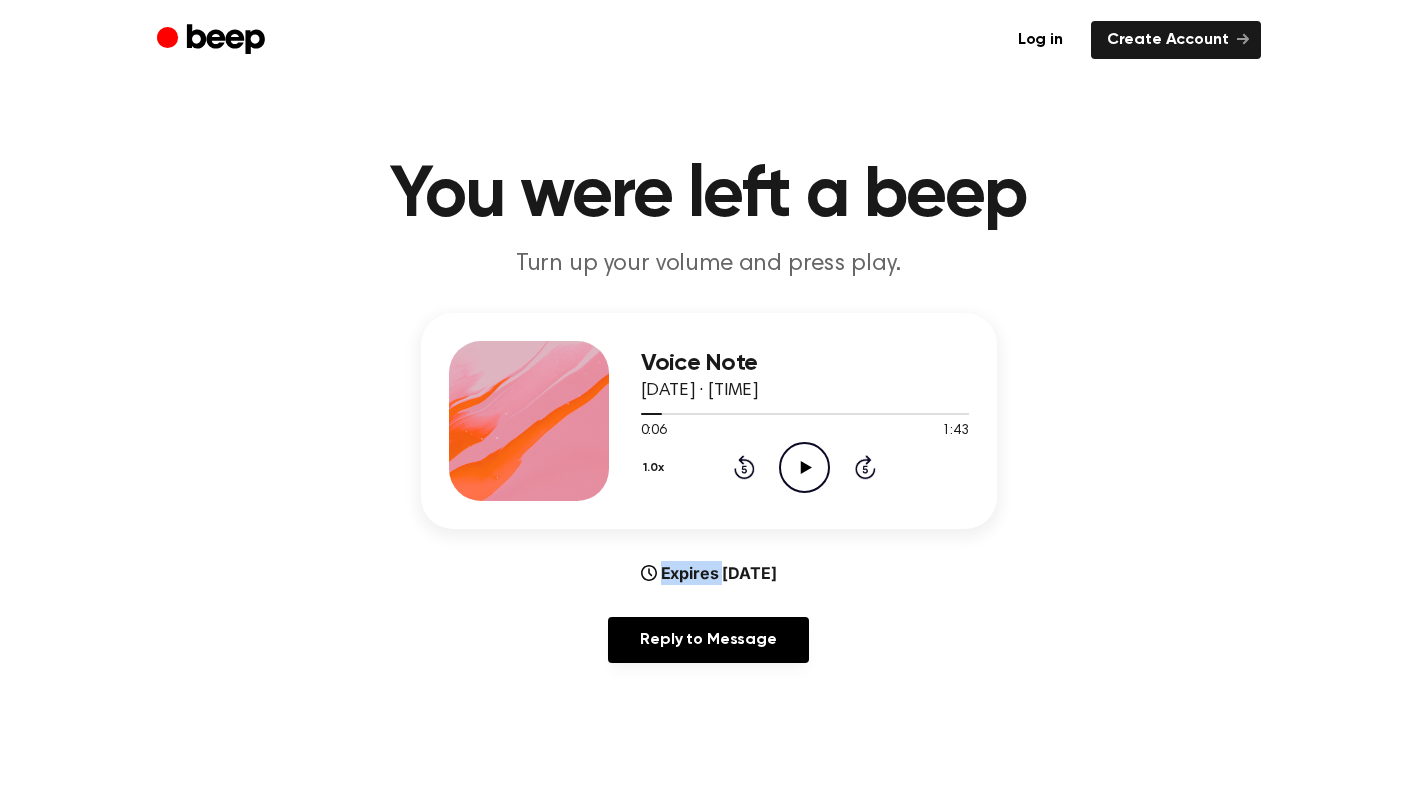 click on "Rewind 5 seconds" 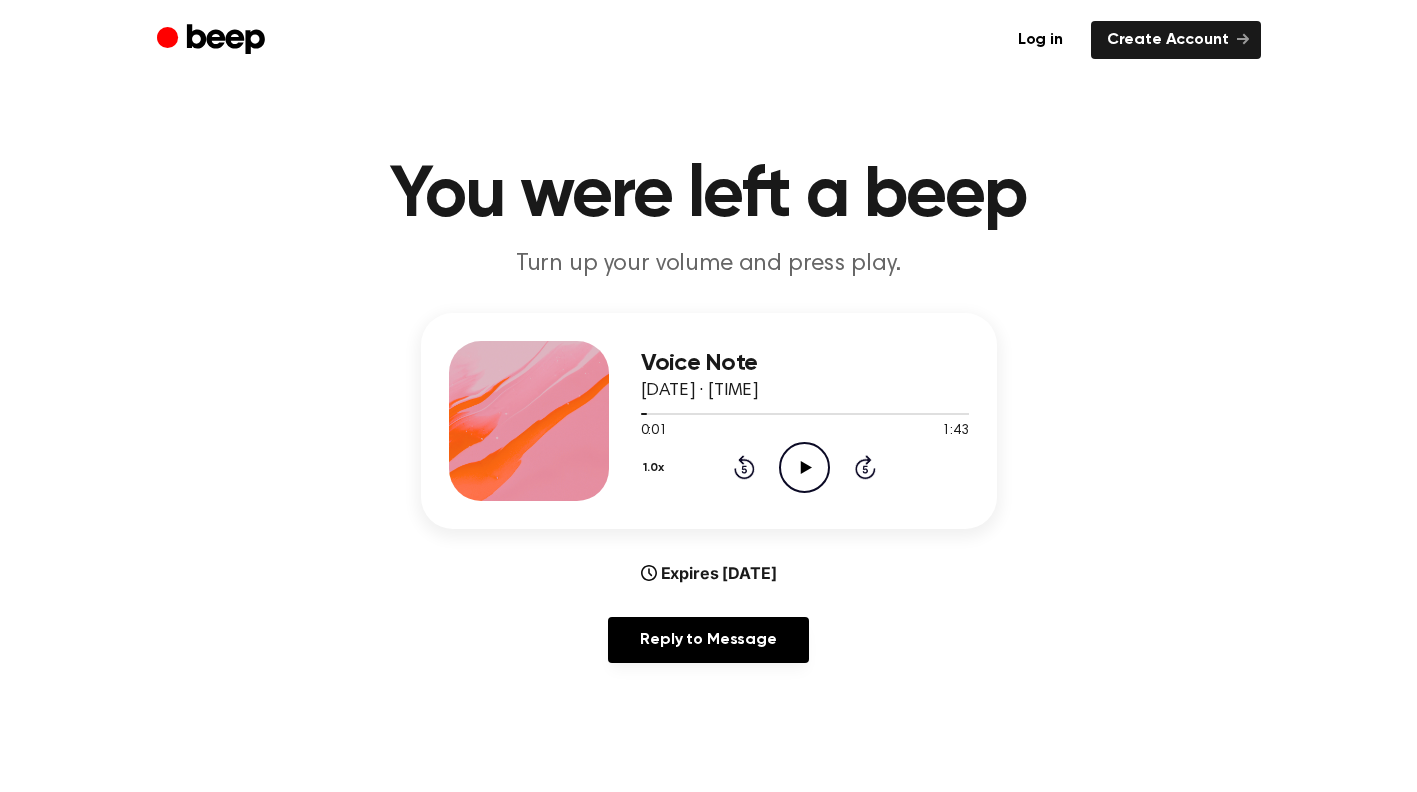 drag, startPoint x: 740, startPoint y: 469, endPoint x: 803, endPoint y: 458, distance: 63.953106 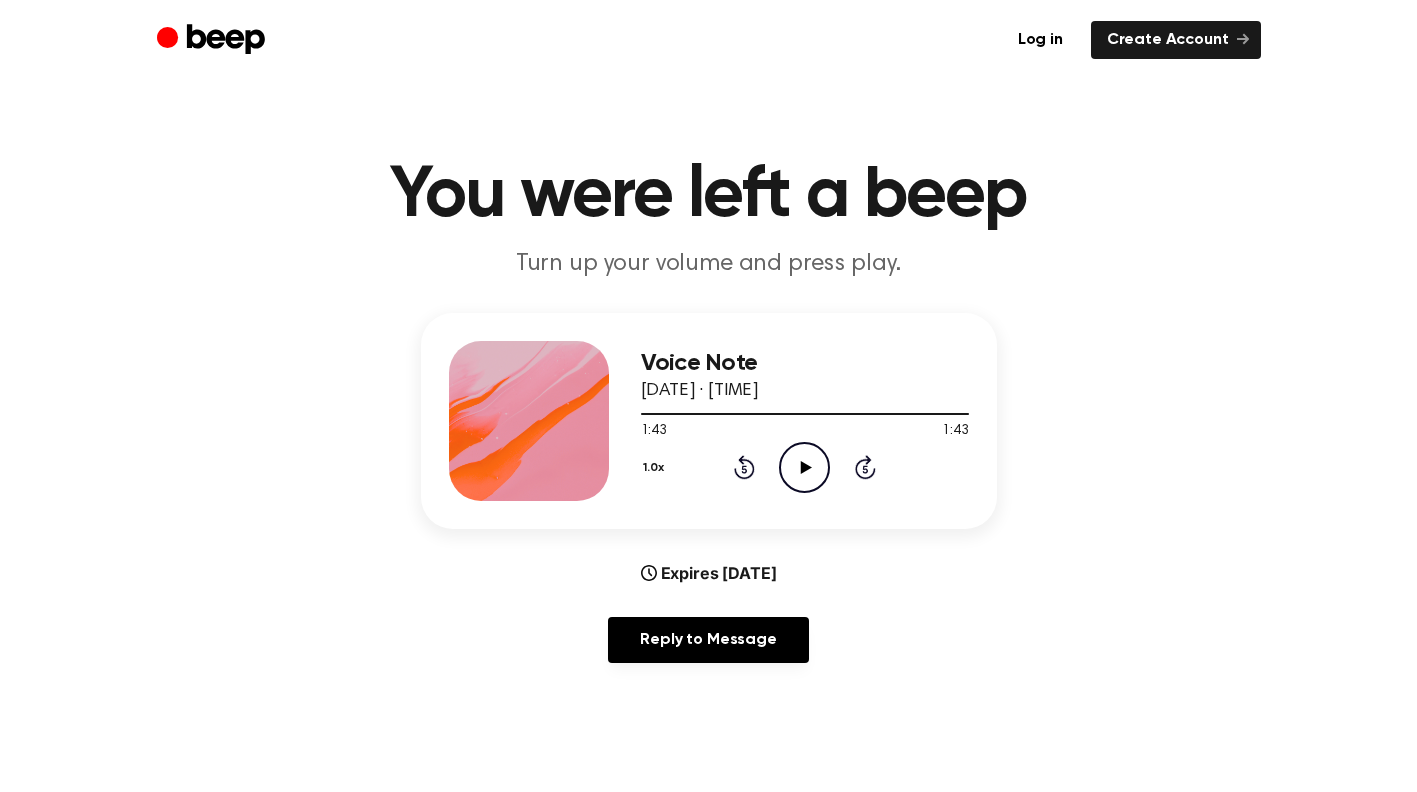 click 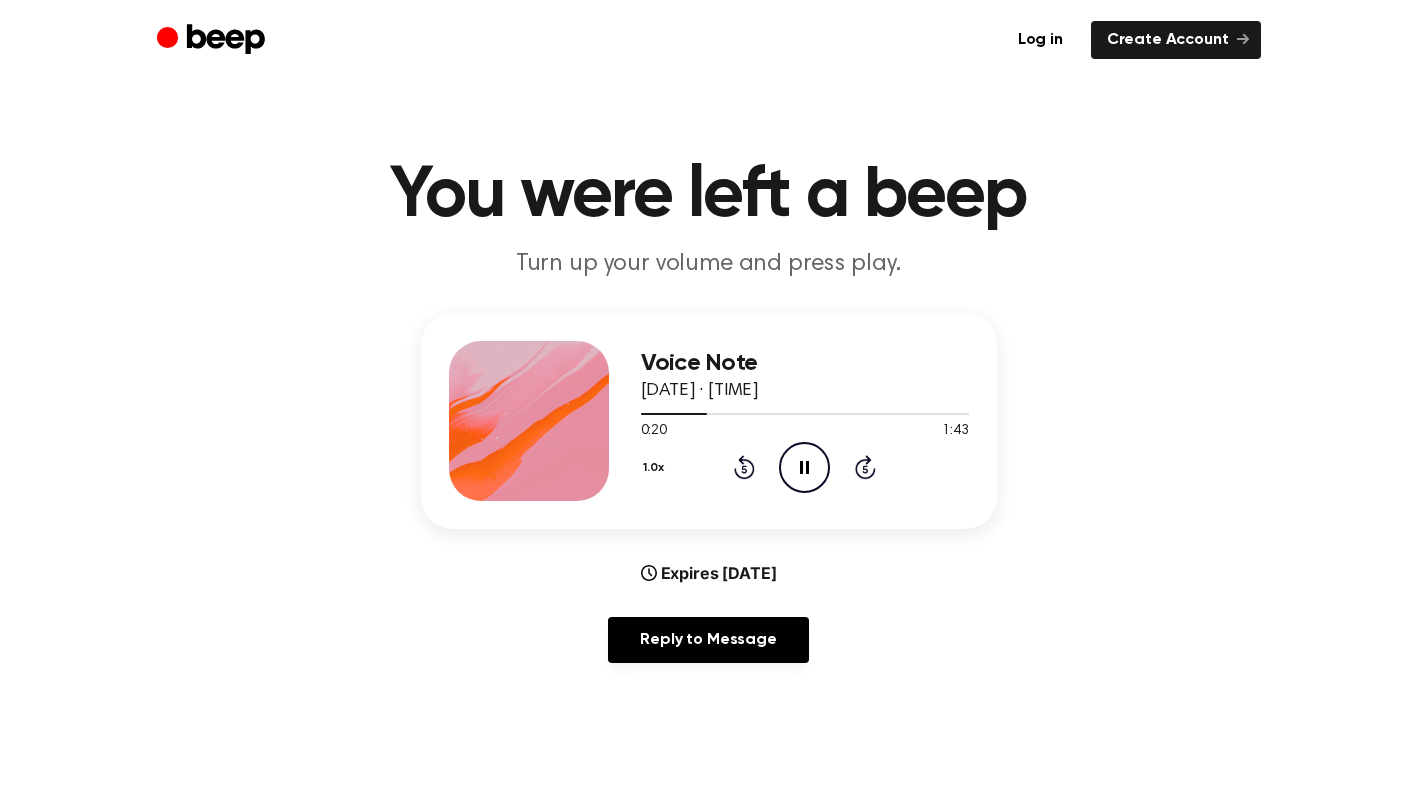 click on "Rewind 5 seconds" 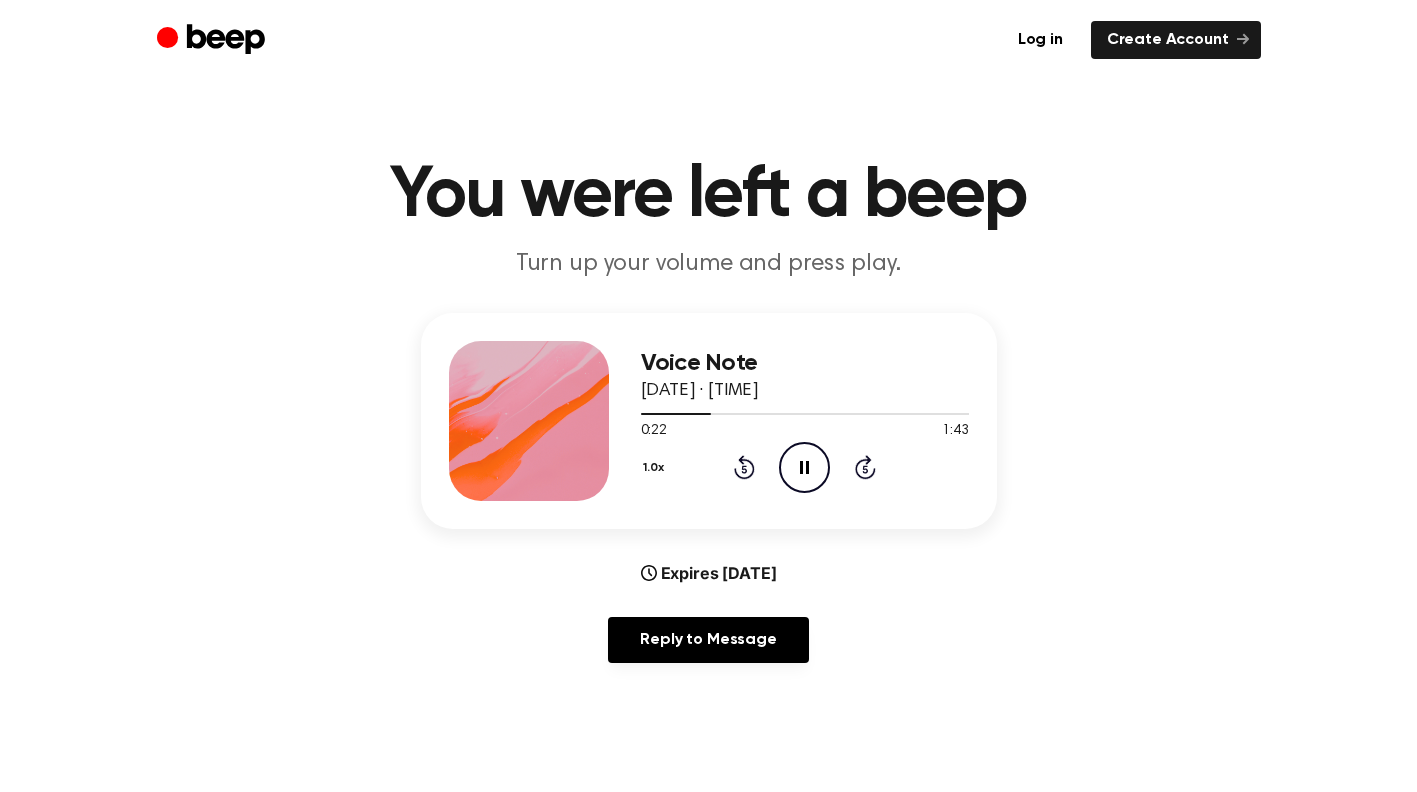 click on "Rewind 5 seconds" 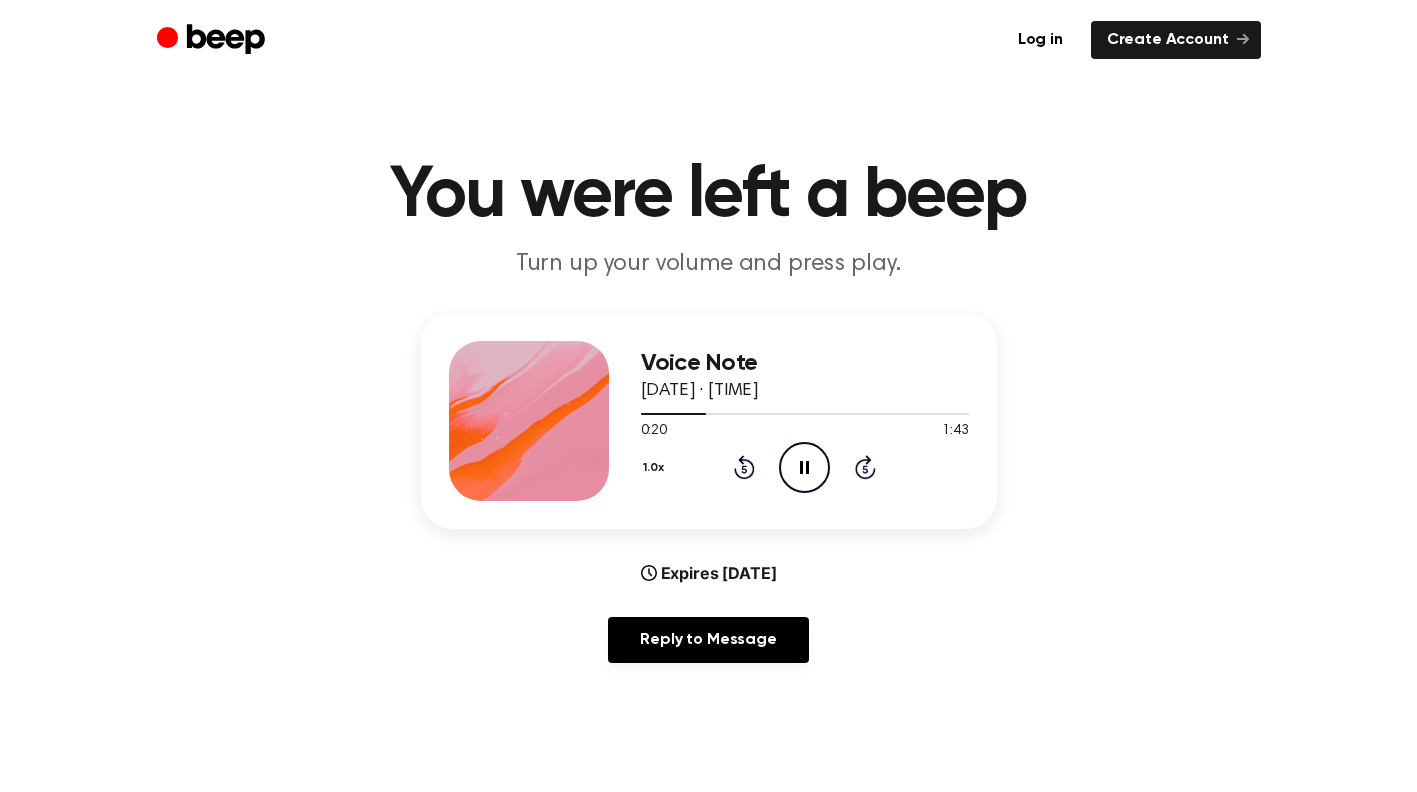 click on "Rewind 5 seconds" 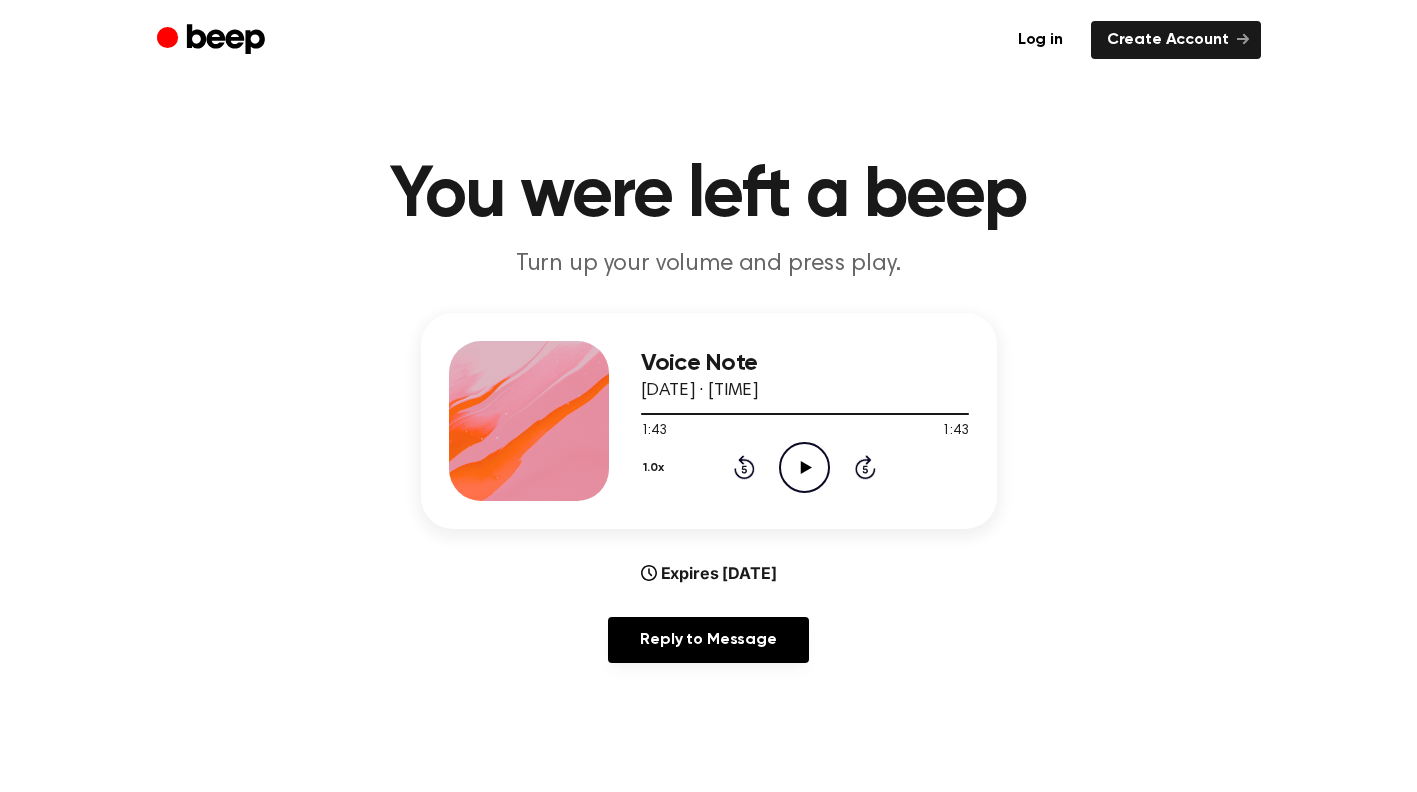 click on "Play Audio" 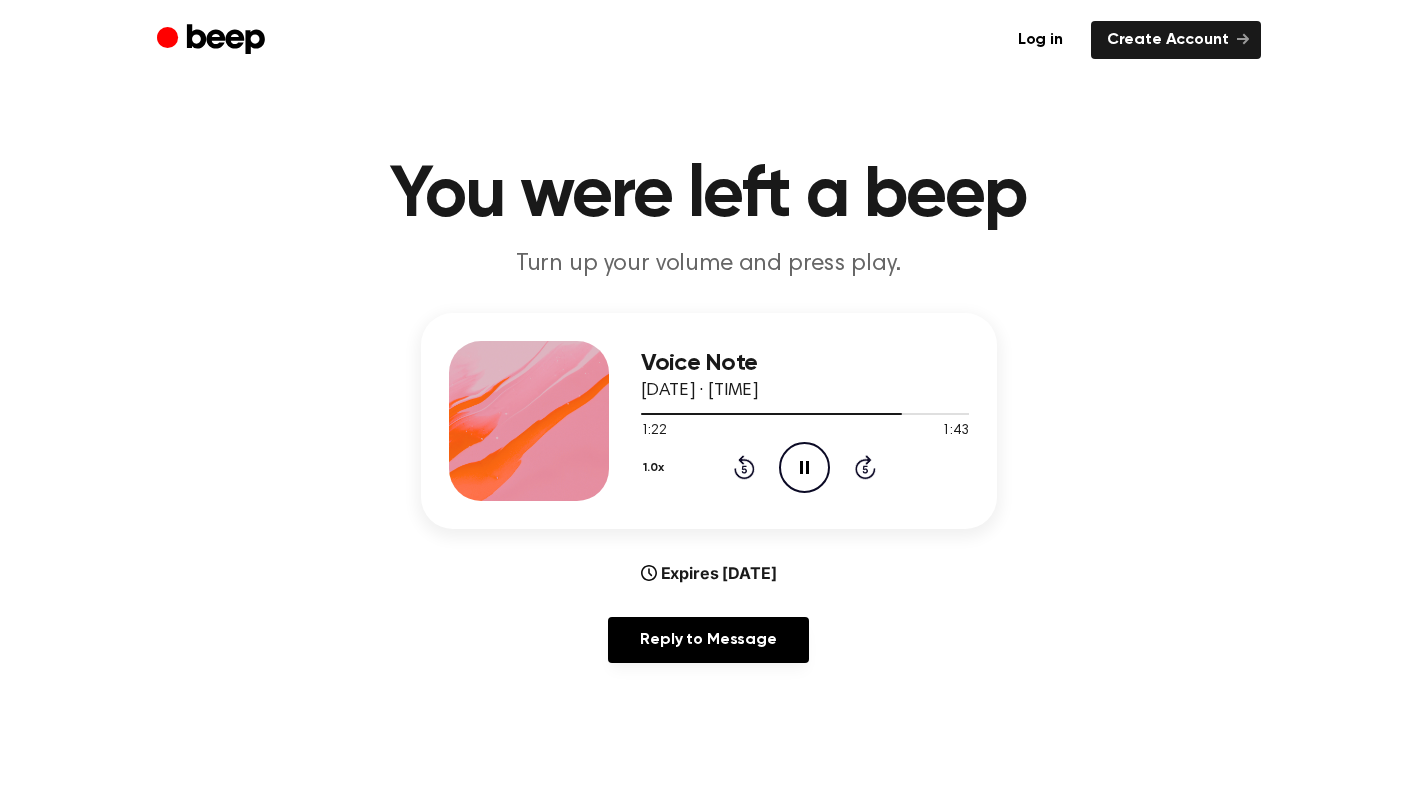 click 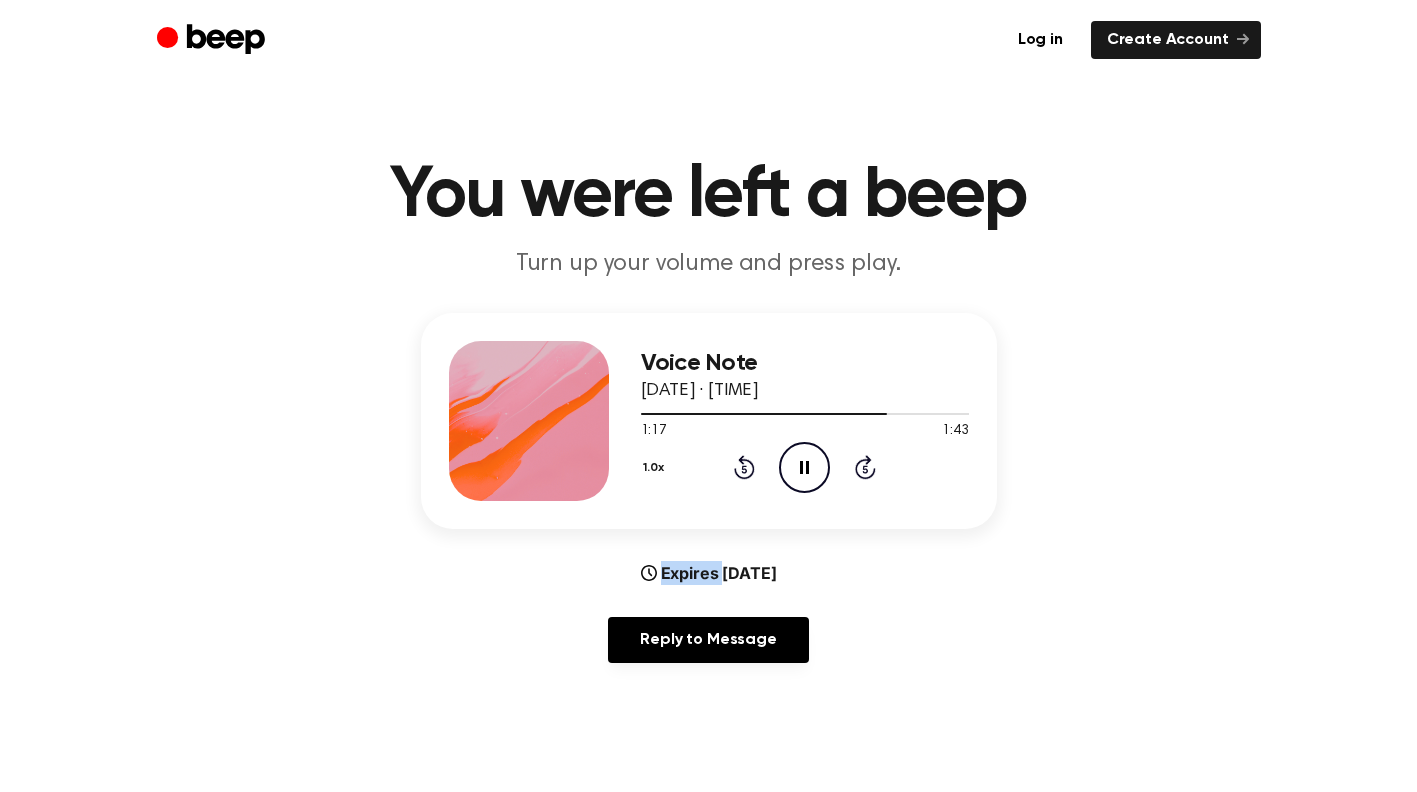 click 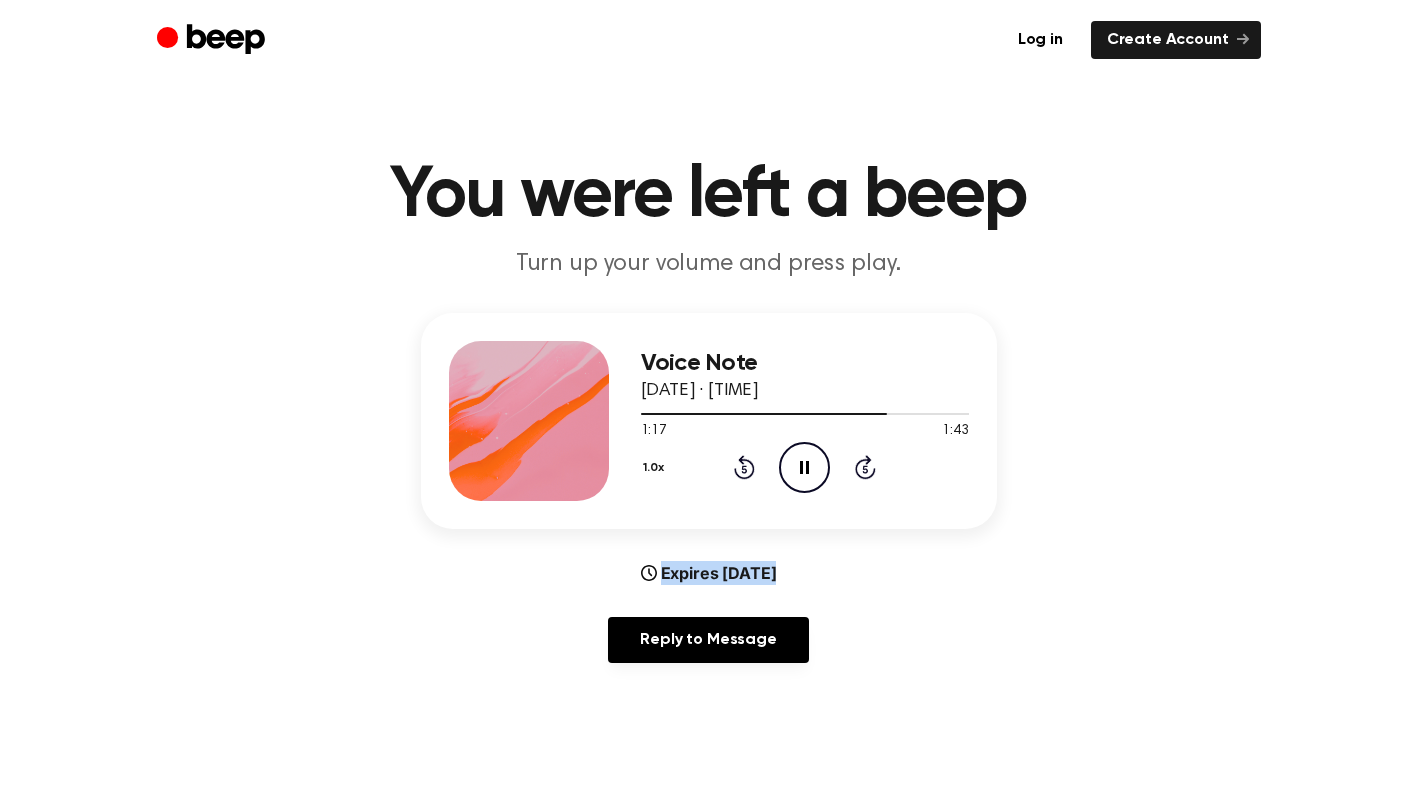 click 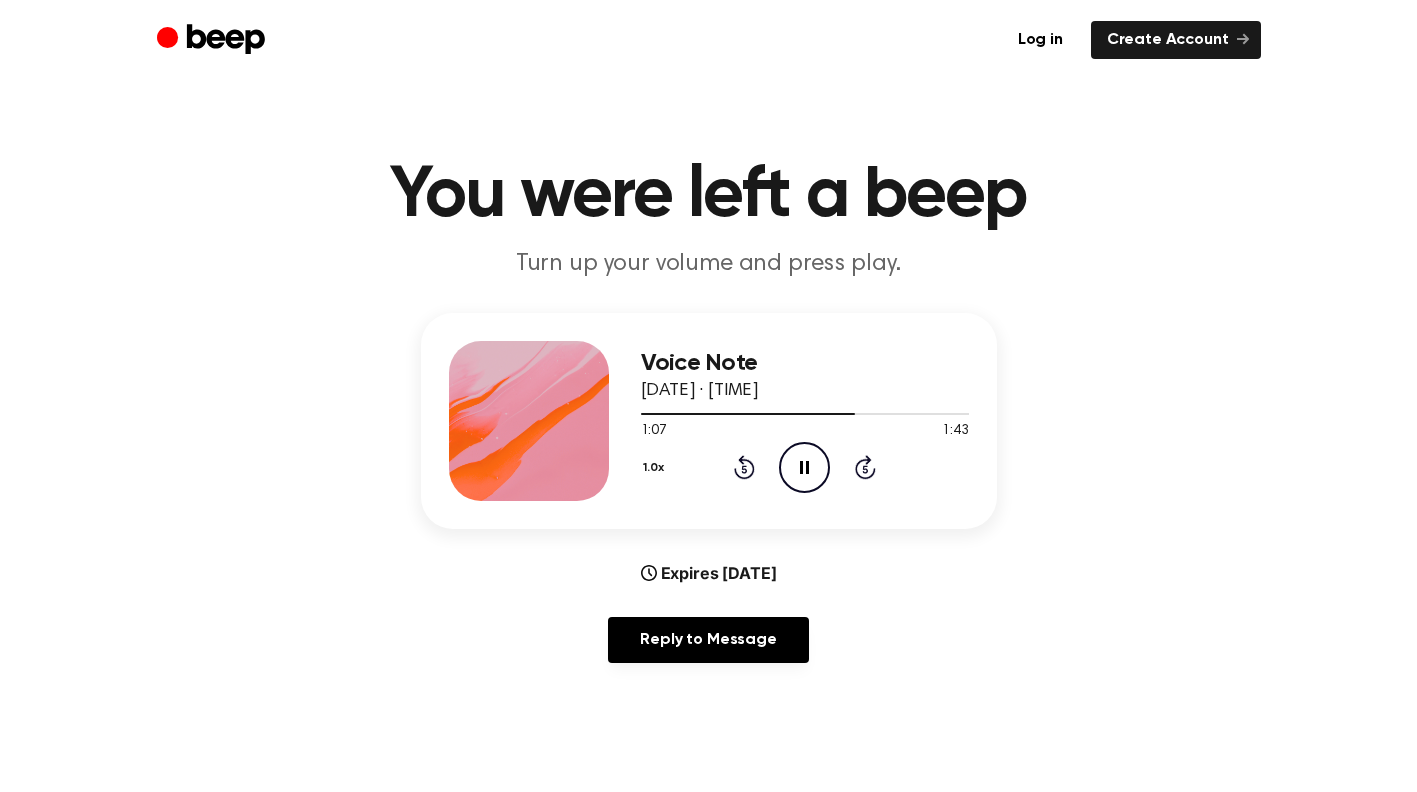 click on "Rewind 5 seconds" 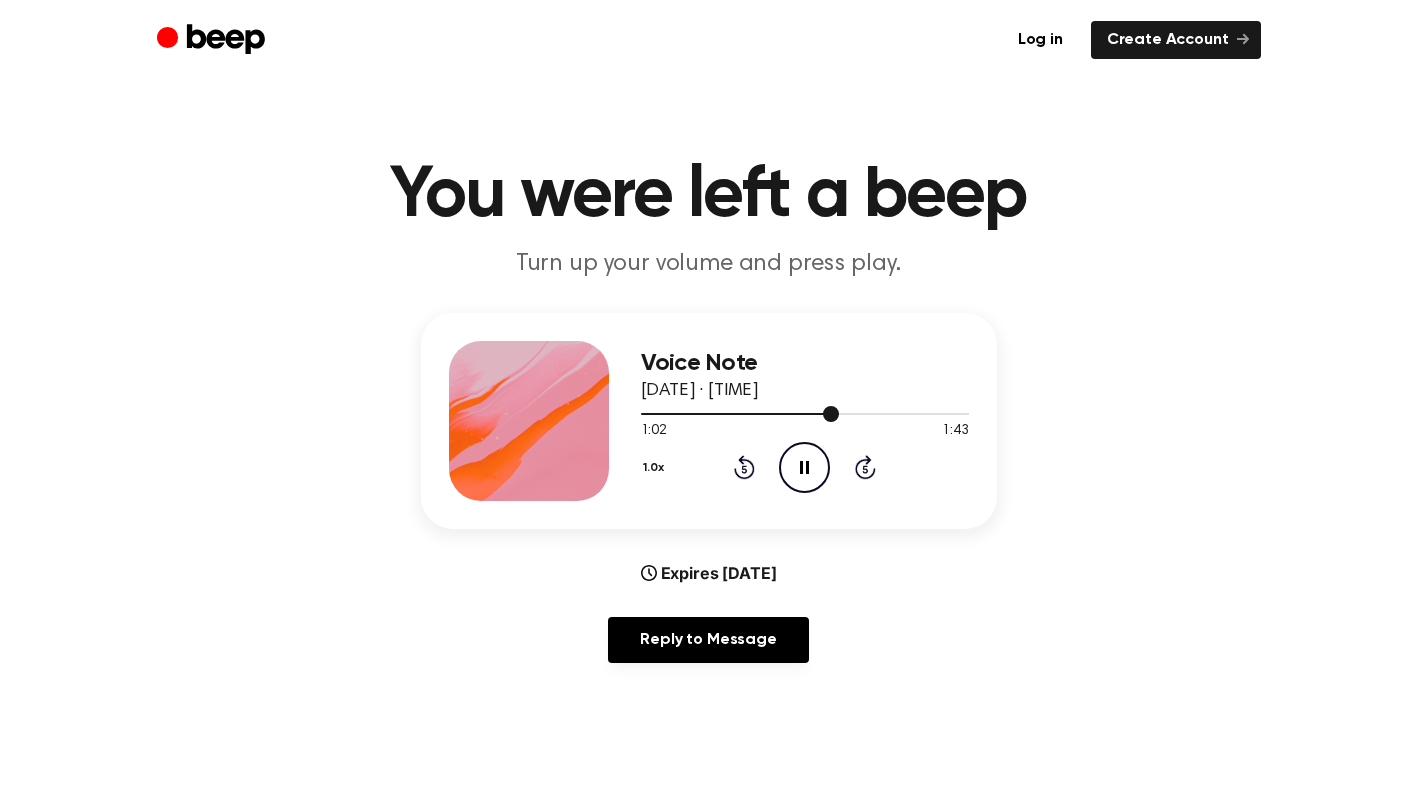 click at bounding box center [740, 414] 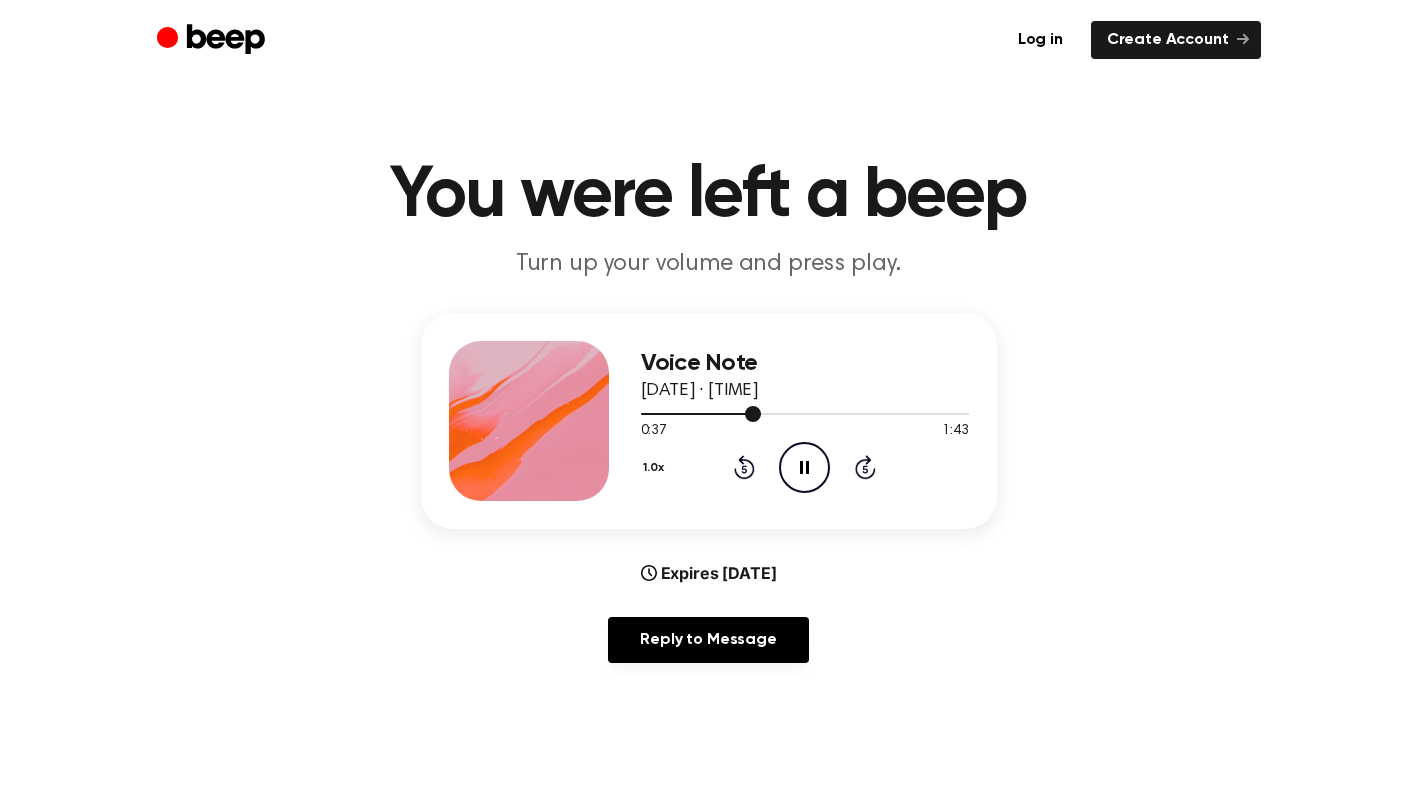 click at bounding box center (805, 413) 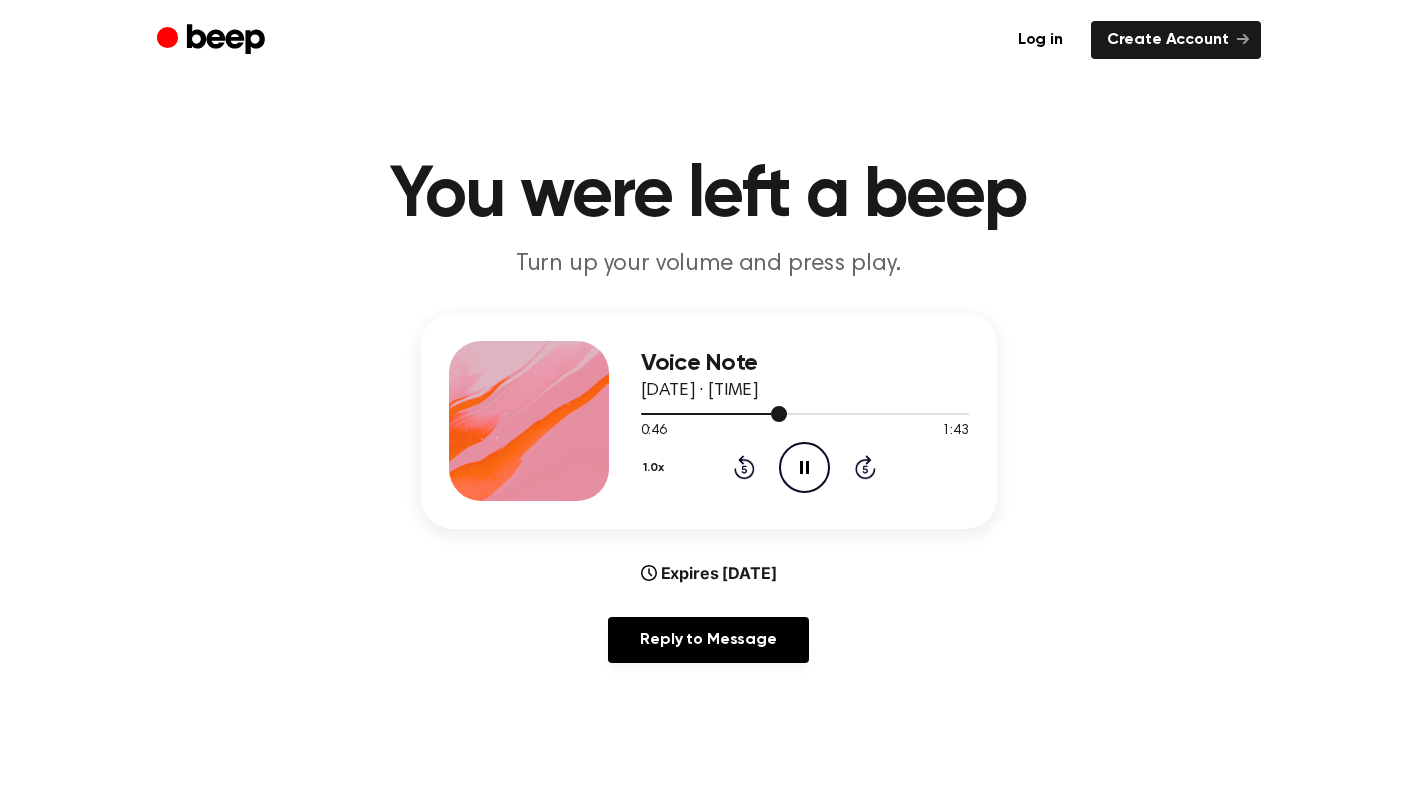 click at bounding box center (805, 413) 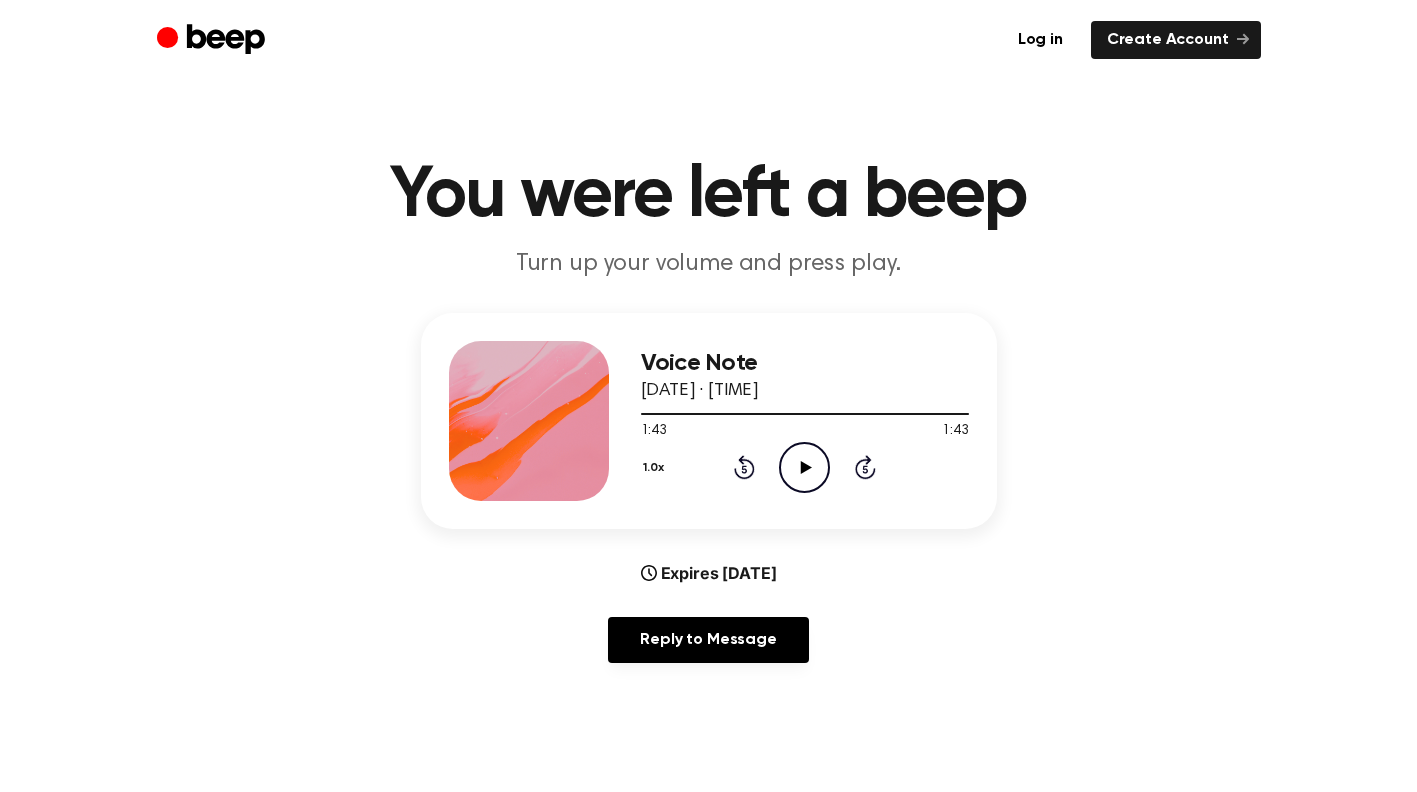 click 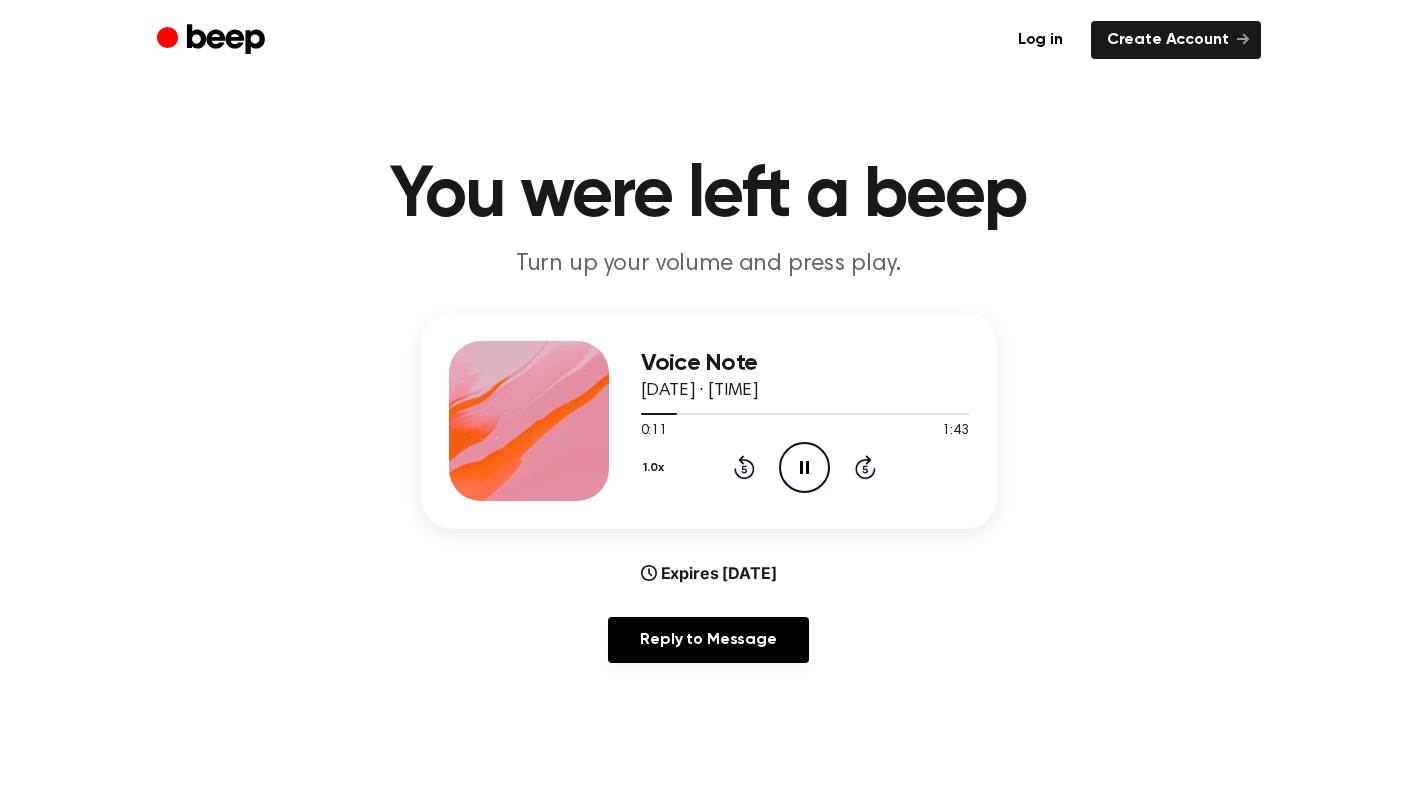 click on "Pause Audio" 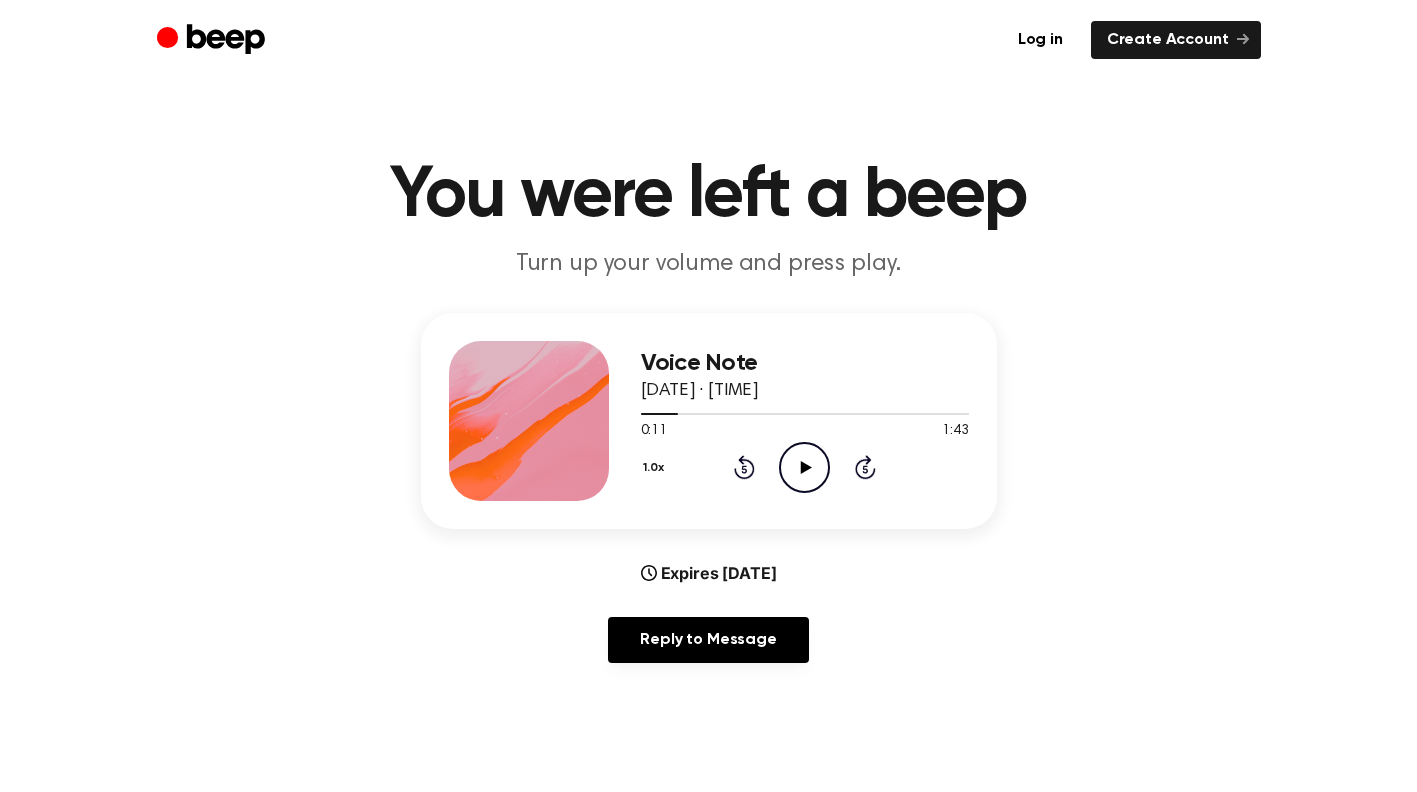 click on "Play Audio" 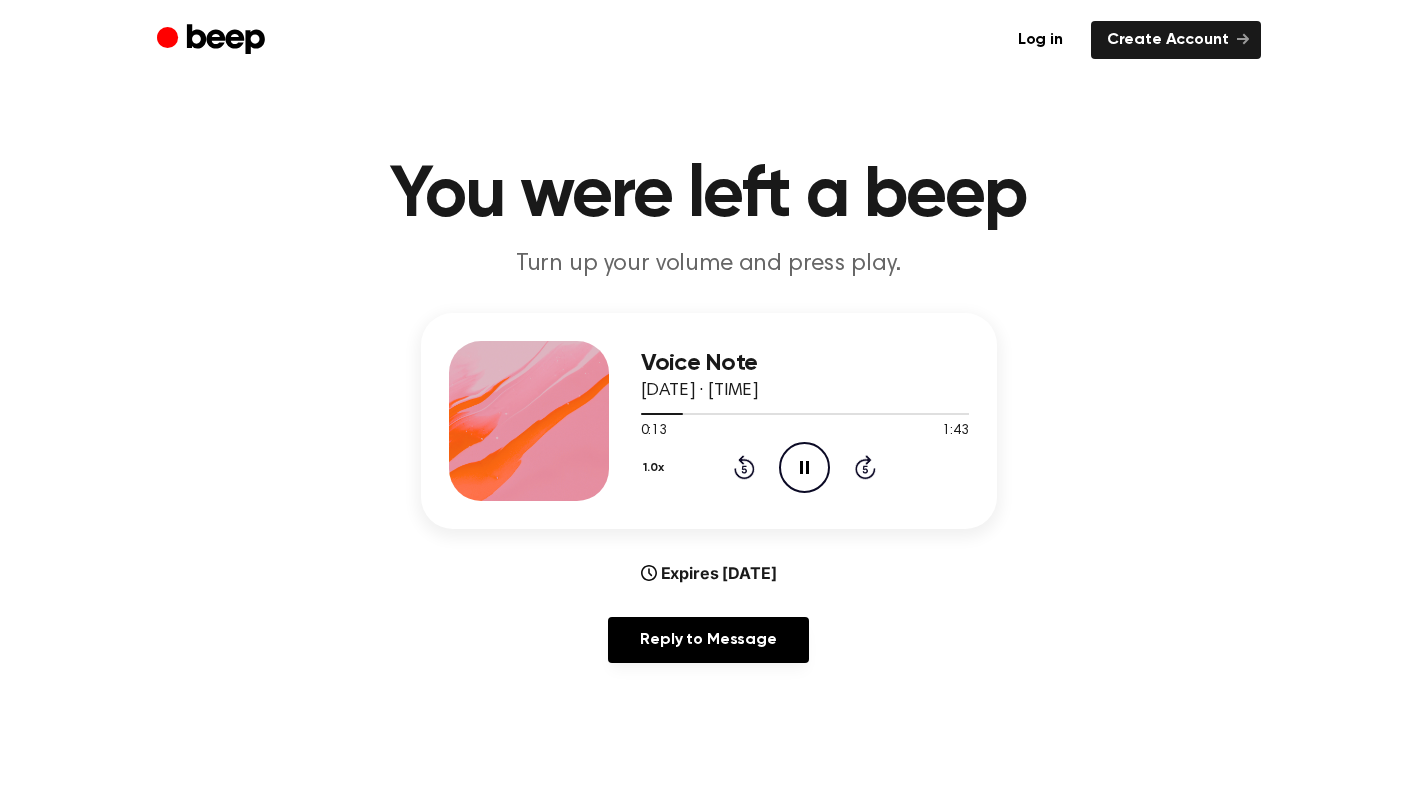 click on "Rewind 5 seconds" 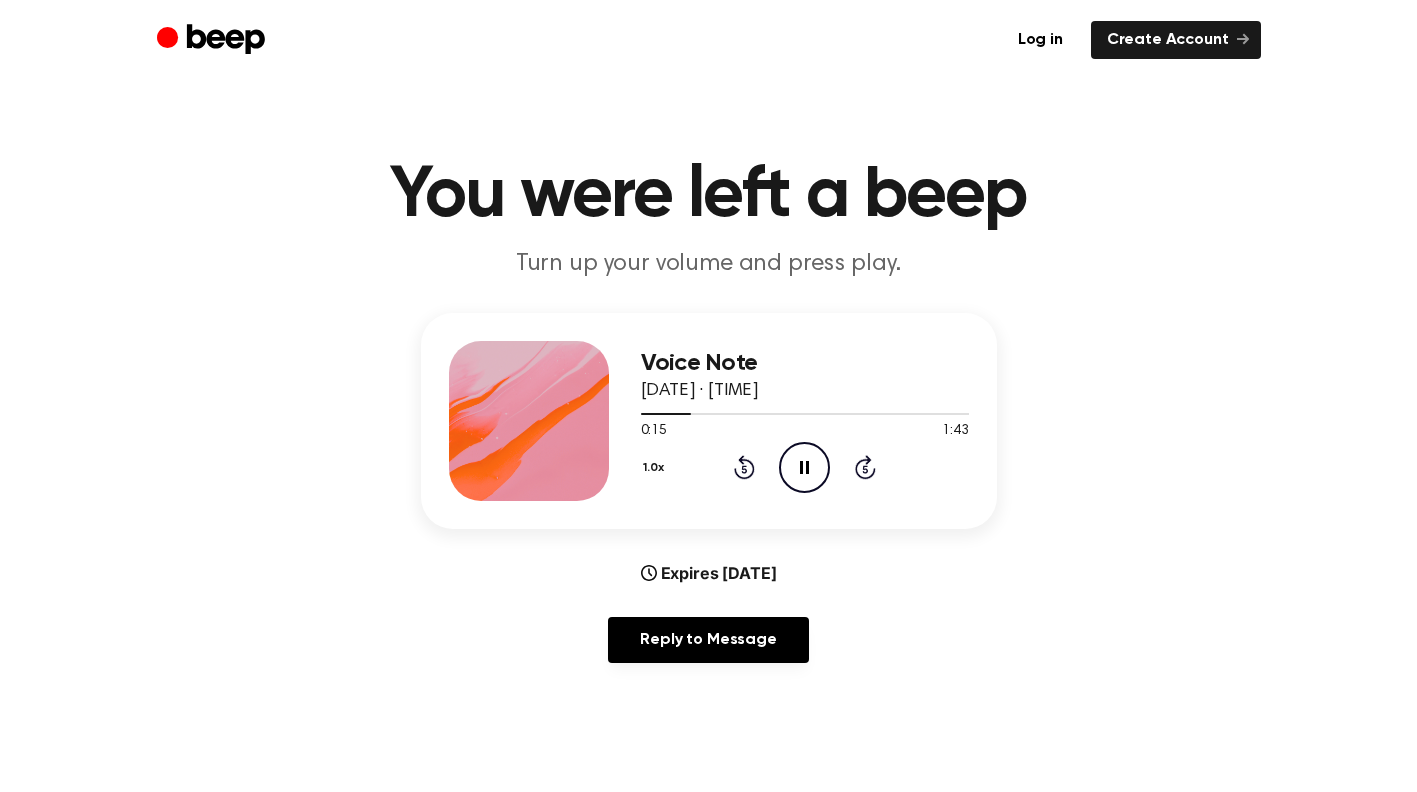click on "Rewind 5 seconds" 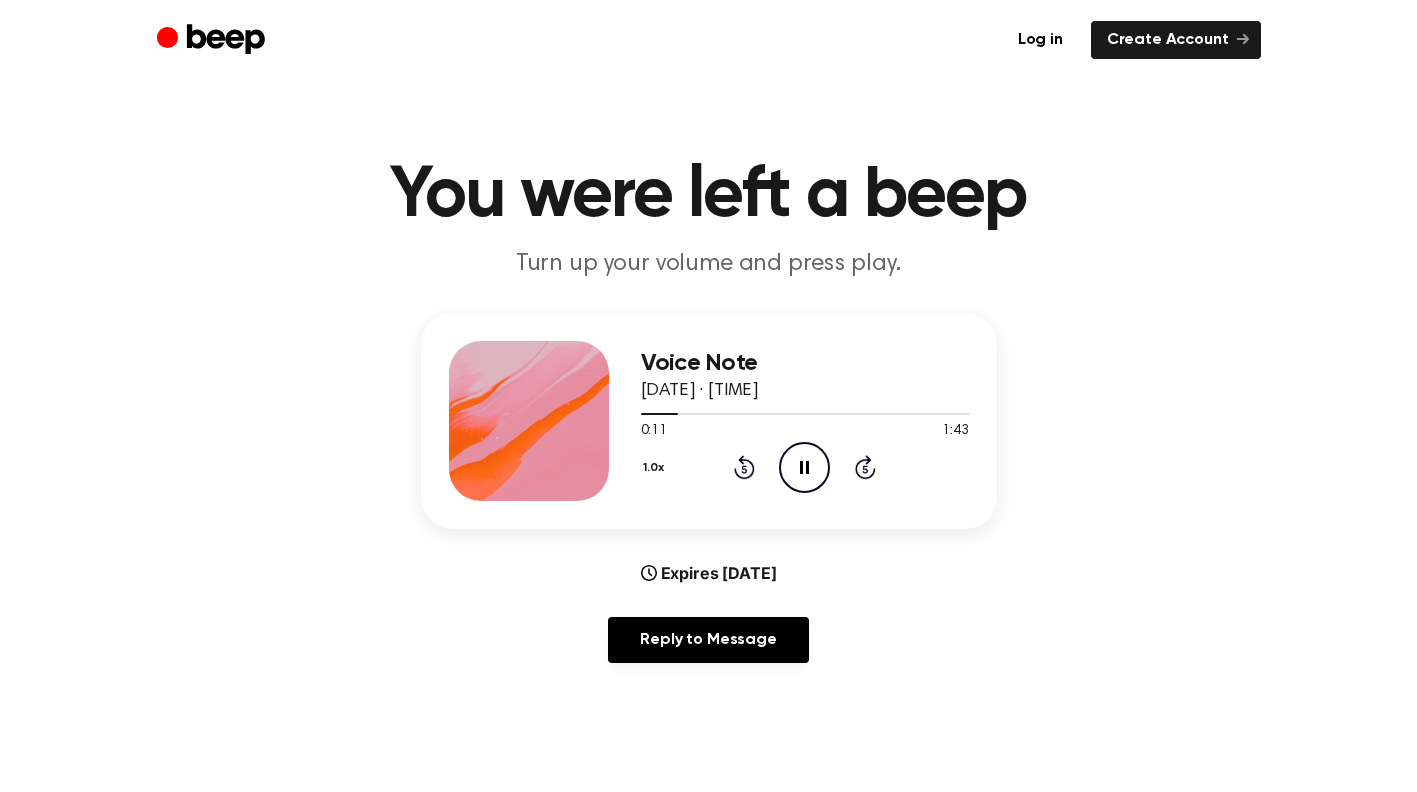 click on "Rewind 5 seconds" 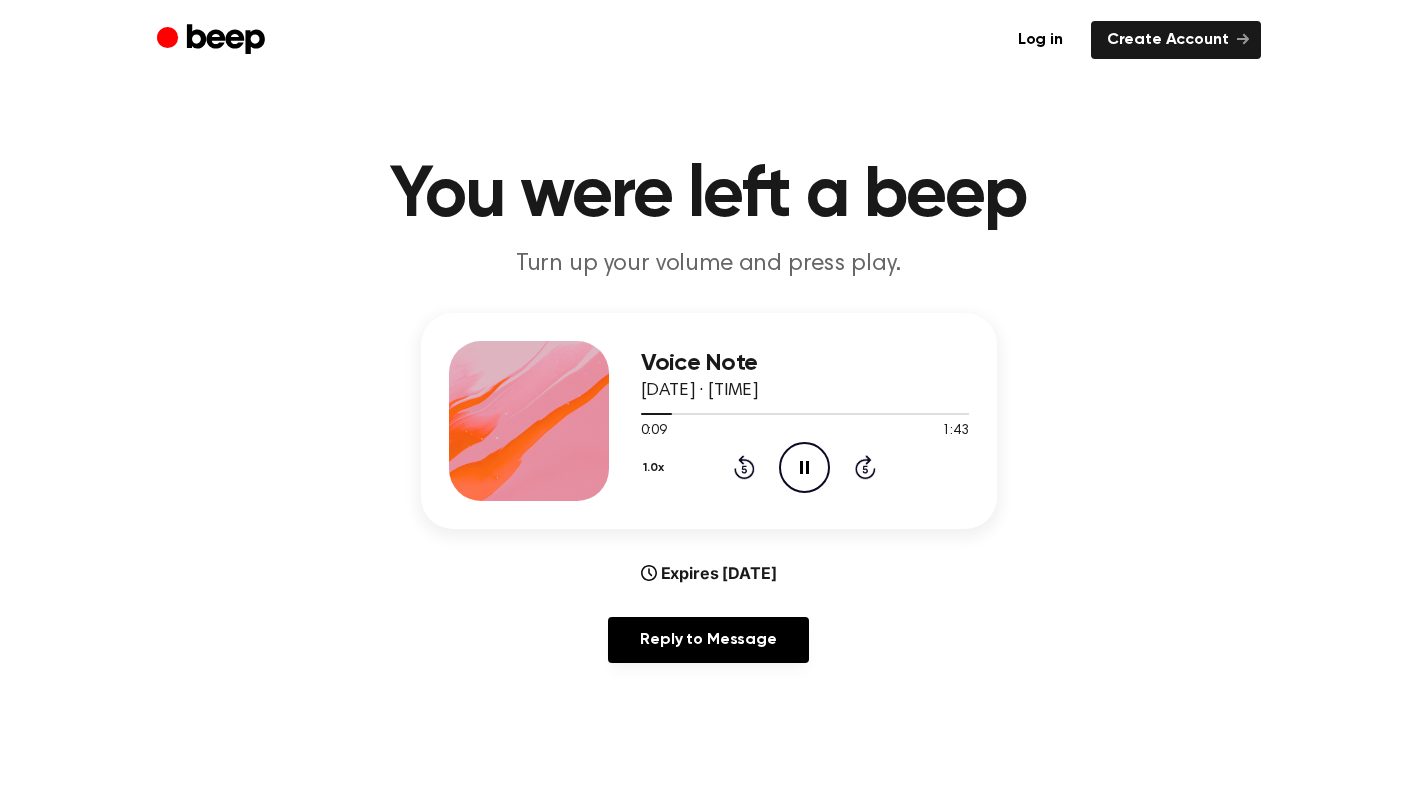 click 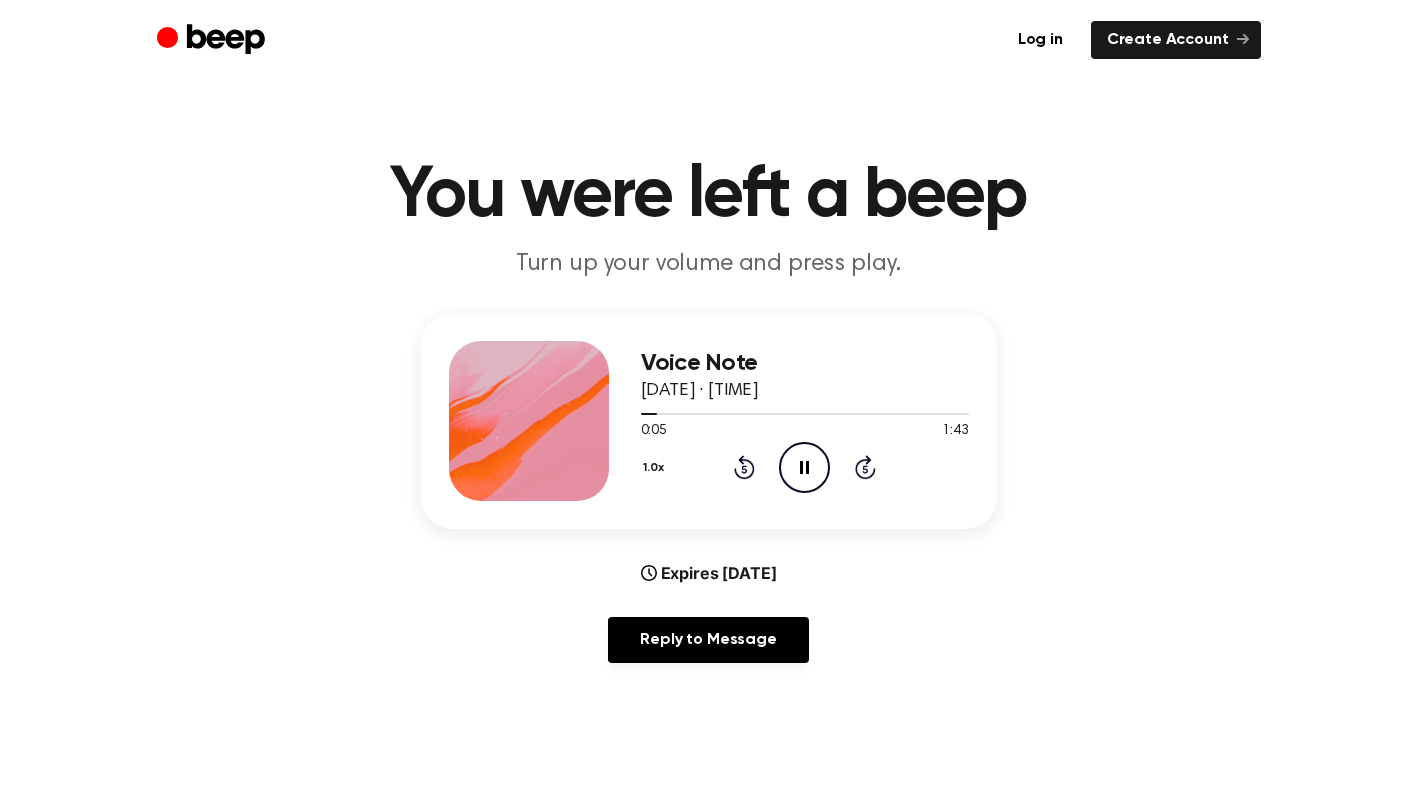 click on "Rewind 5 seconds" 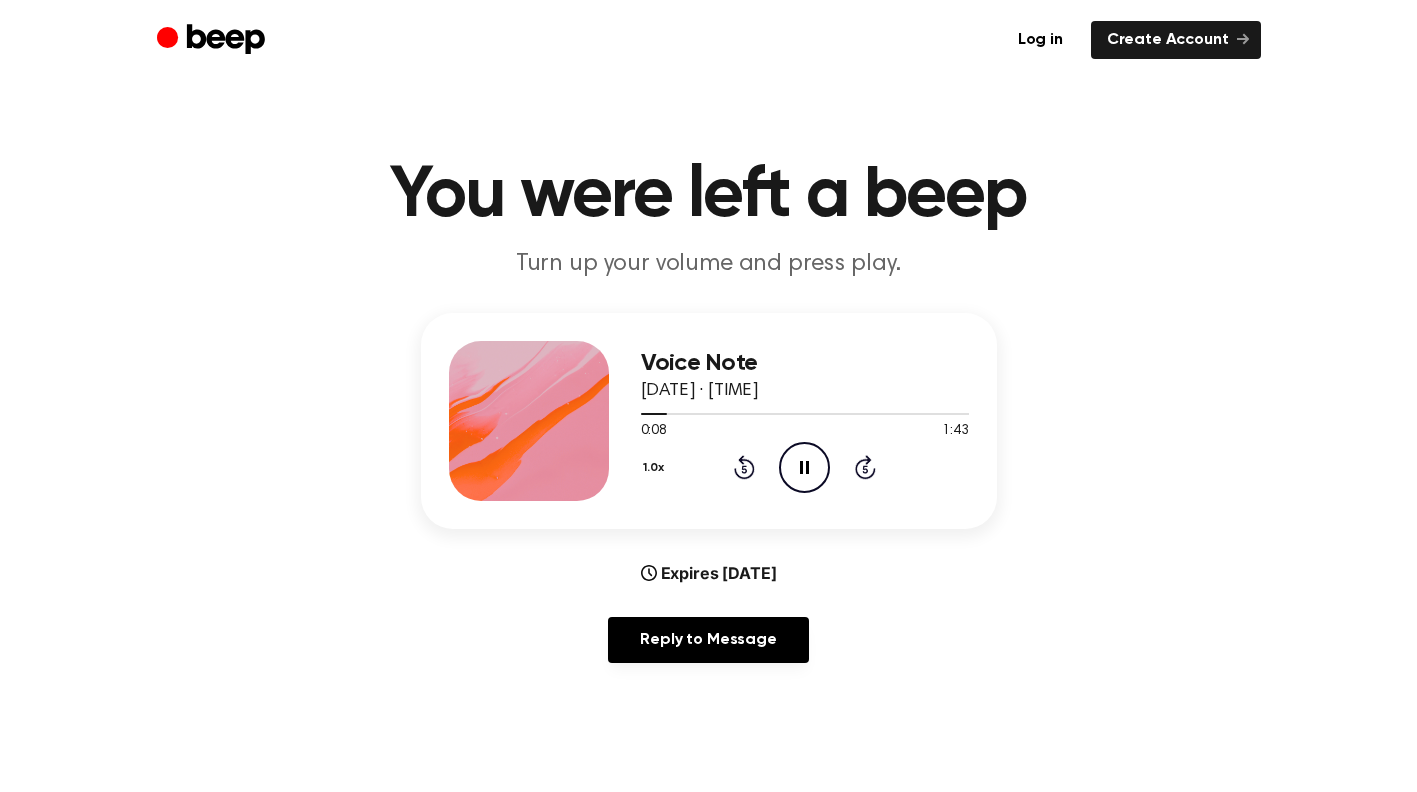 drag, startPoint x: 812, startPoint y: 469, endPoint x: 764, endPoint y: 323, distance: 153.68799 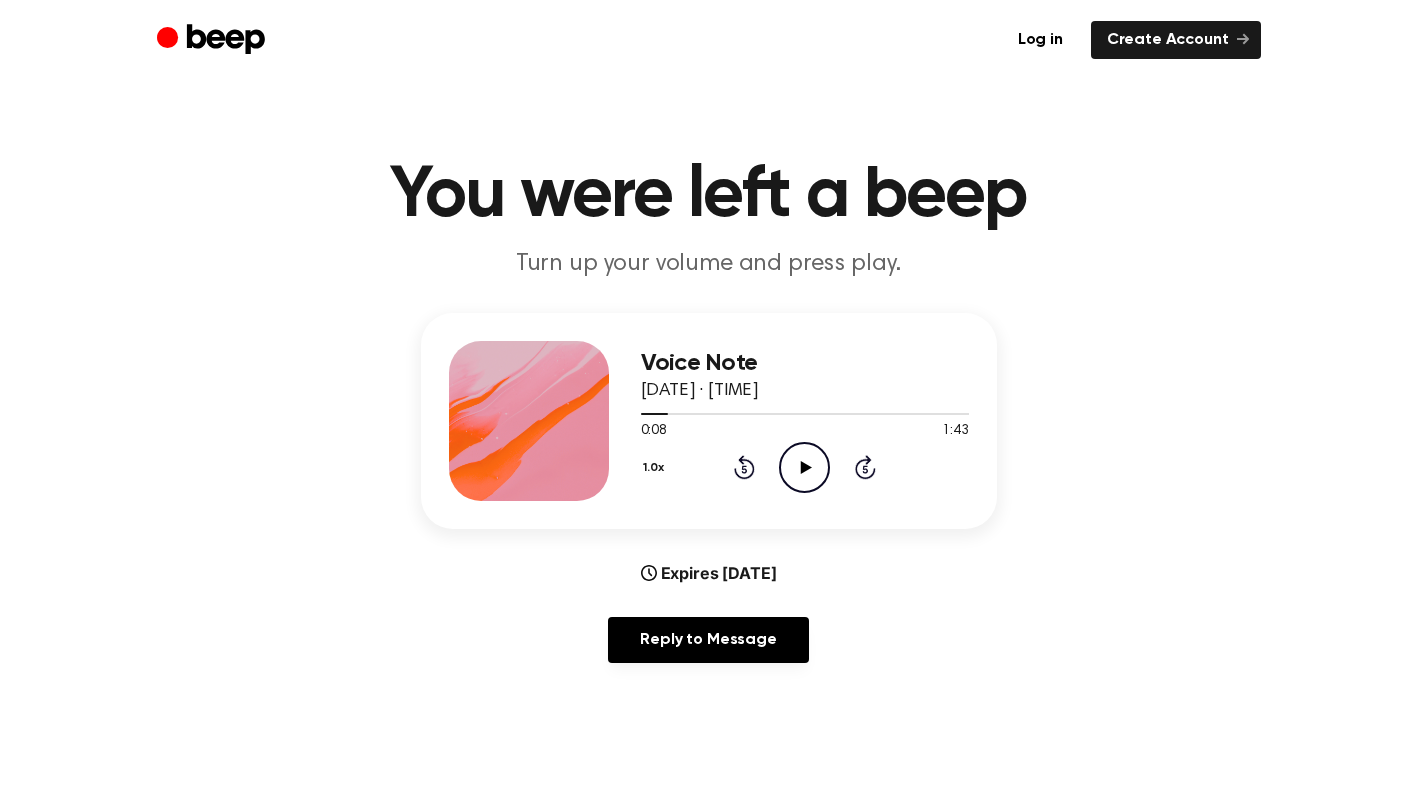 click on "Play Audio" 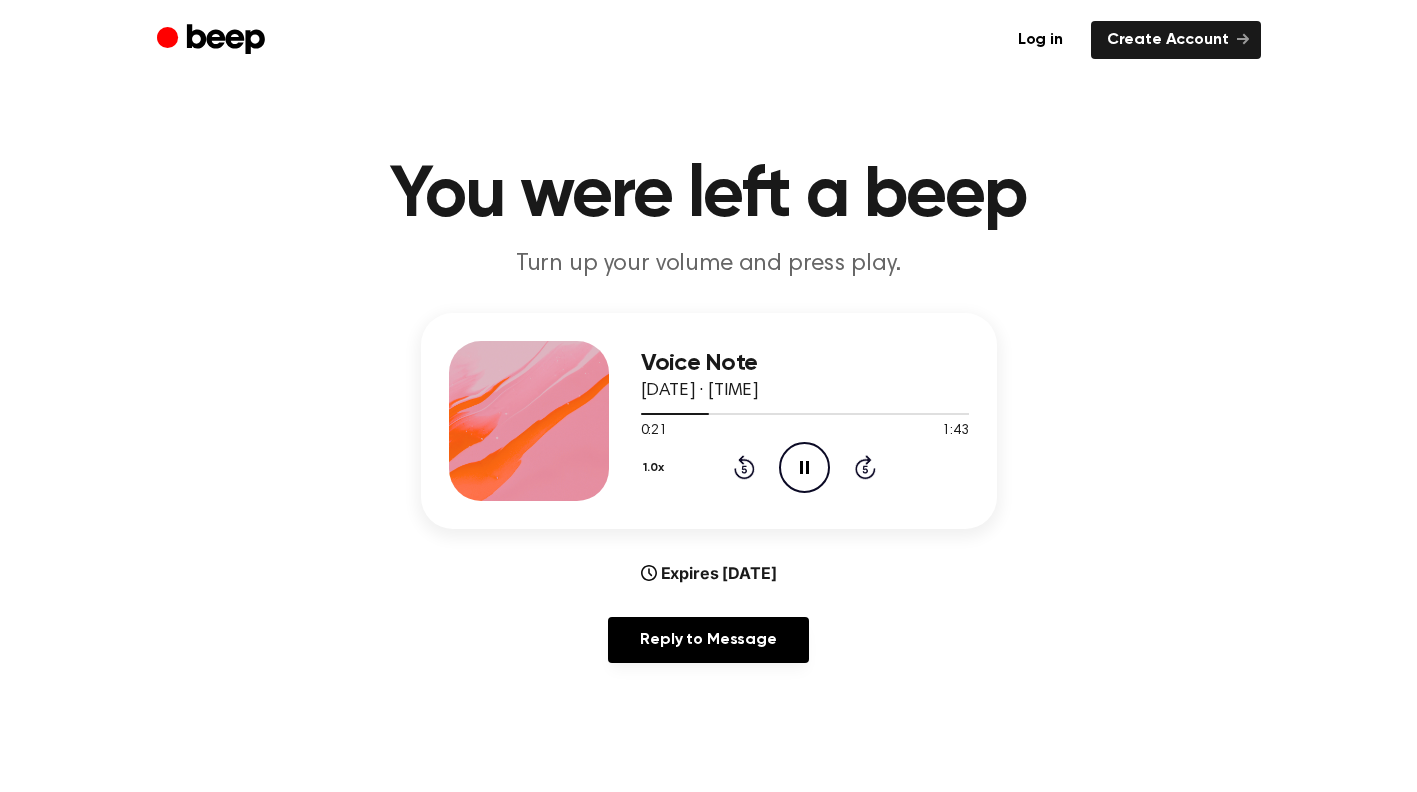 click on "Pause Audio" 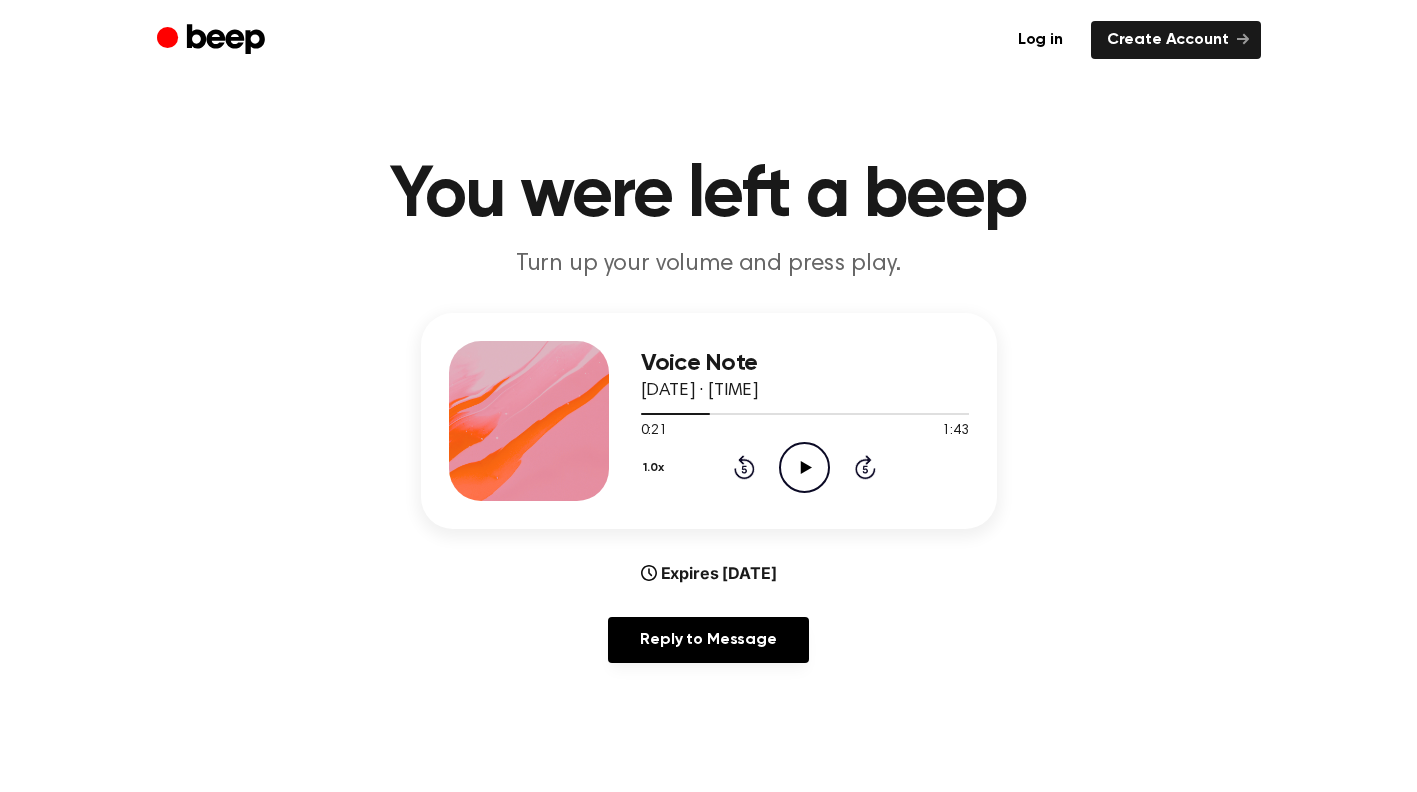 click on "Play Audio" 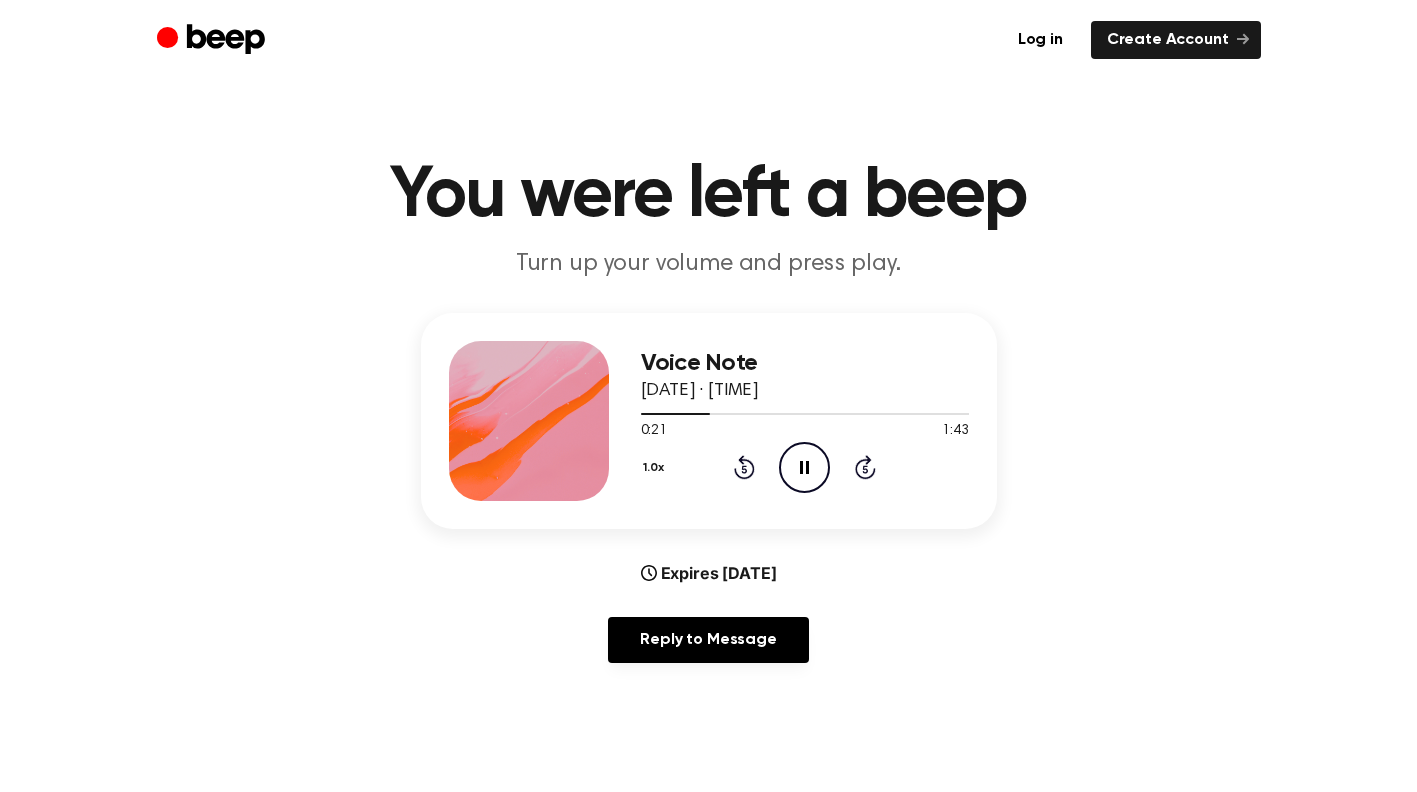 click on "1.0x Rewind 5 seconds Pause Audio Skip 5 seconds" at bounding box center (805, 467) 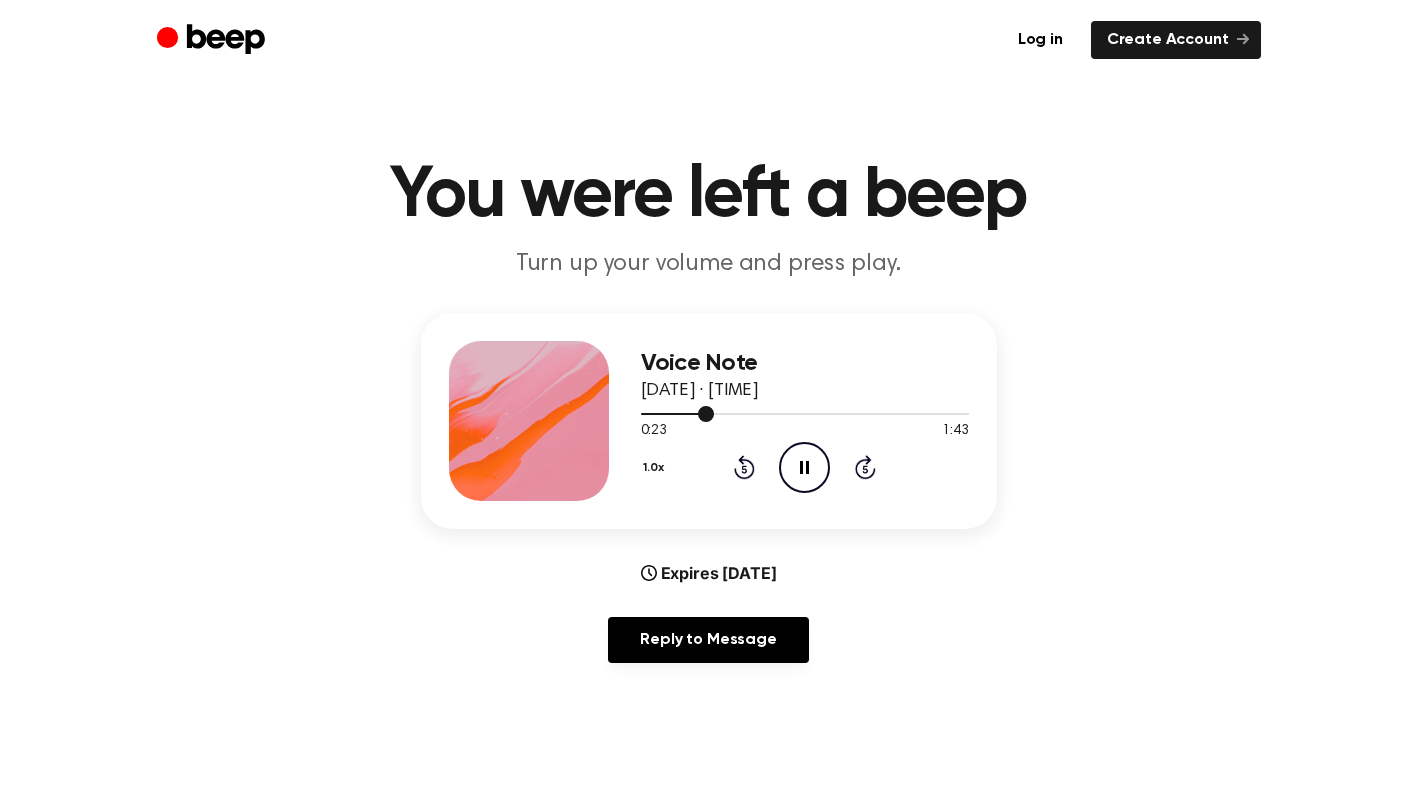 click at bounding box center [677, 414] 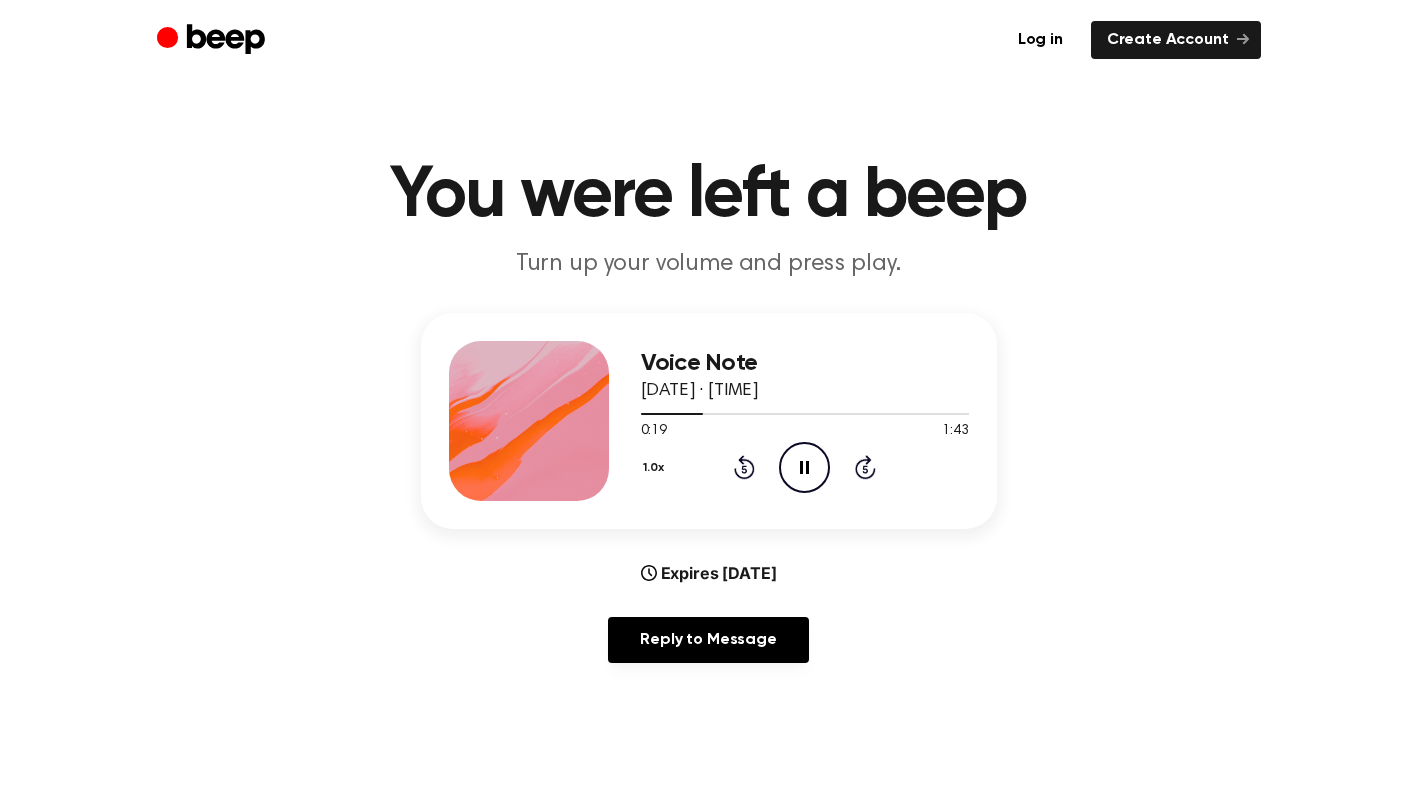 drag, startPoint x: 797, startPoint y: 458, endPoint x: 772, endPoint y: 388, distance: 74.330345 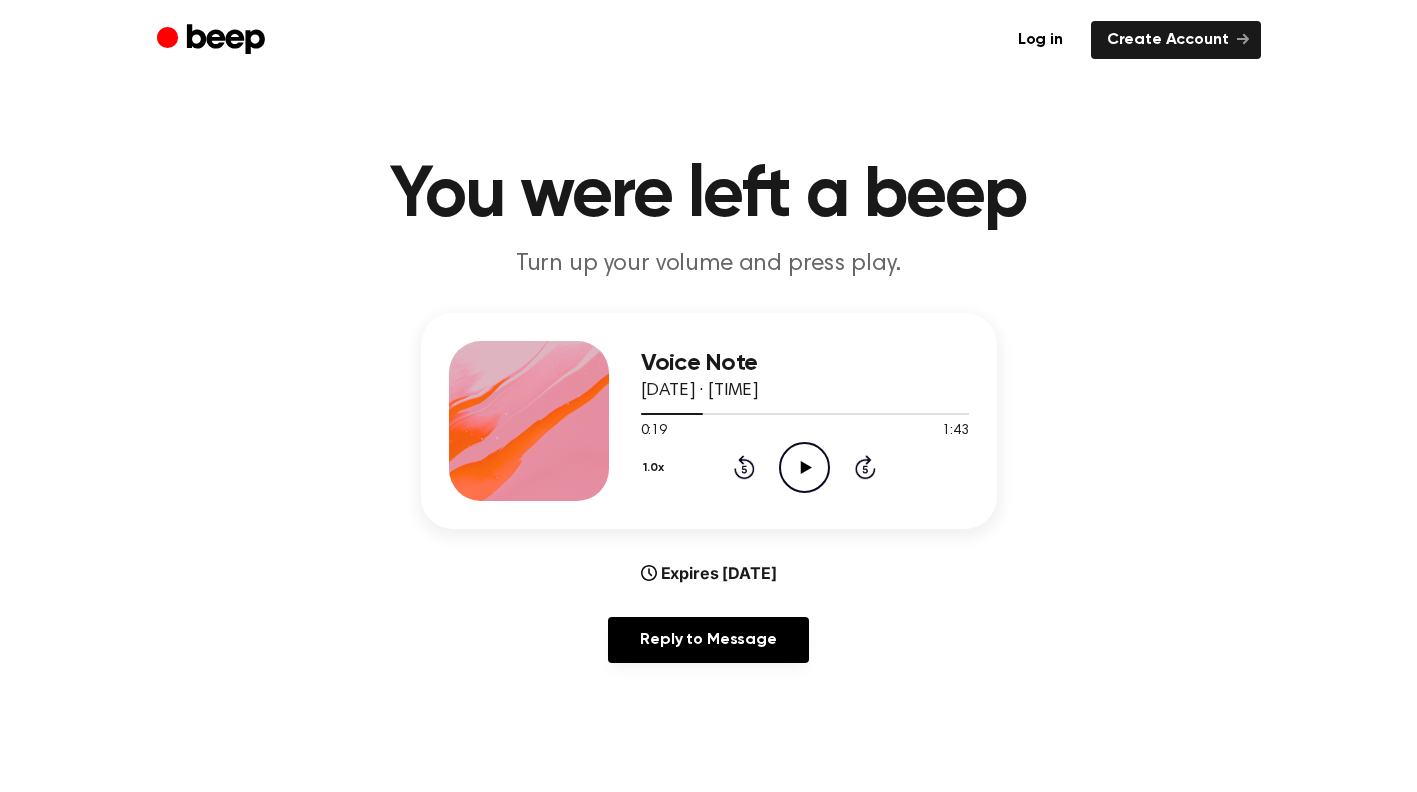 drag, startPoint x: 803, startPoint y: 464, endPoint x: 775, endPoint y: 466, distance: 28.071337 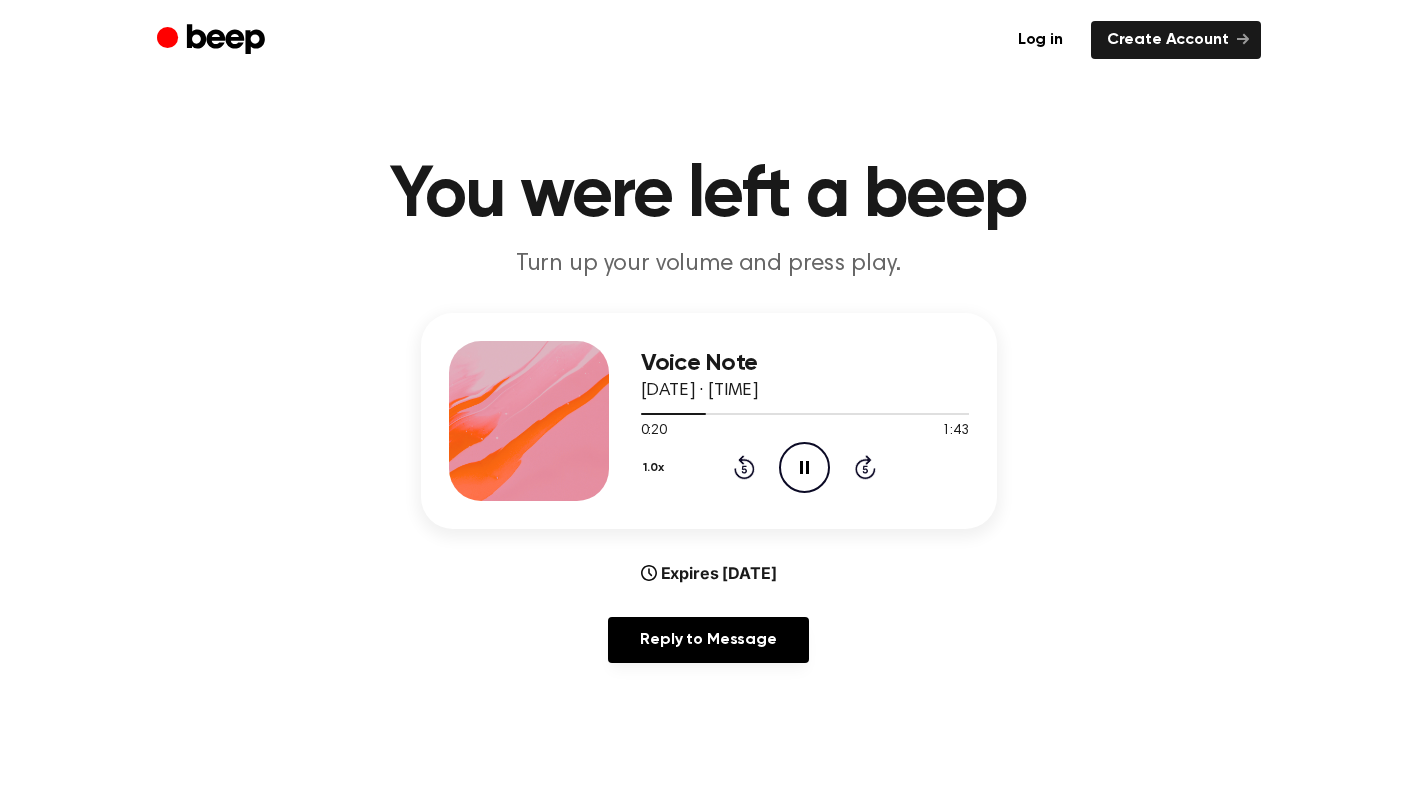 click on "Rewind 5 seconds" 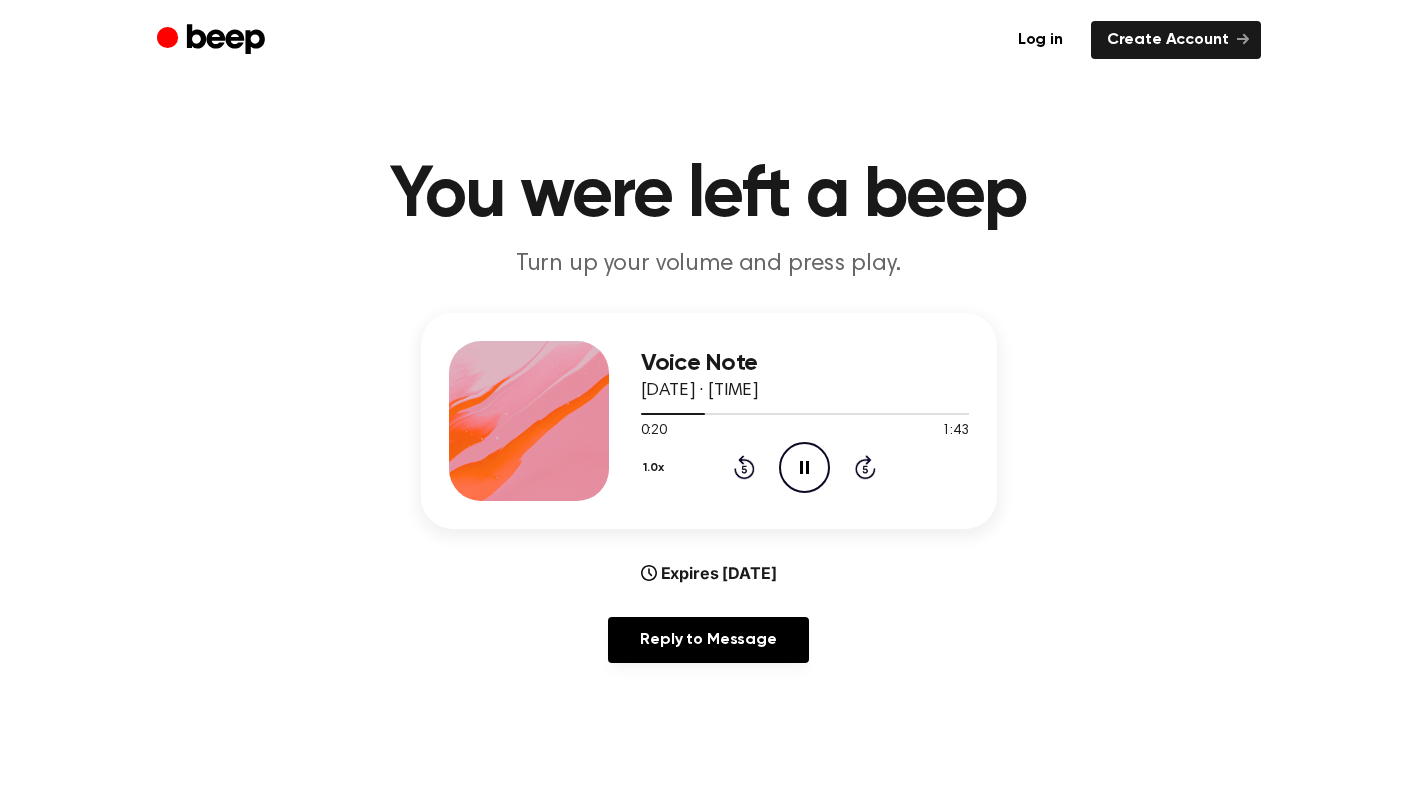 click on "Rewind 5 seconds" 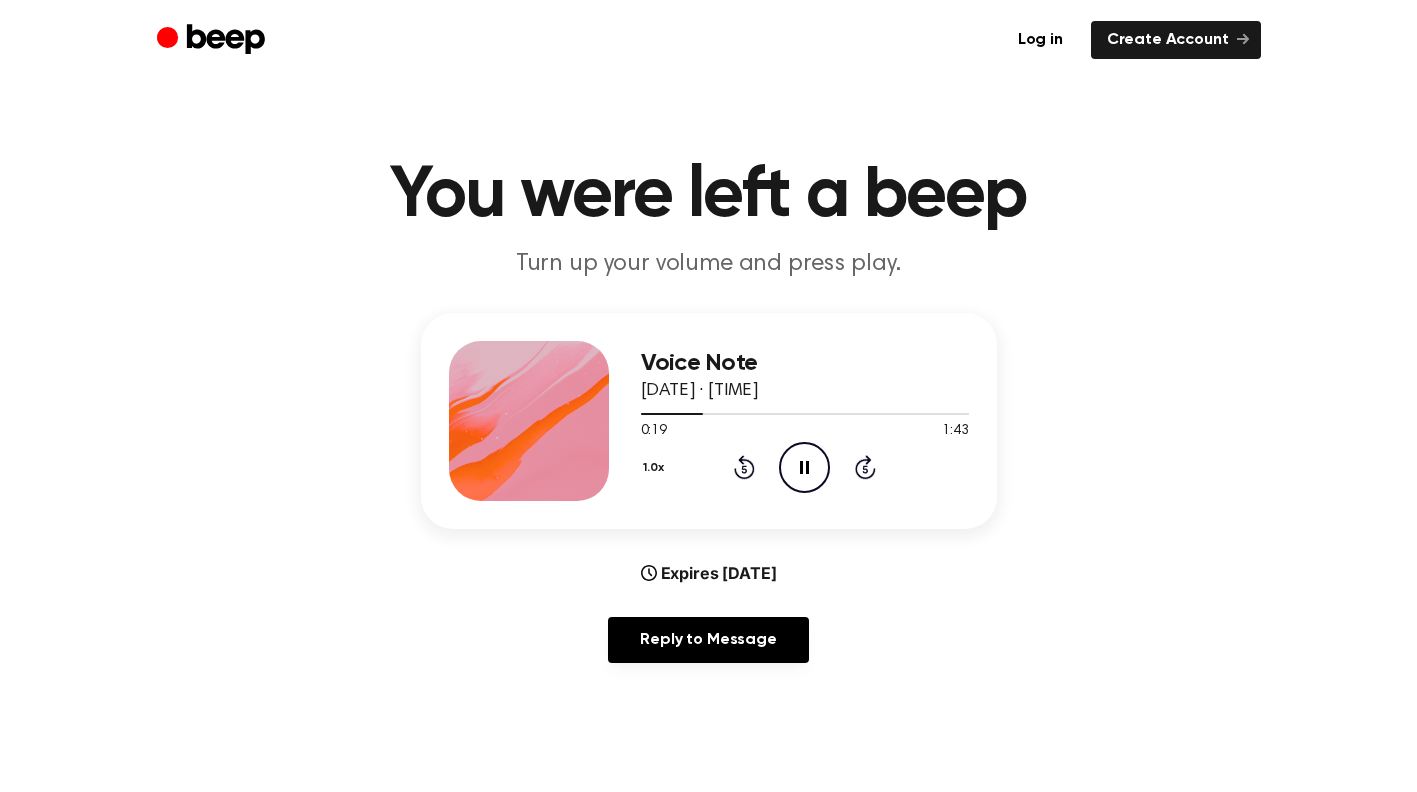 click on "Pause Audio" 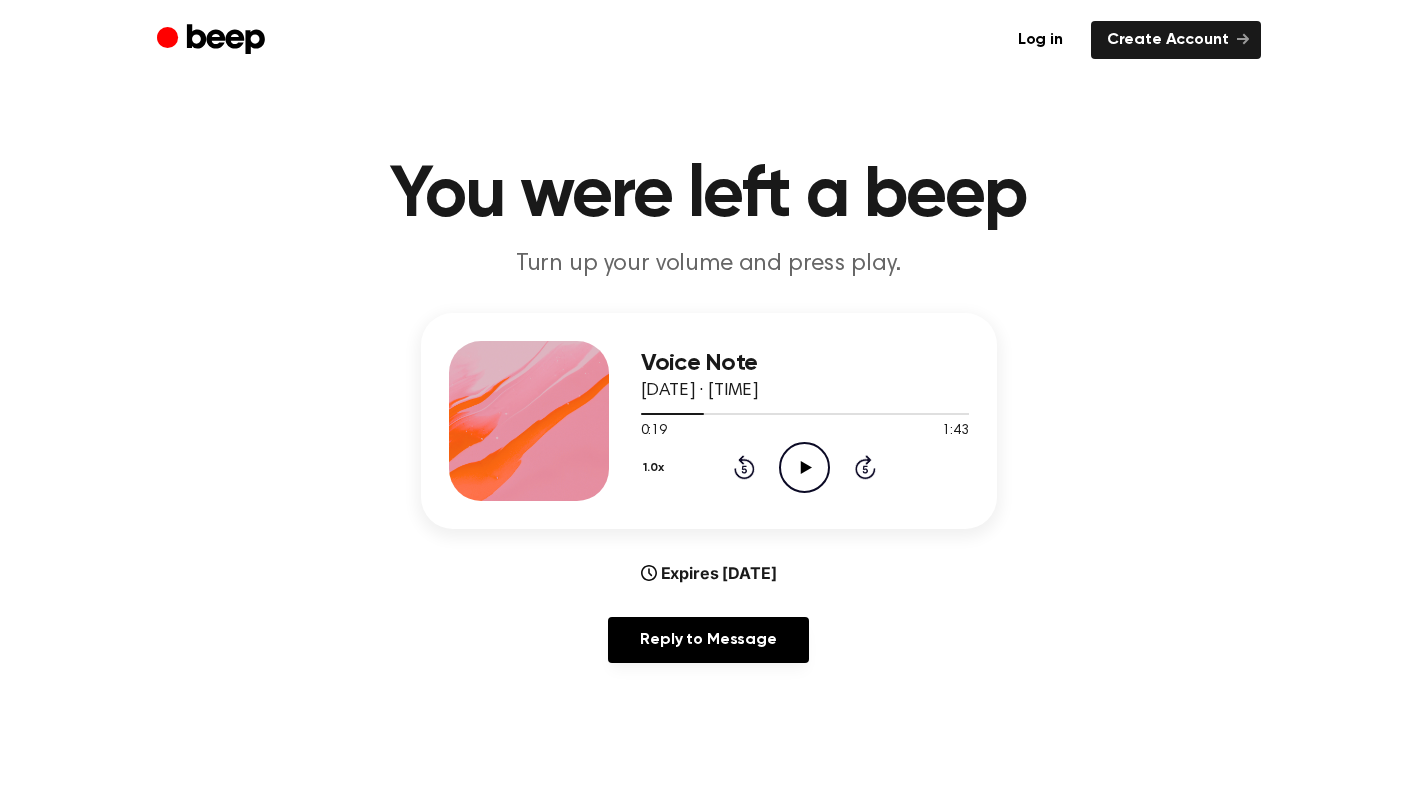 click 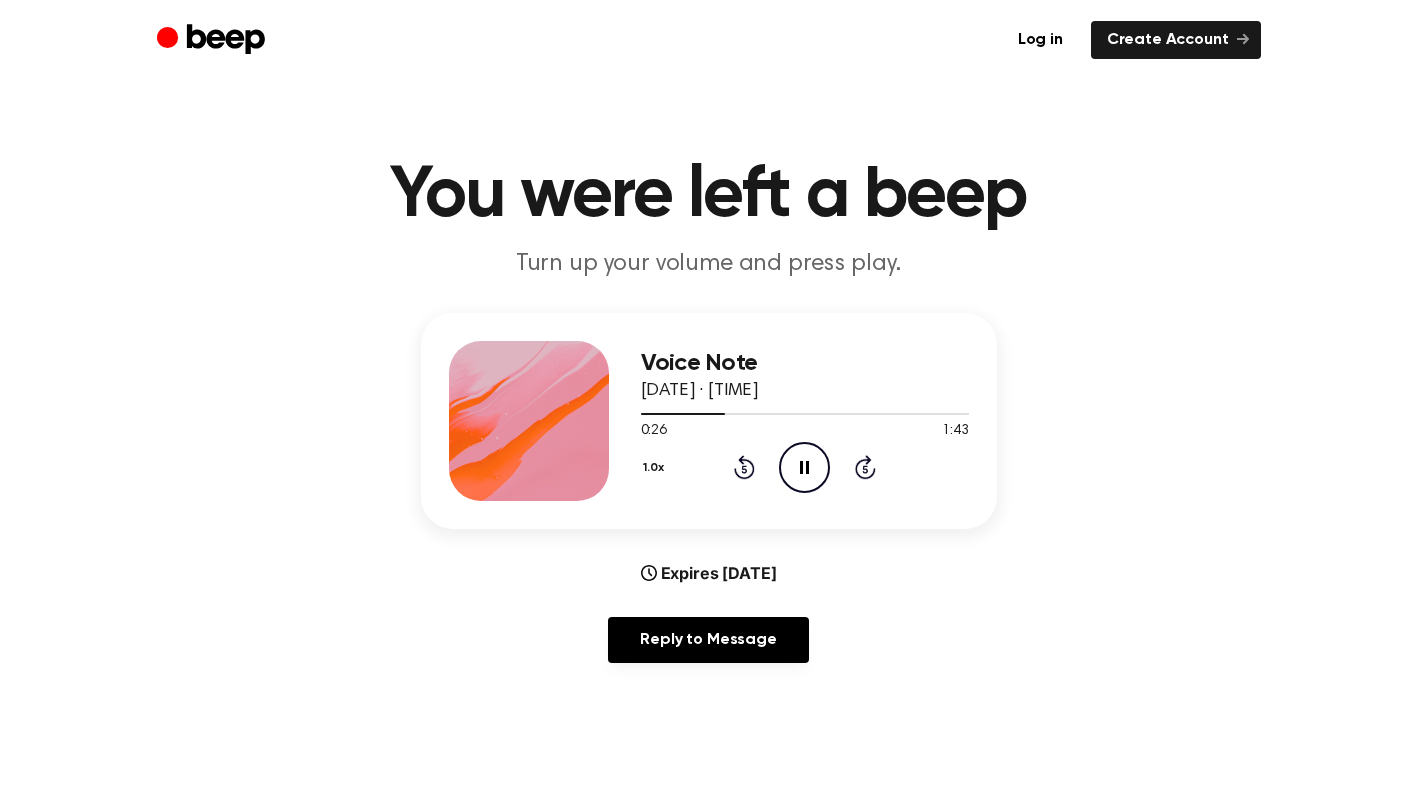 click on "Pause Audio" 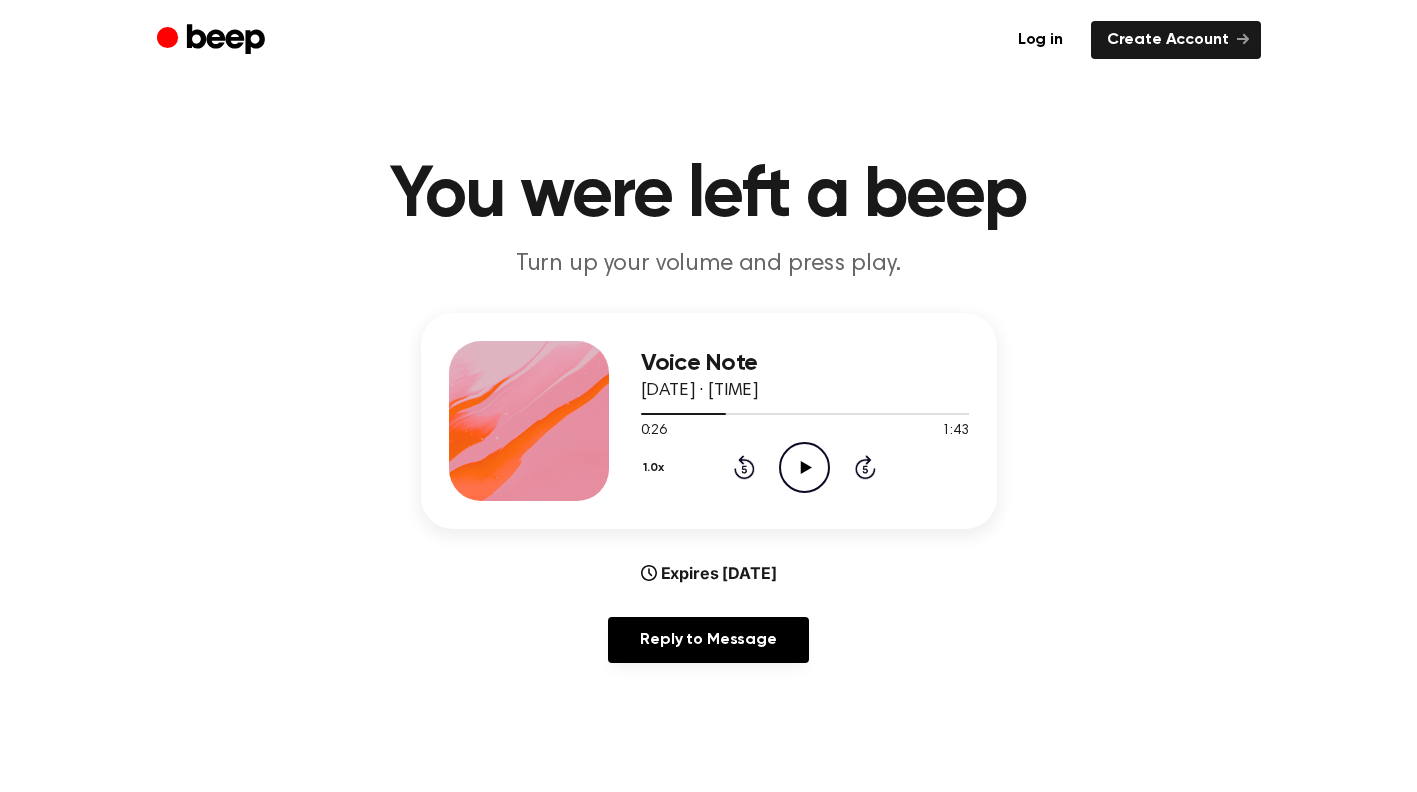 click on "Play Audio" 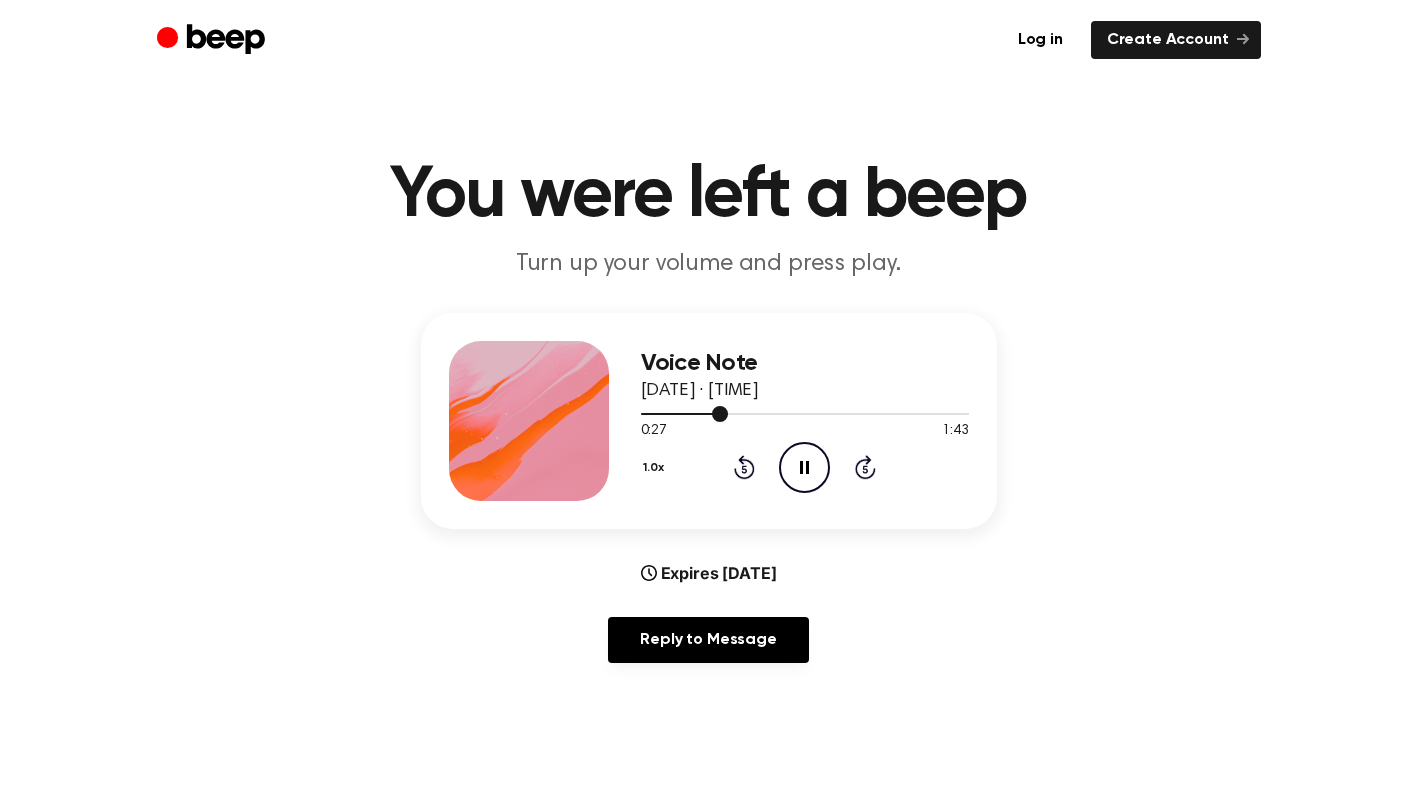 click at bounding box center [720, 414] 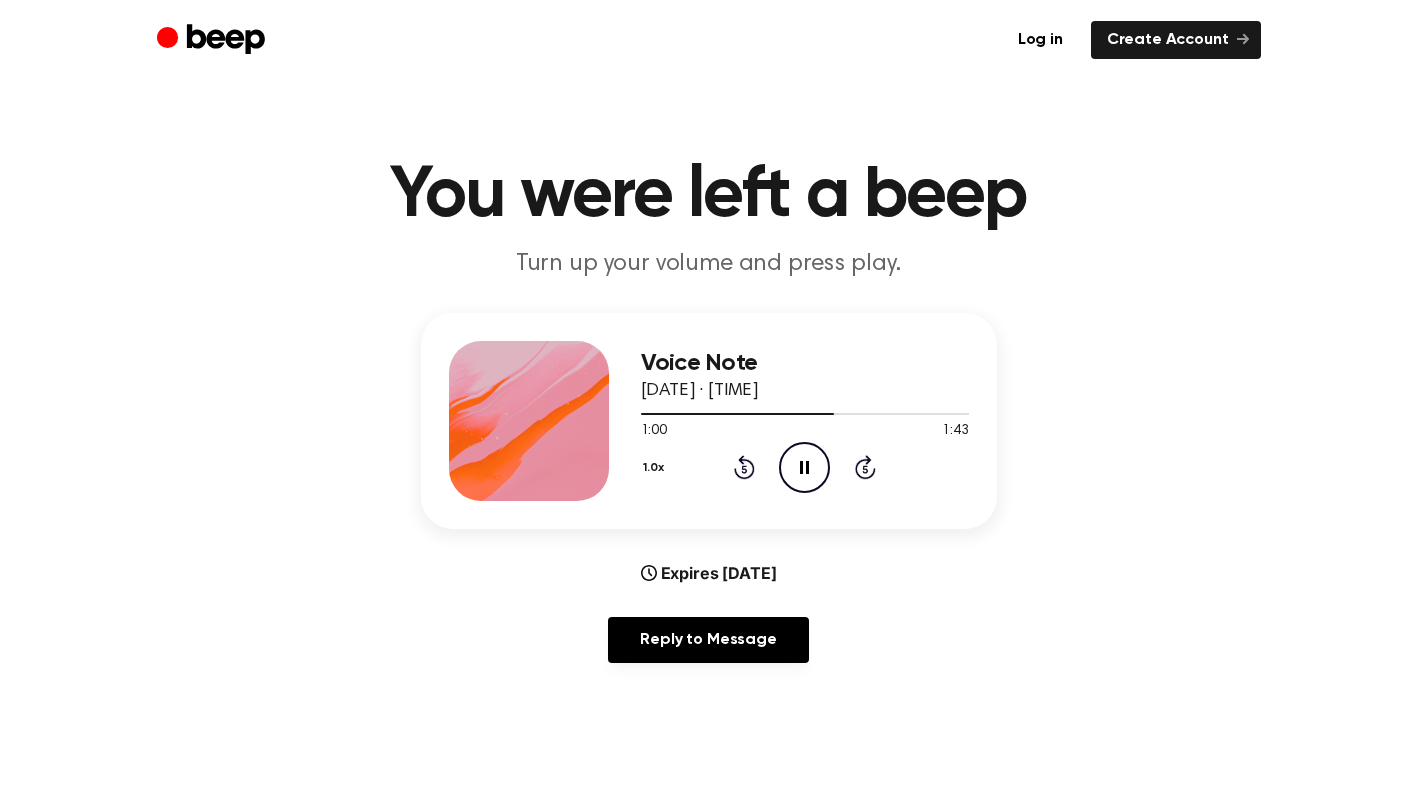 click 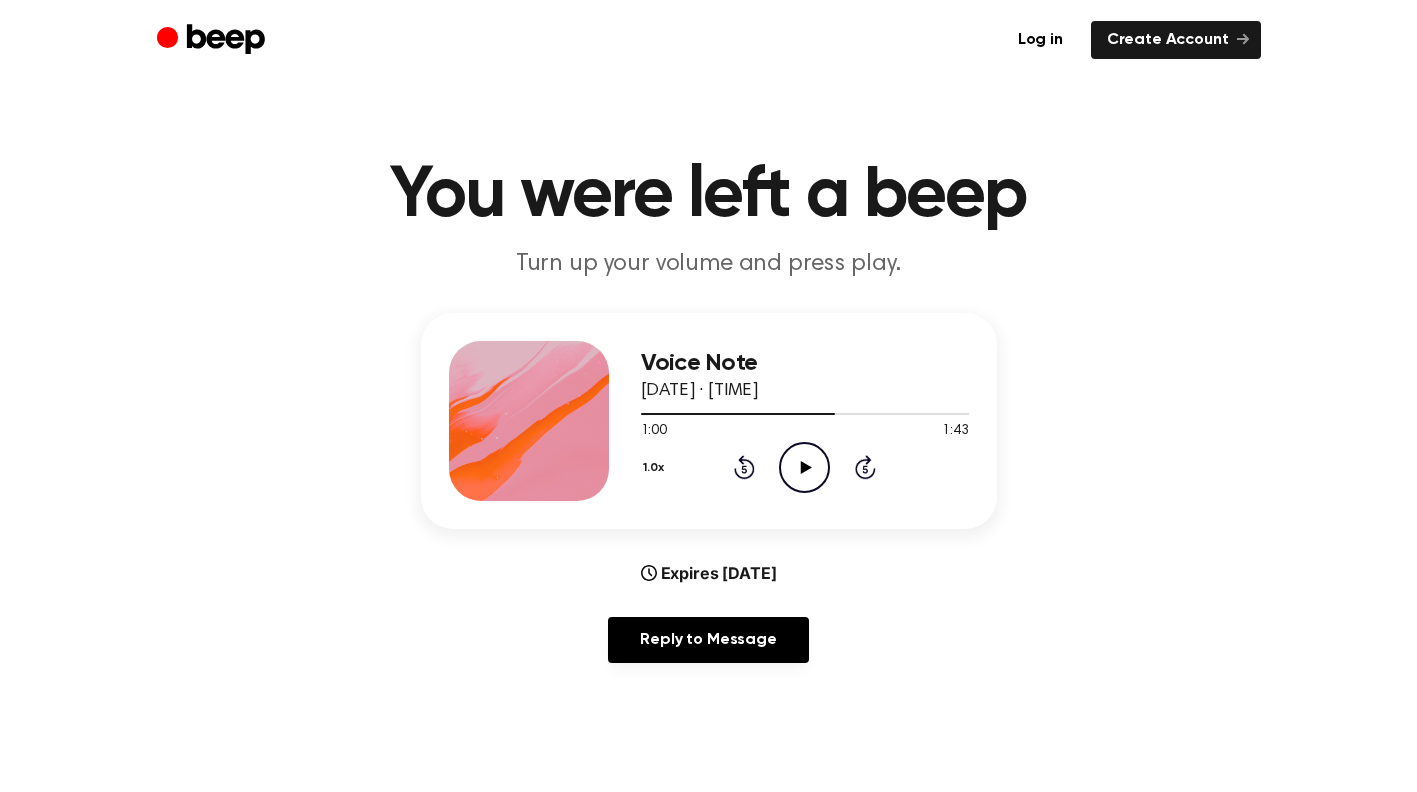 click on "Play Audio" 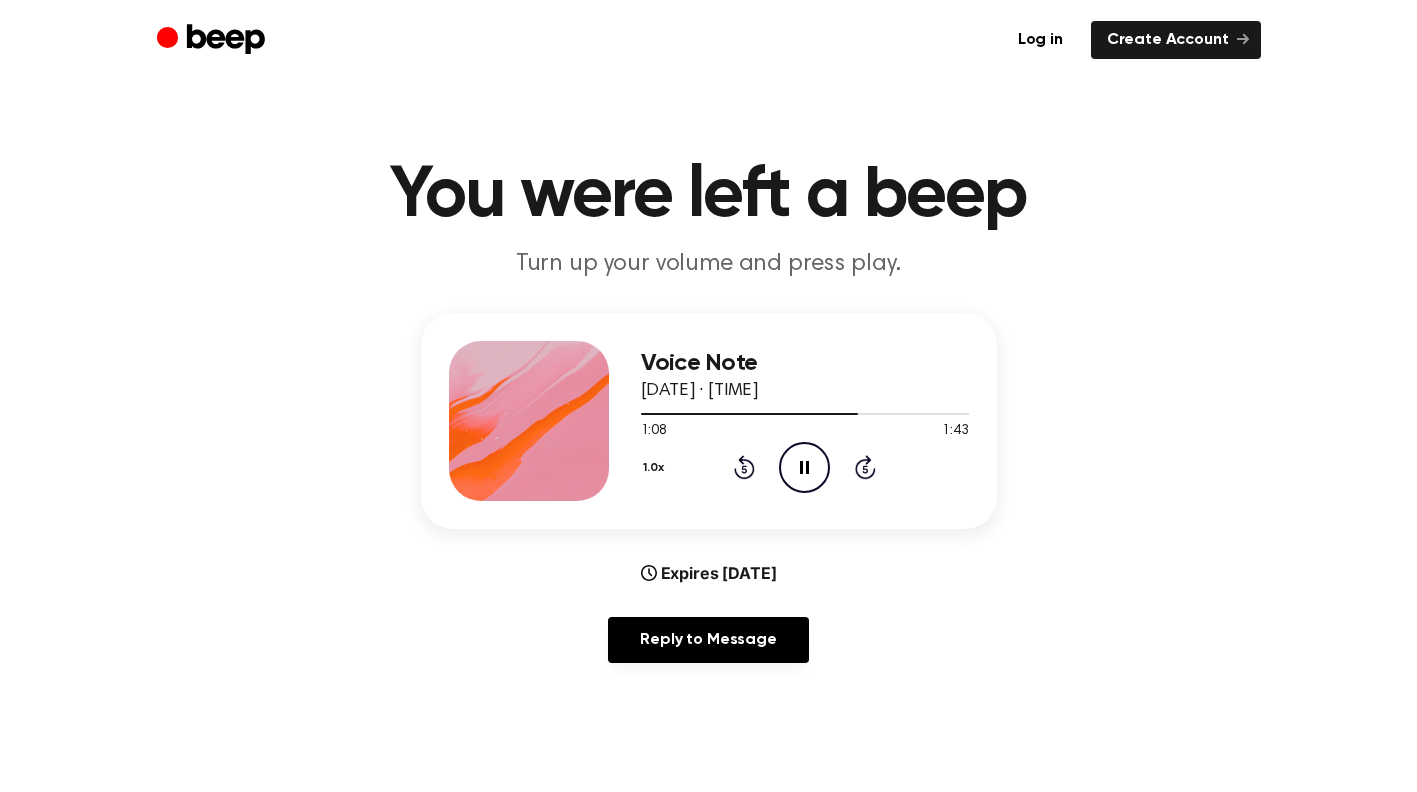 click on "Rewind 5 seconds" 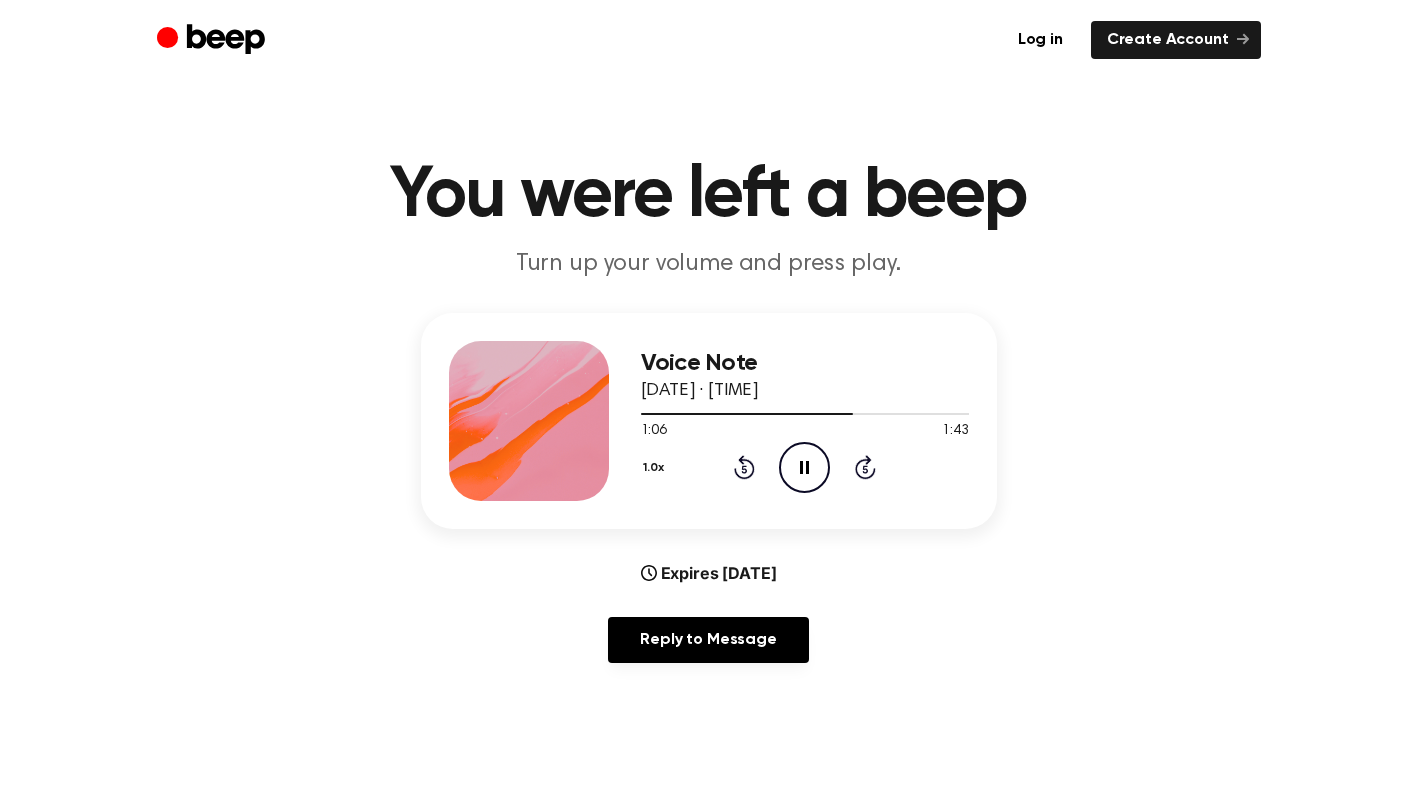 click on "Turn up your volume and press play." at bounding box center [709, 264] 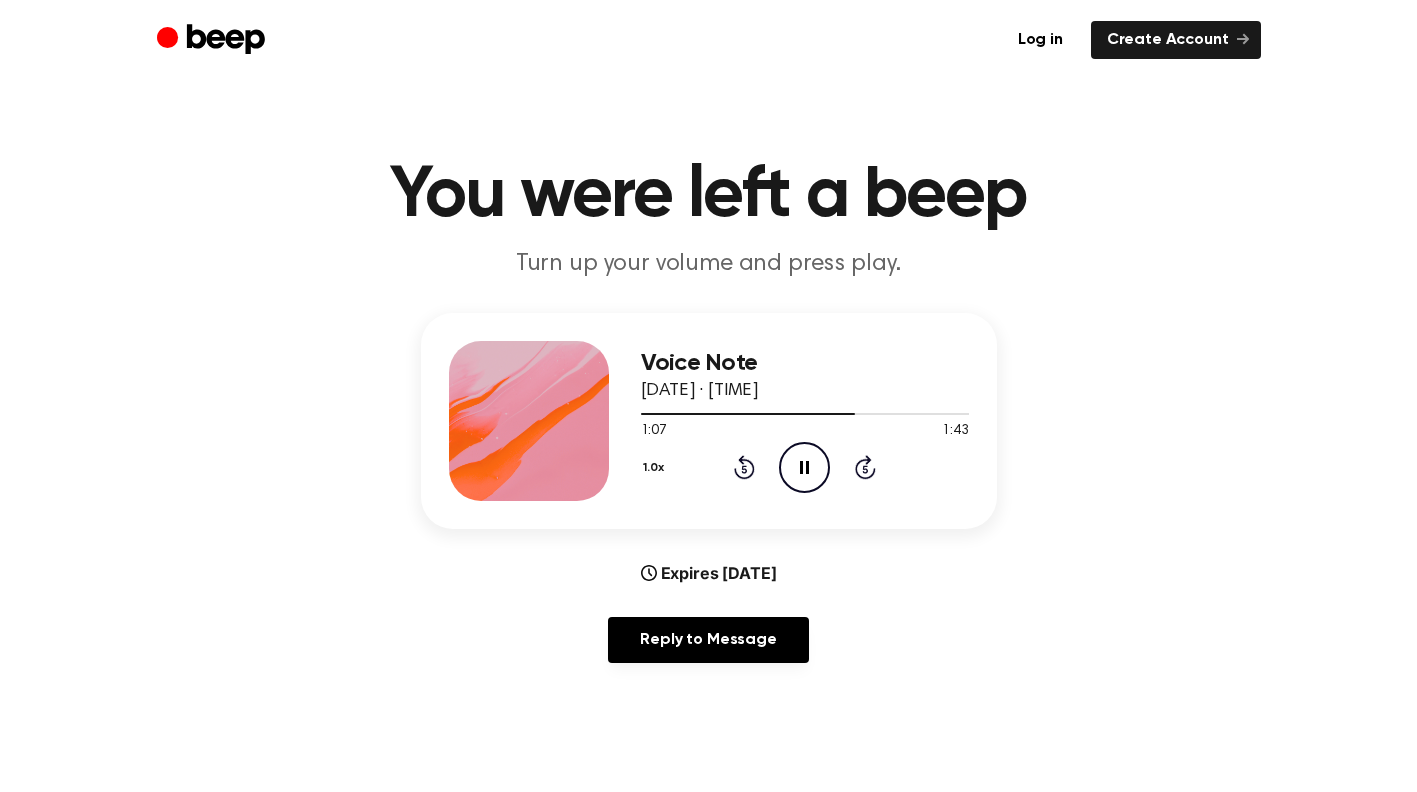 click on "Pause Audio" 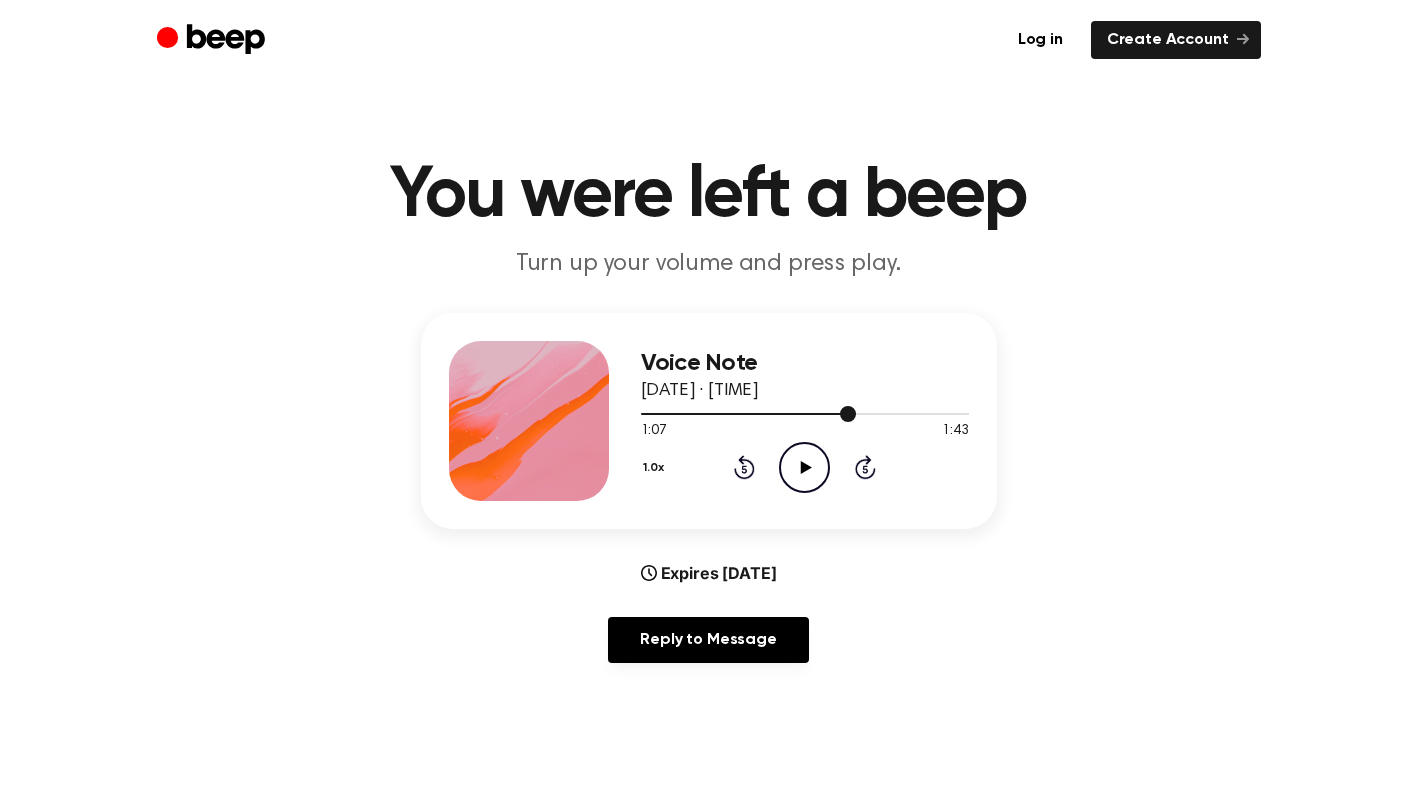 click at bounding box center [748, 414] 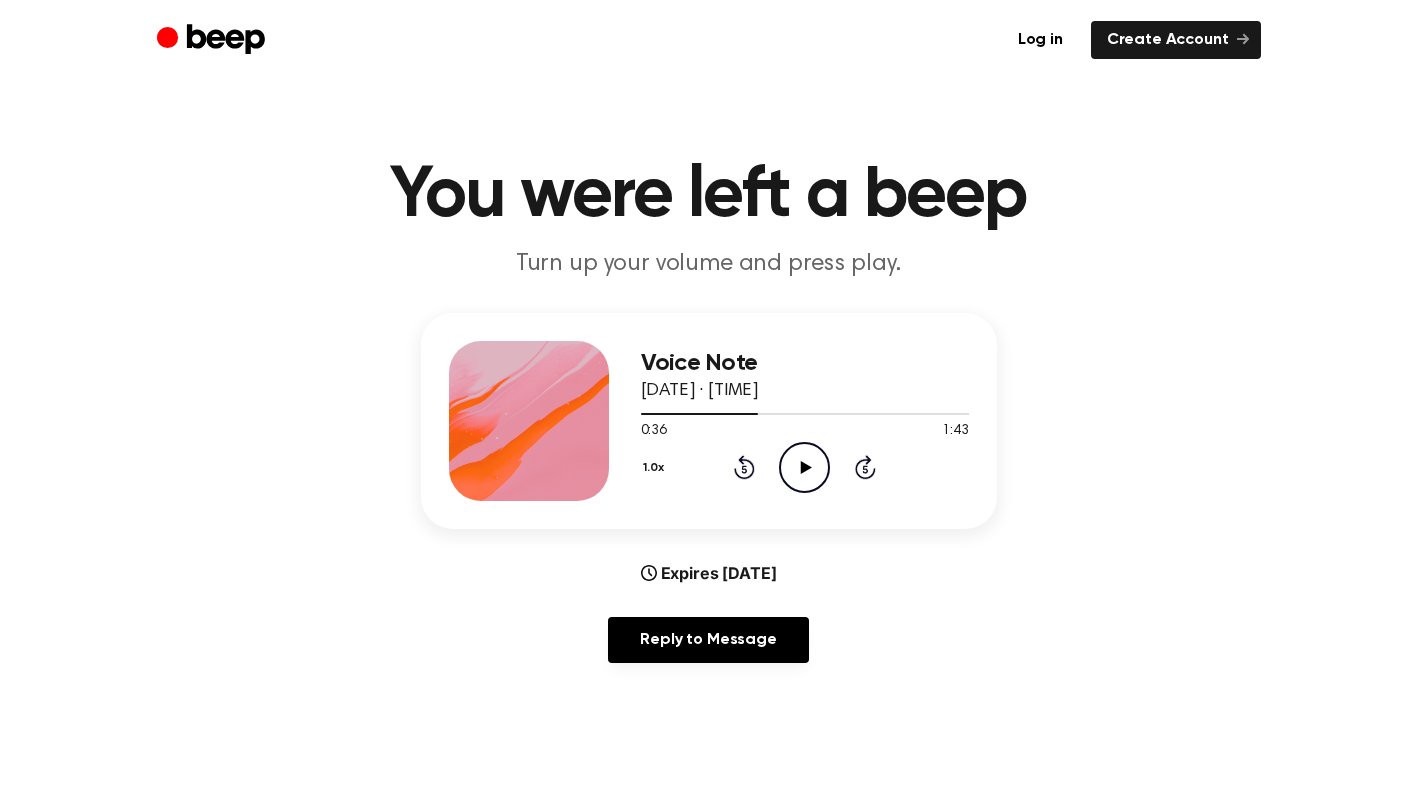 click on "Play Audio" 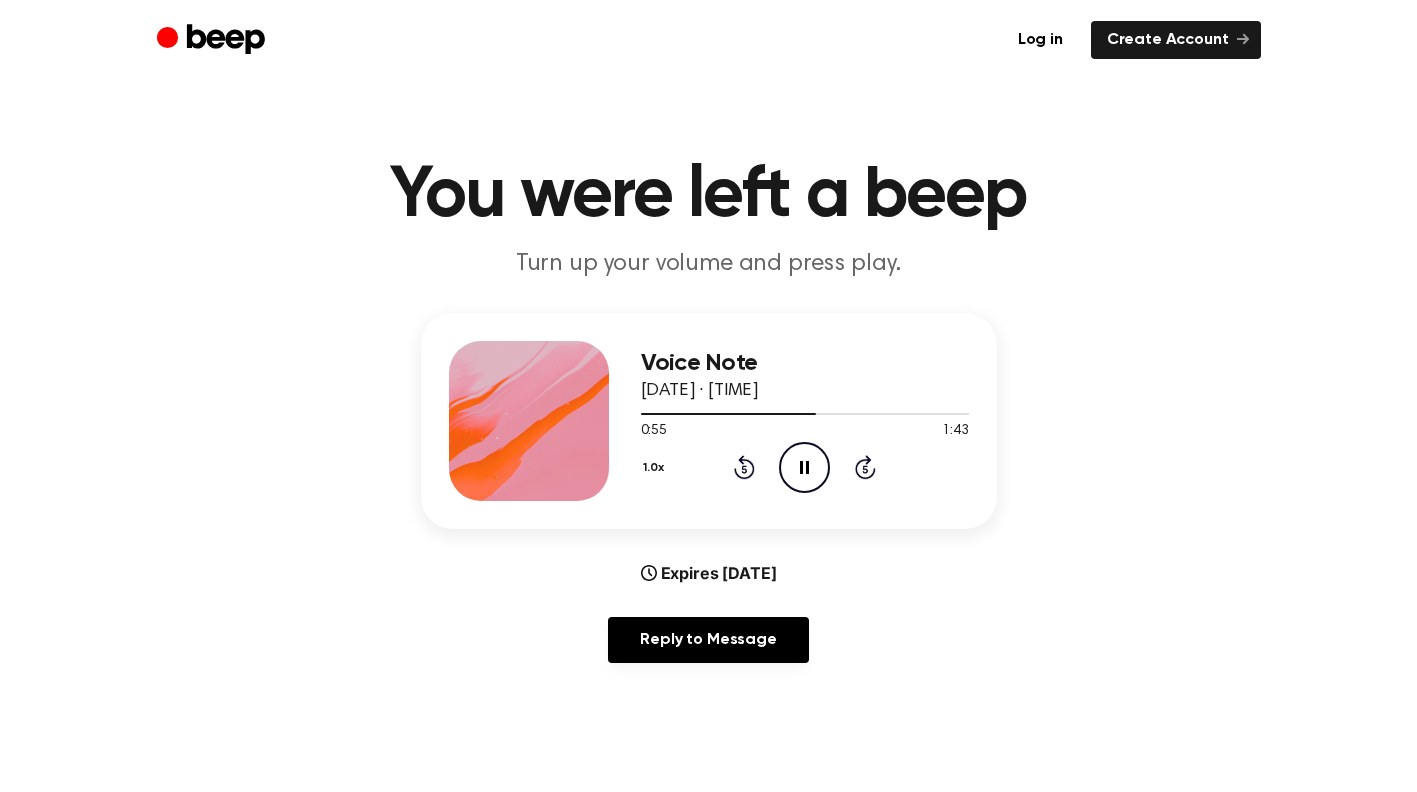 click on "1.0x Rewind 5 seconds Pause Audio Skip 5 seconds" at bounding box center [805, 467] 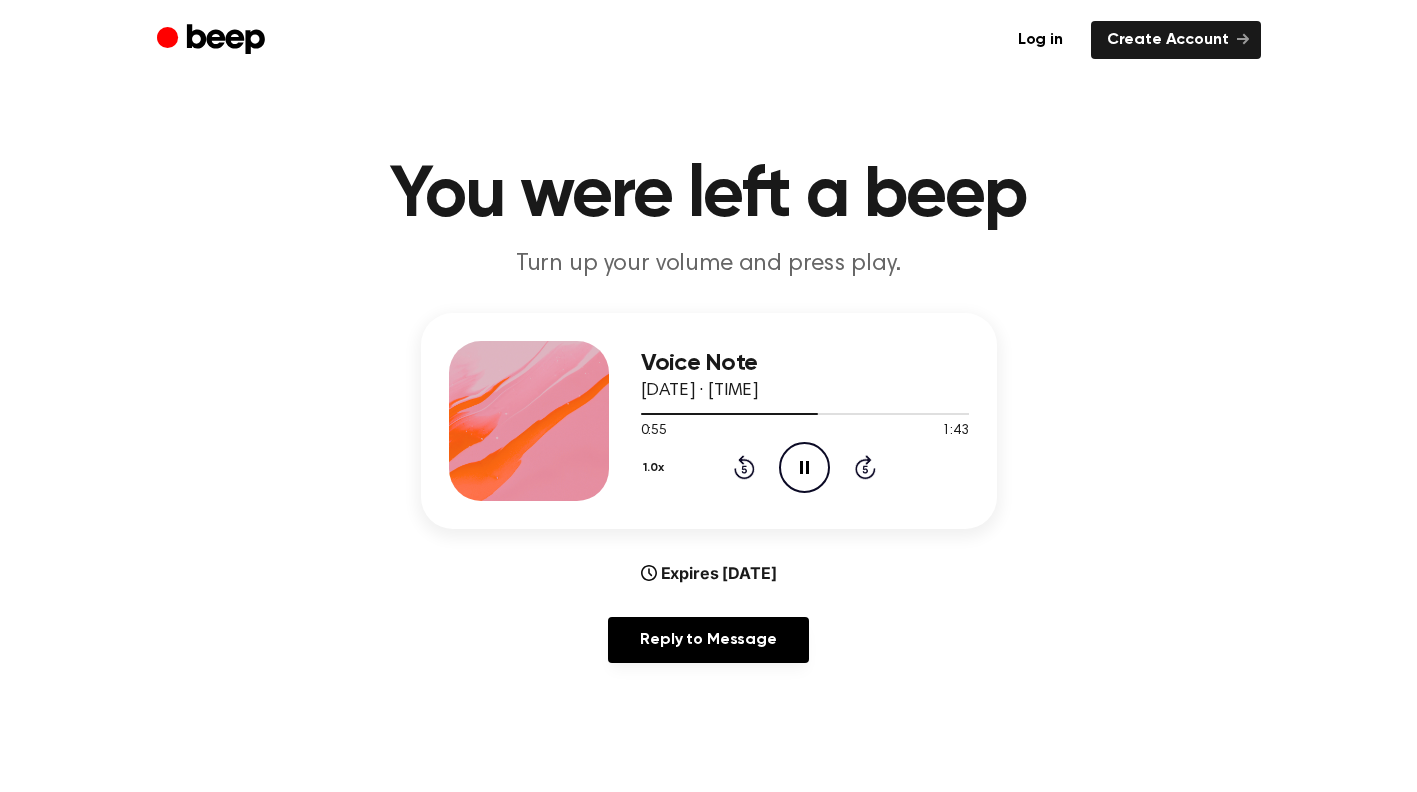 click 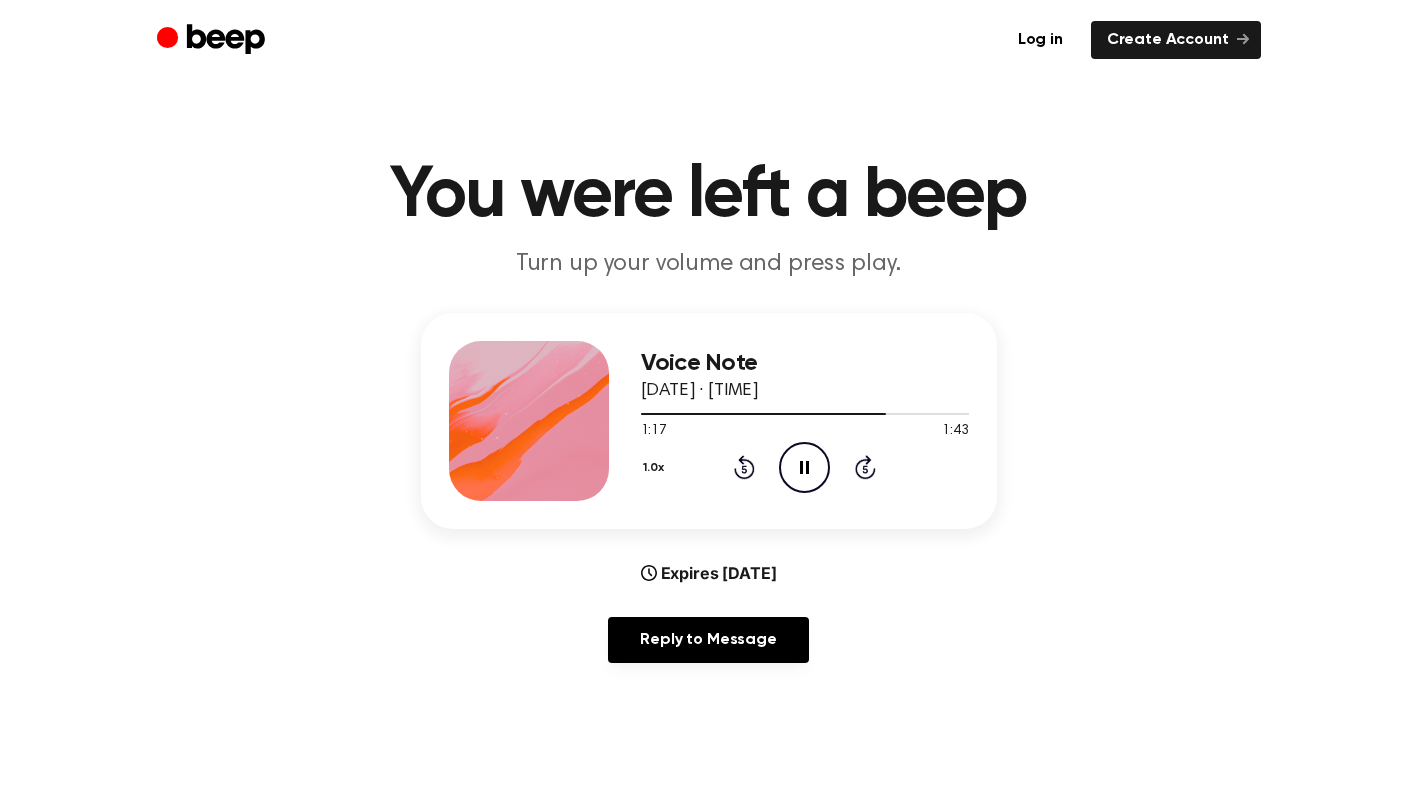 click on "Pause Audio" 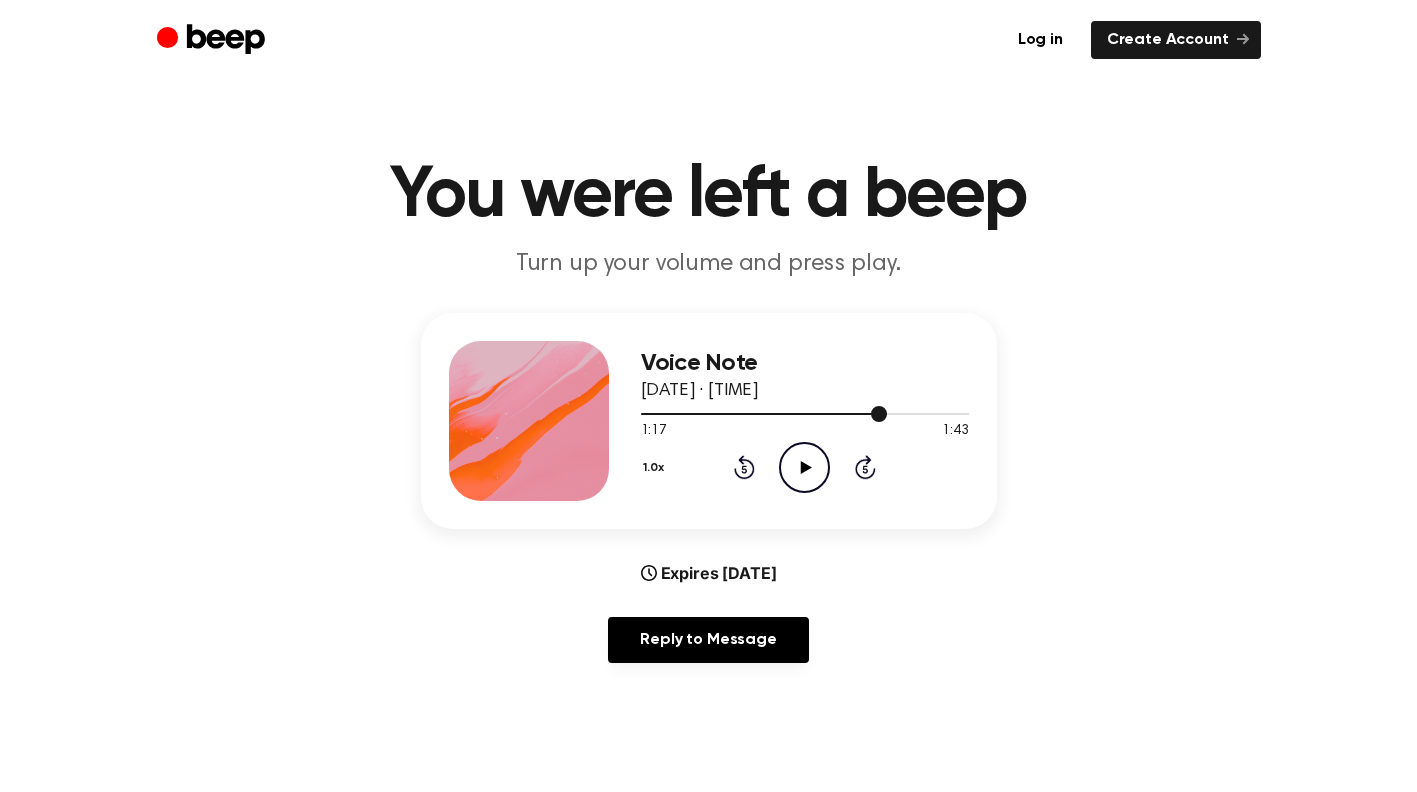 click at bounding box center [764, 414] 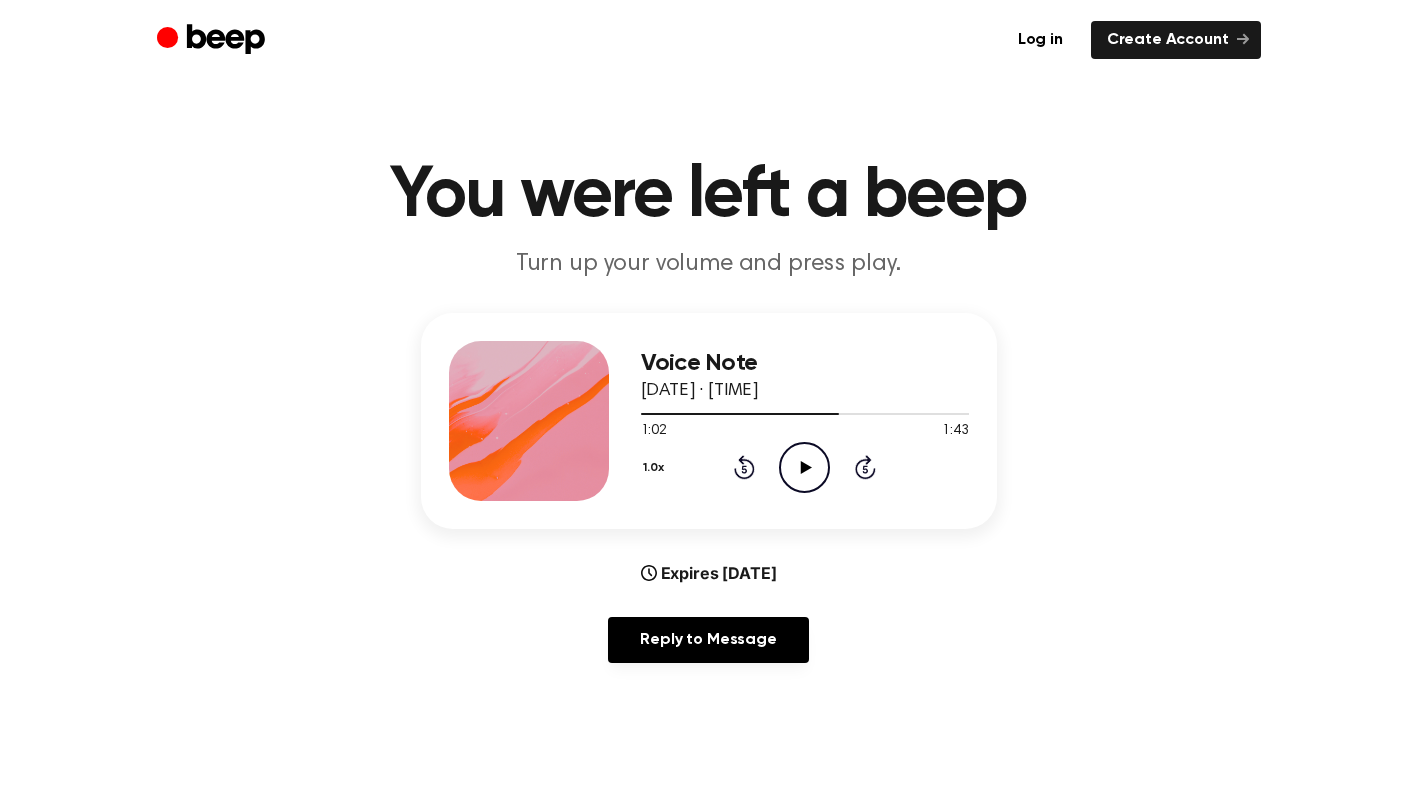click on "Play Audio" 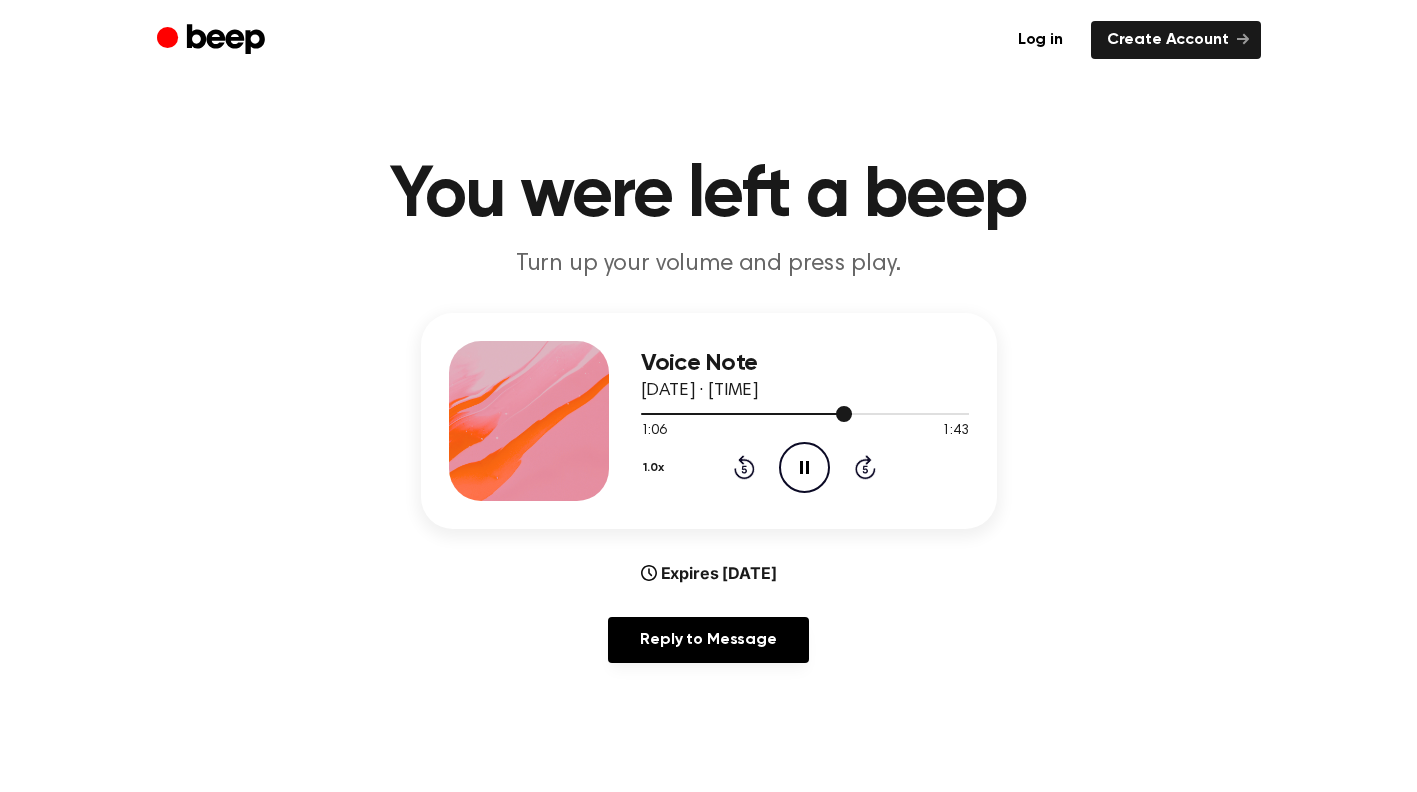 click at bounding box center (747, 414) 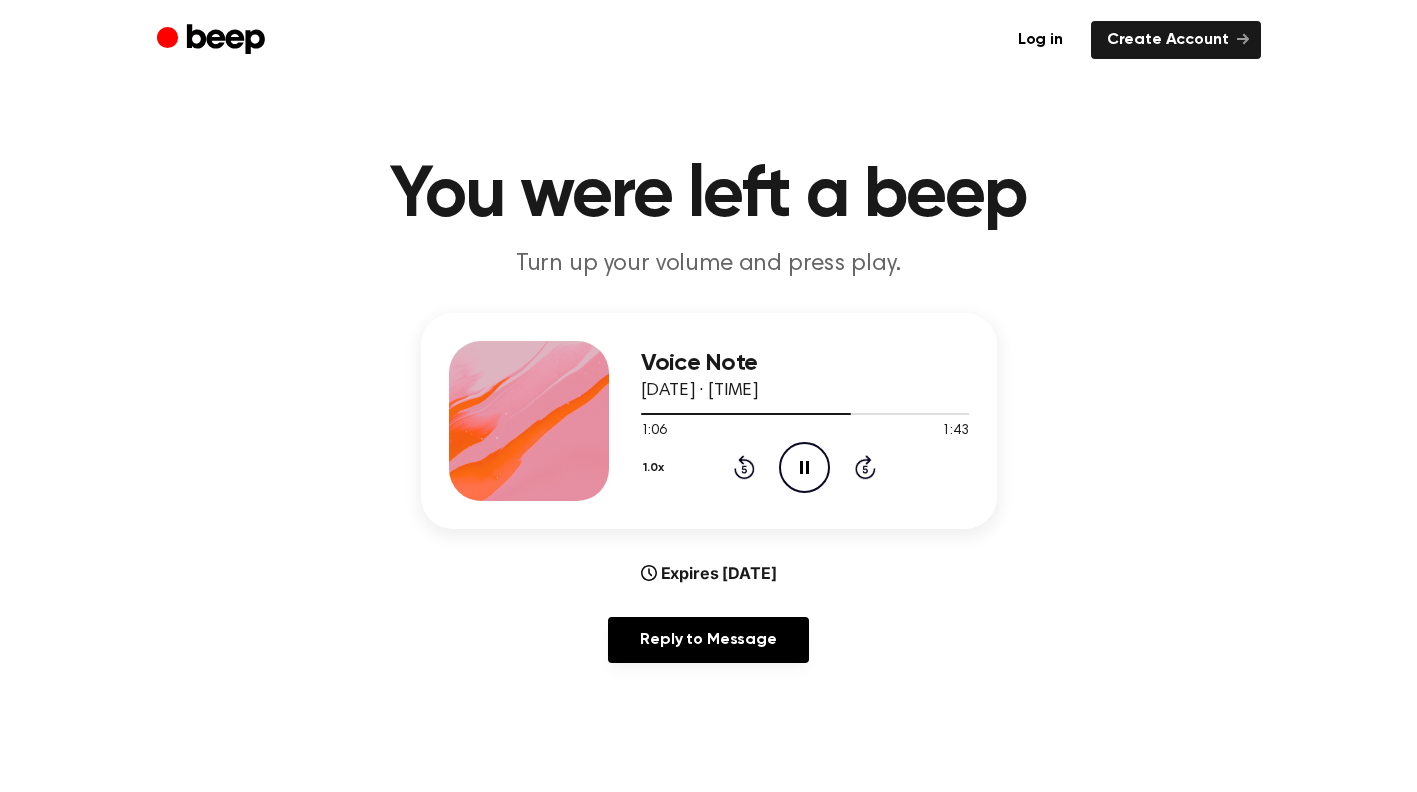 click on "Pause Audio" 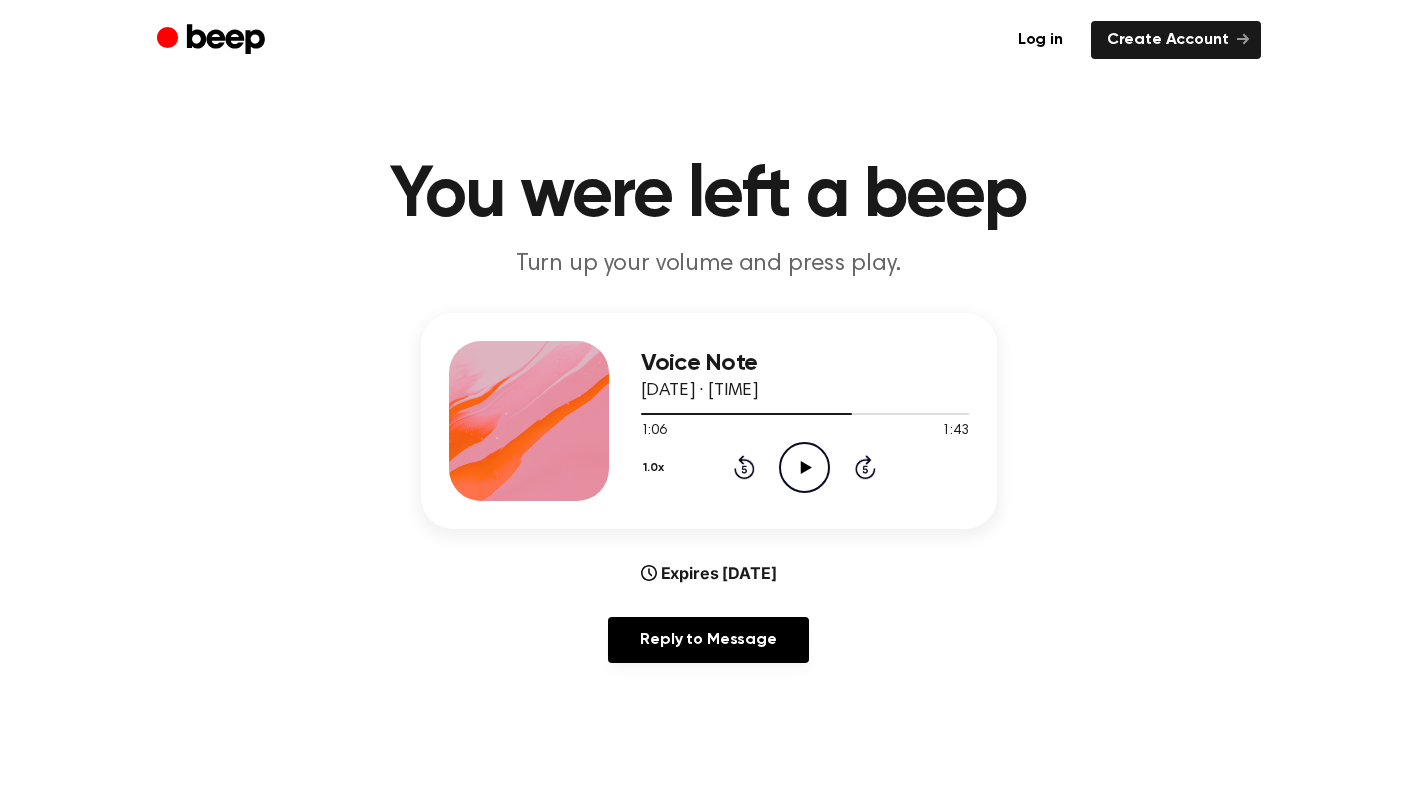 click on "Play Audio" 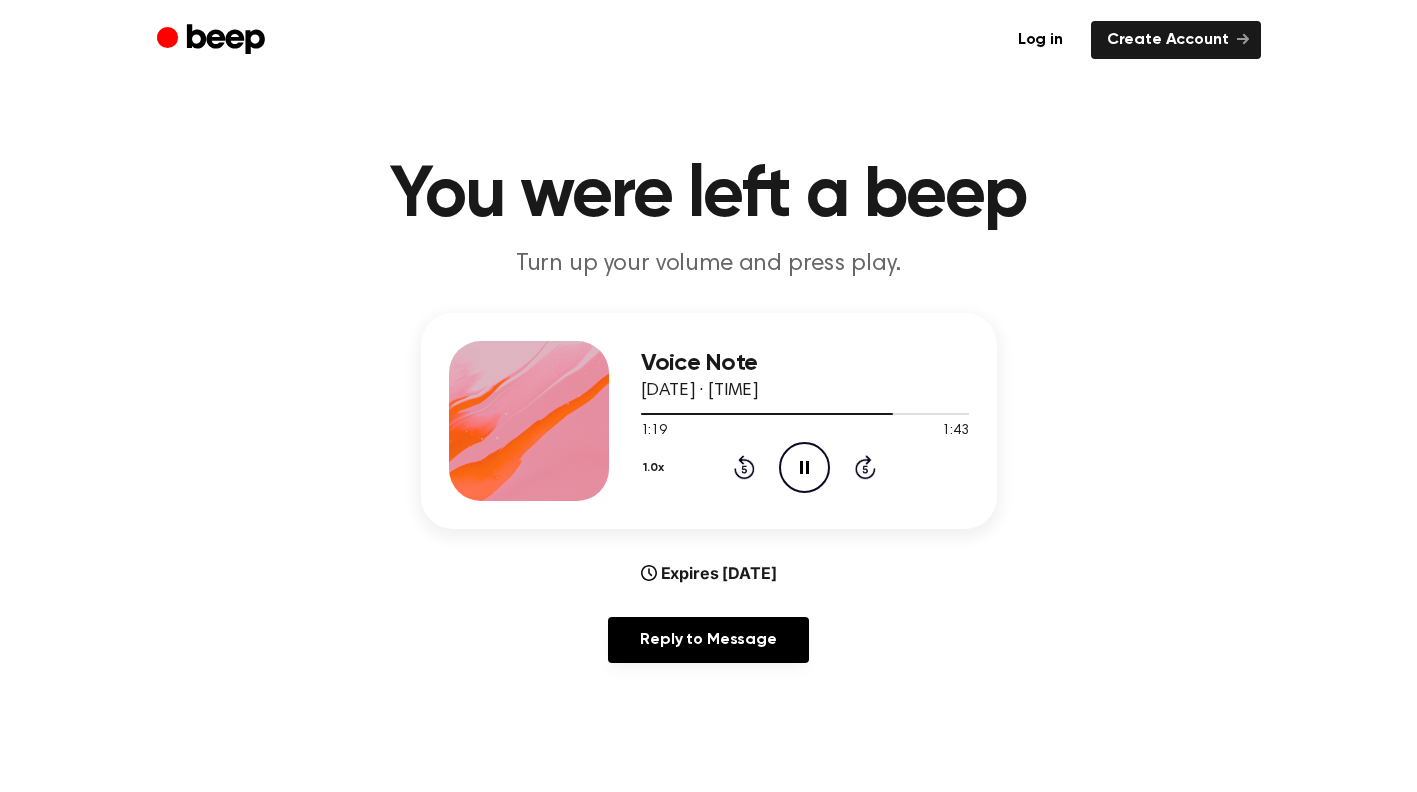 click 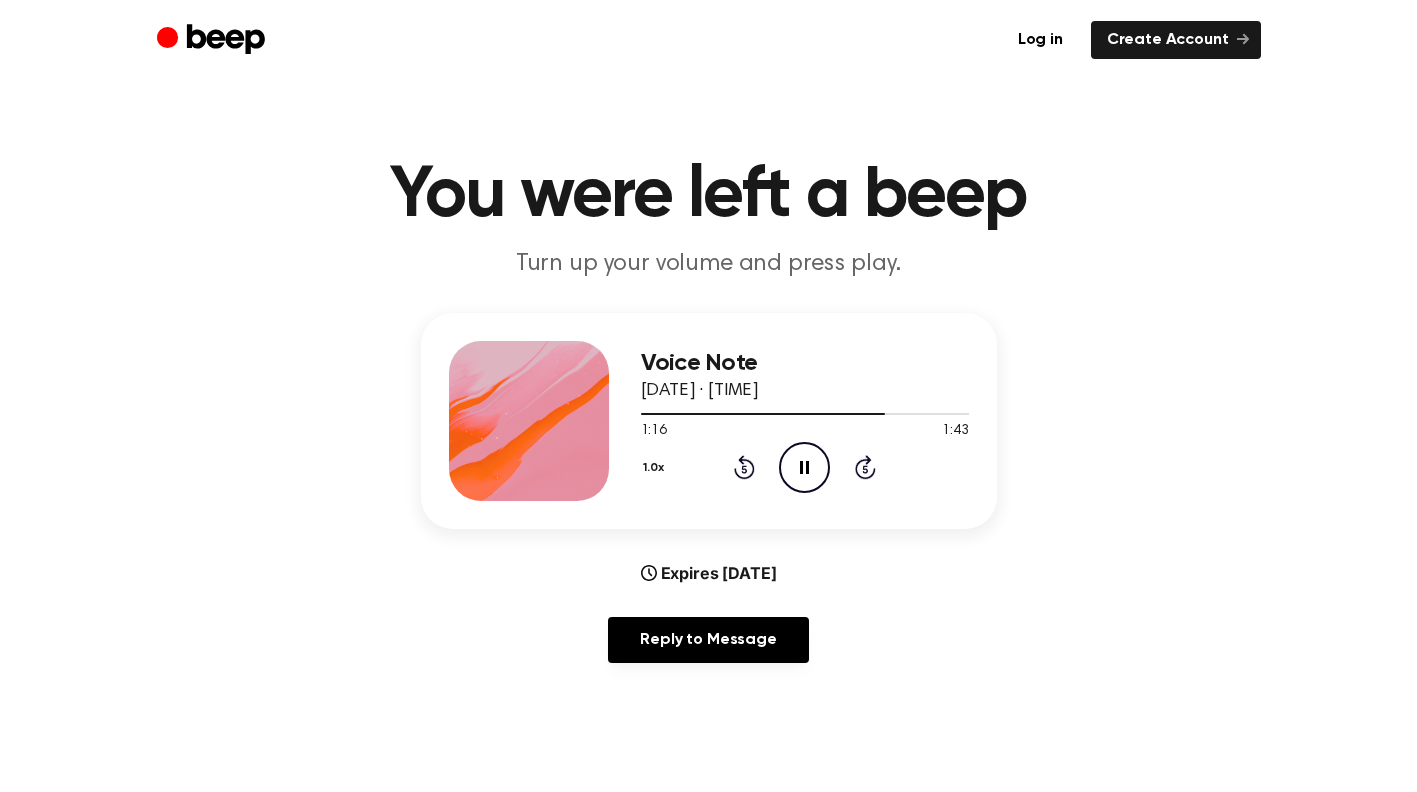 click on "Rewind 5 seconds" 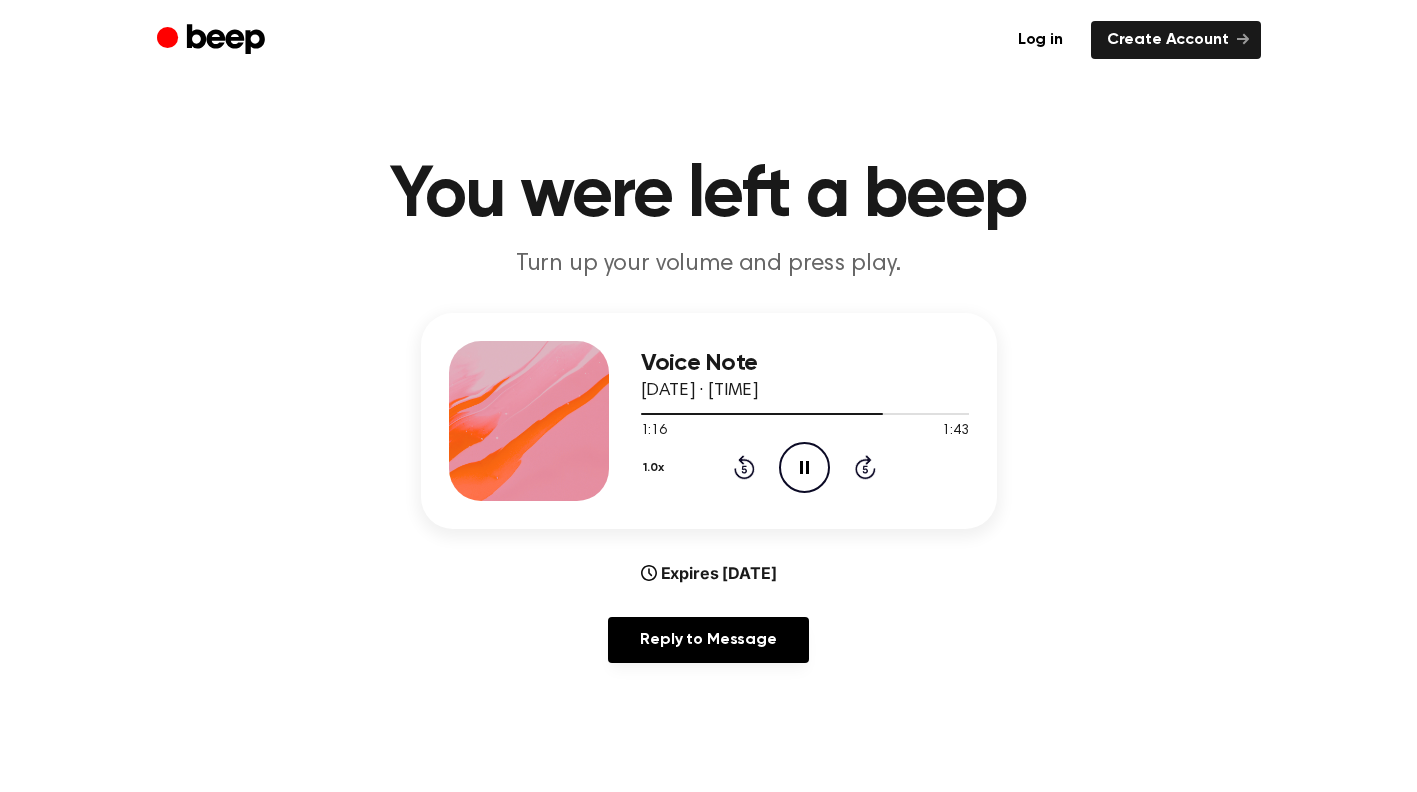 click on "Pause Audio" 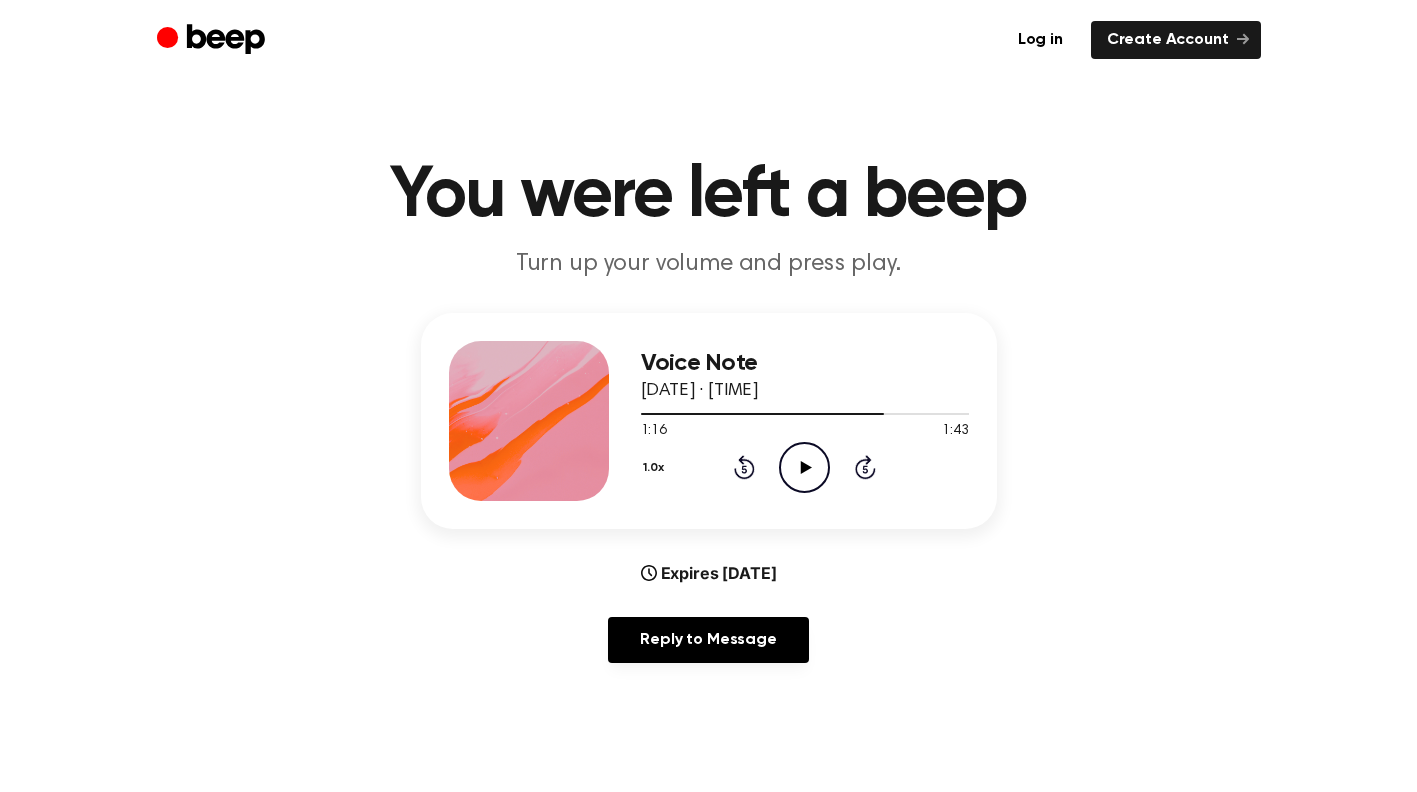 click on "Play Audio" 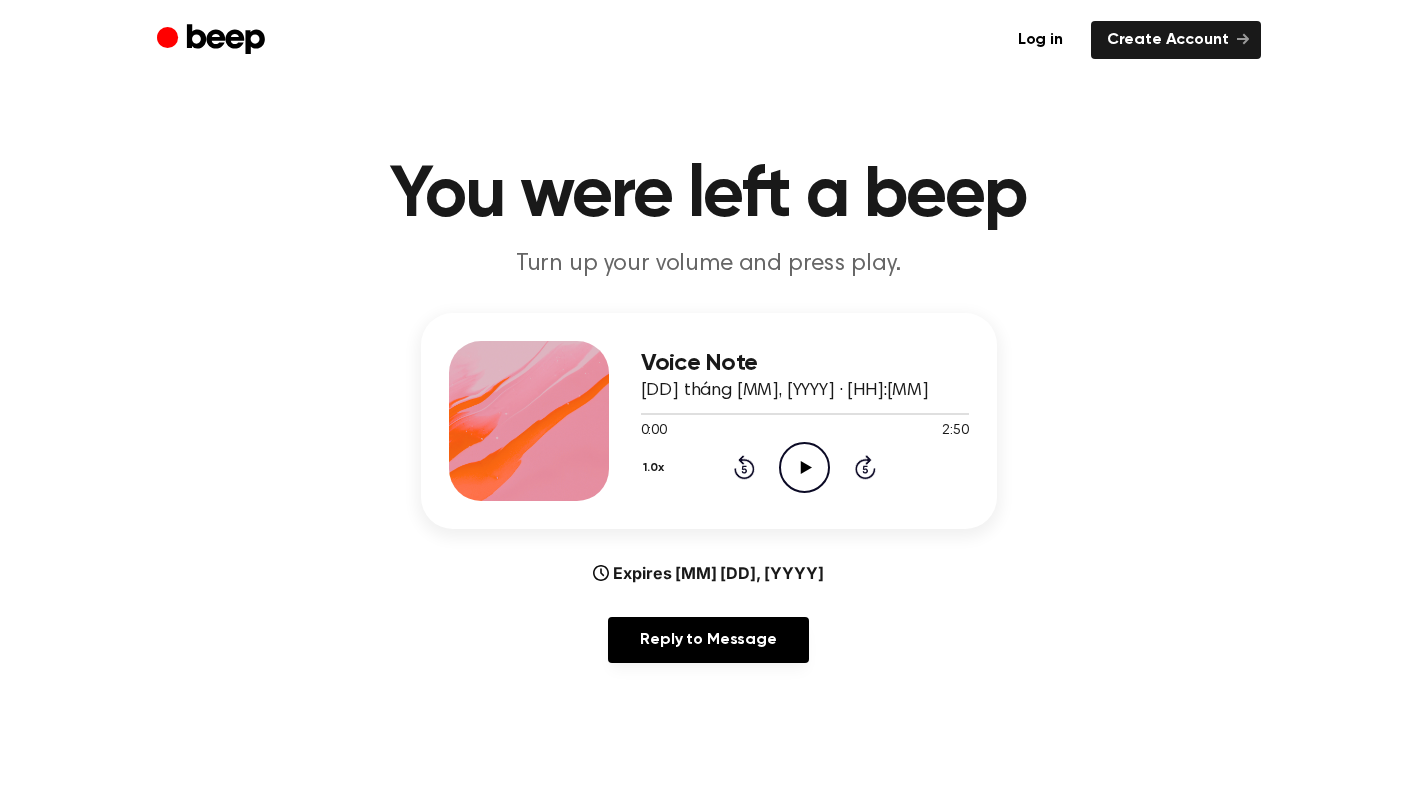 scroll, scrollTop: 0, scrollLeft: 0, axis: both 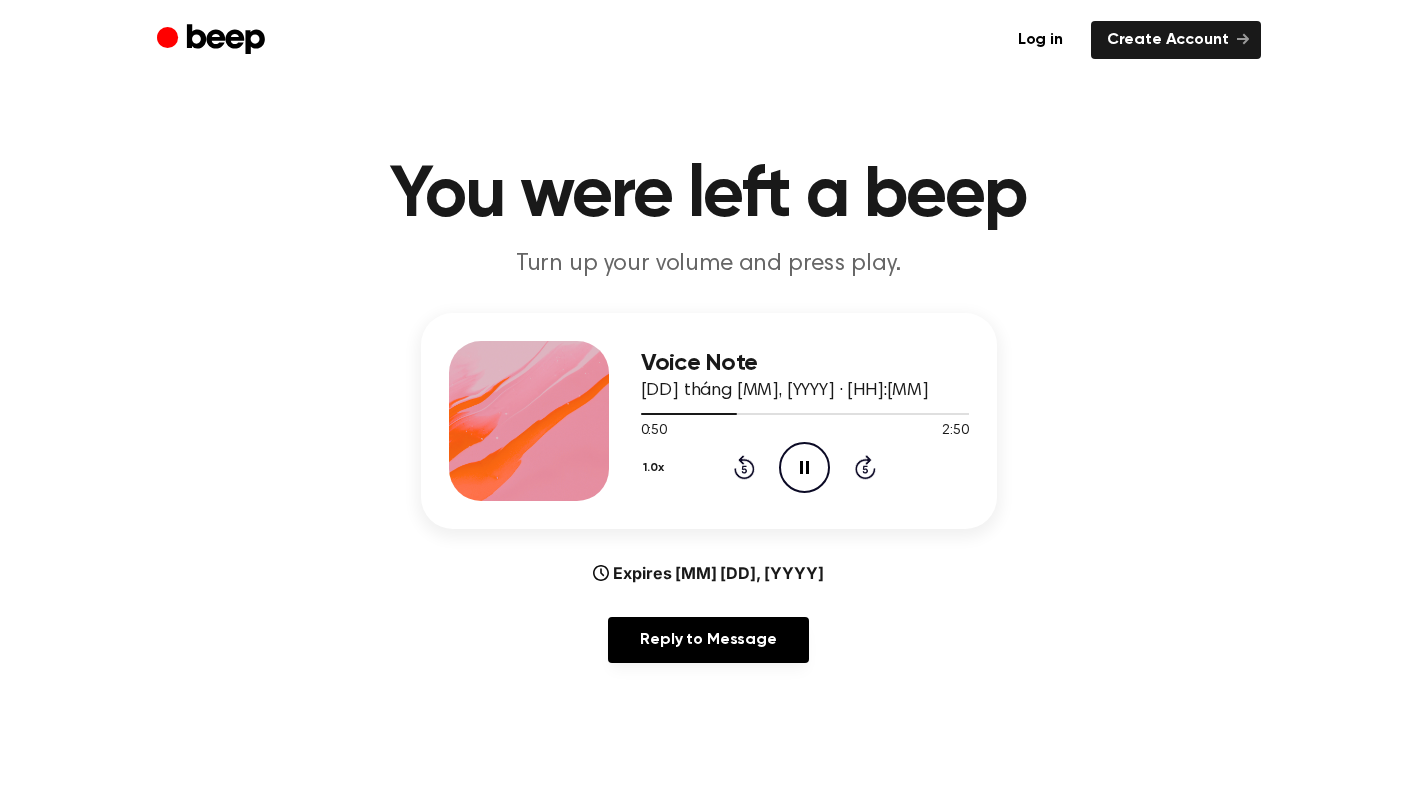 click on "Pause Audio" 